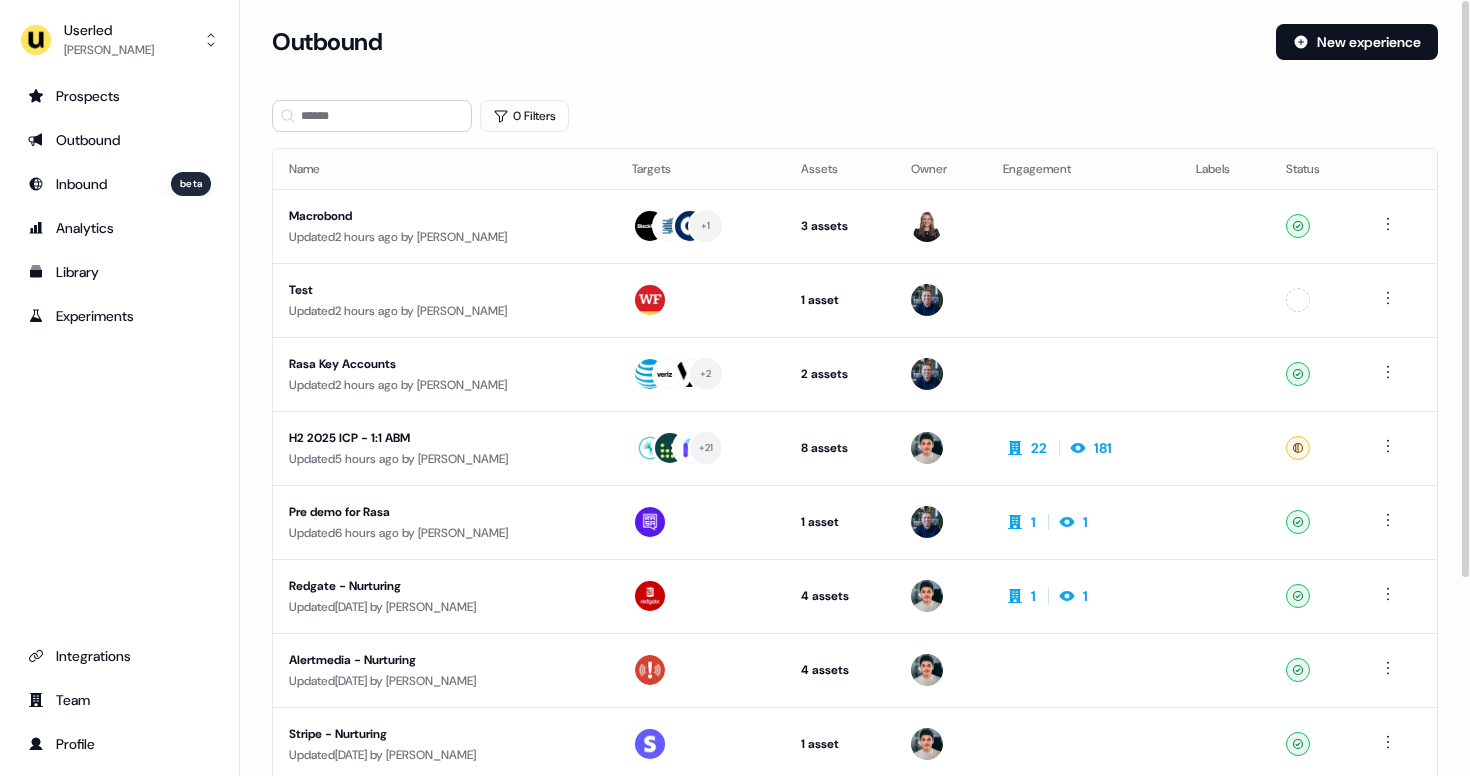 scroll, scrollTop: 0, scrollLeft: 0, axis: both 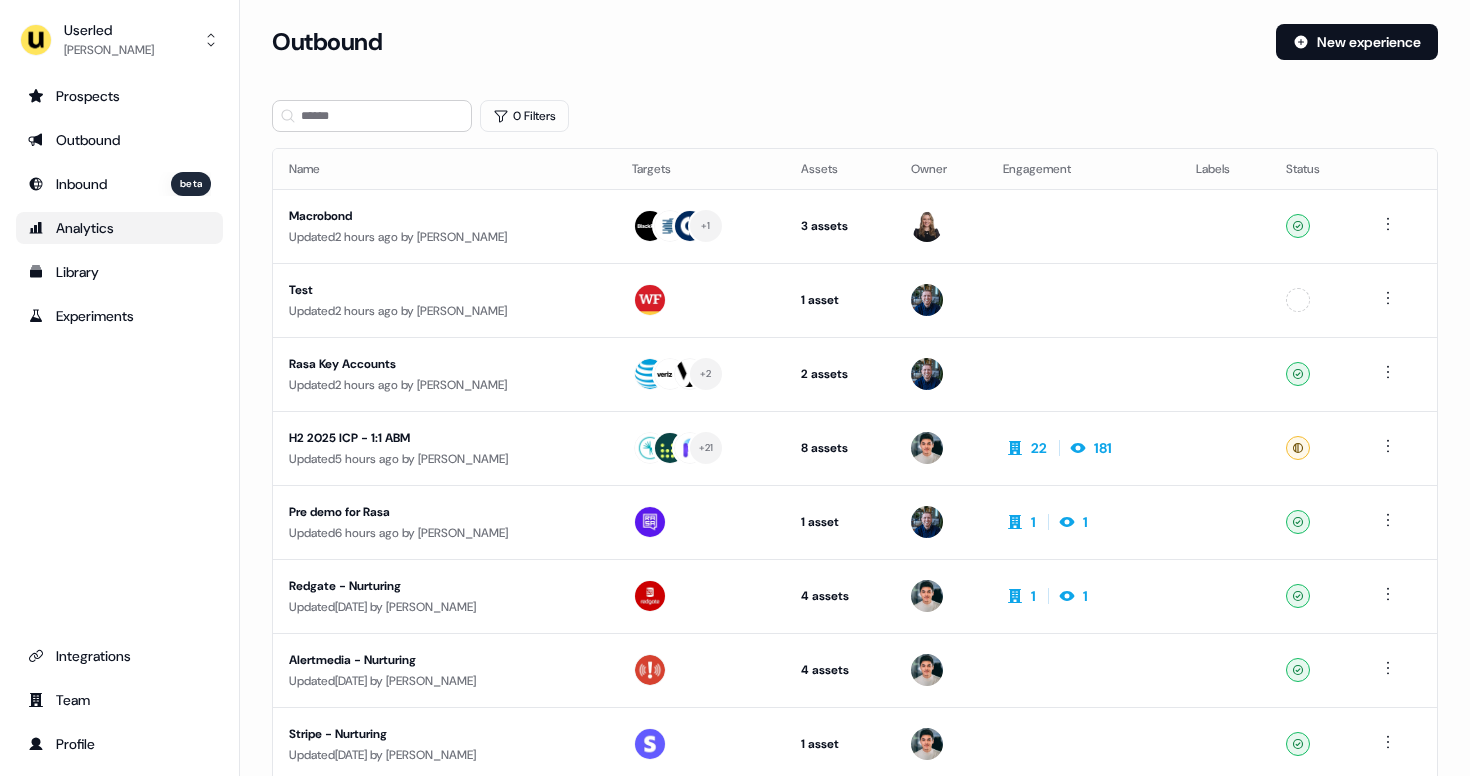 click on "Analytics" at bounding box center (119, 228) 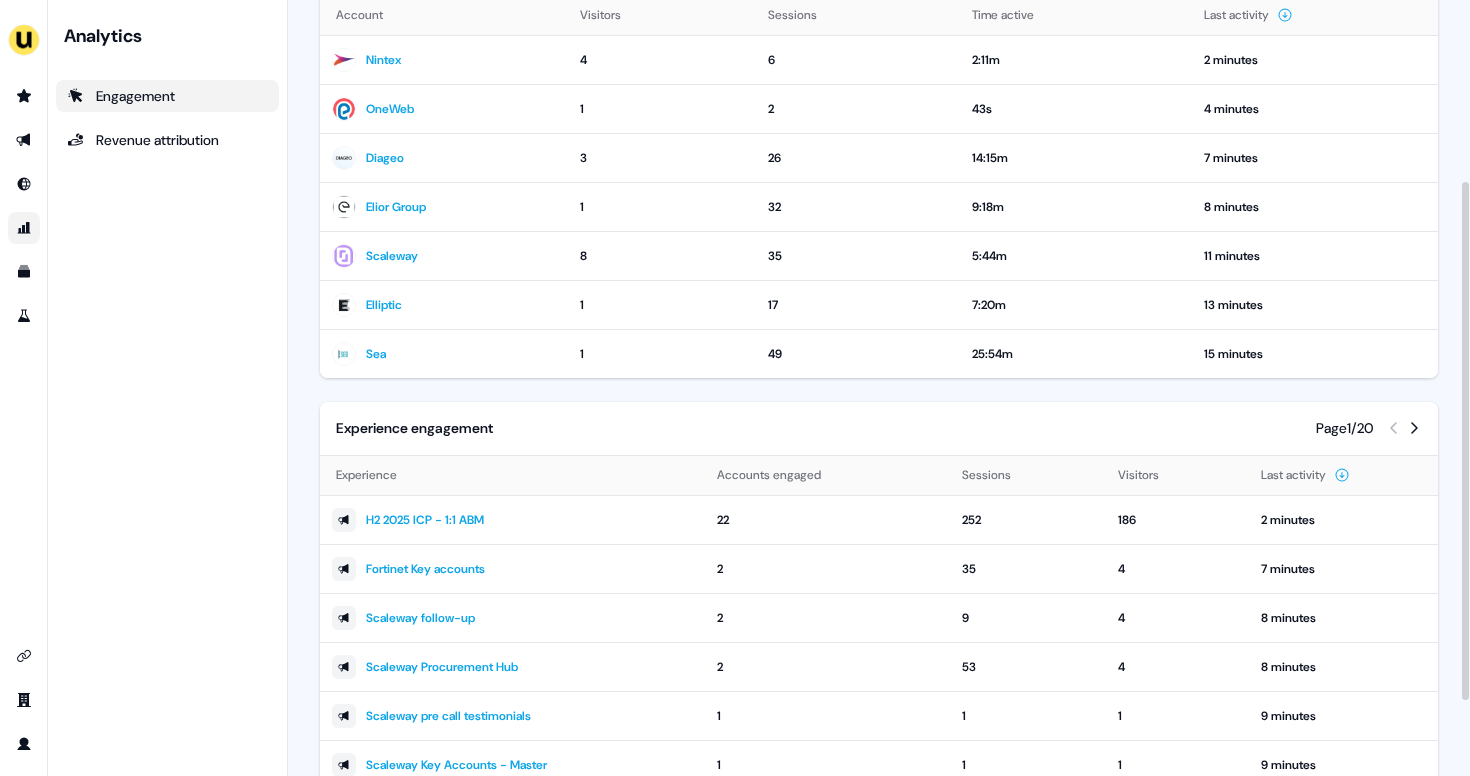 scroll, scrollTop: 383, scrollLeft: 0, axis: vertical 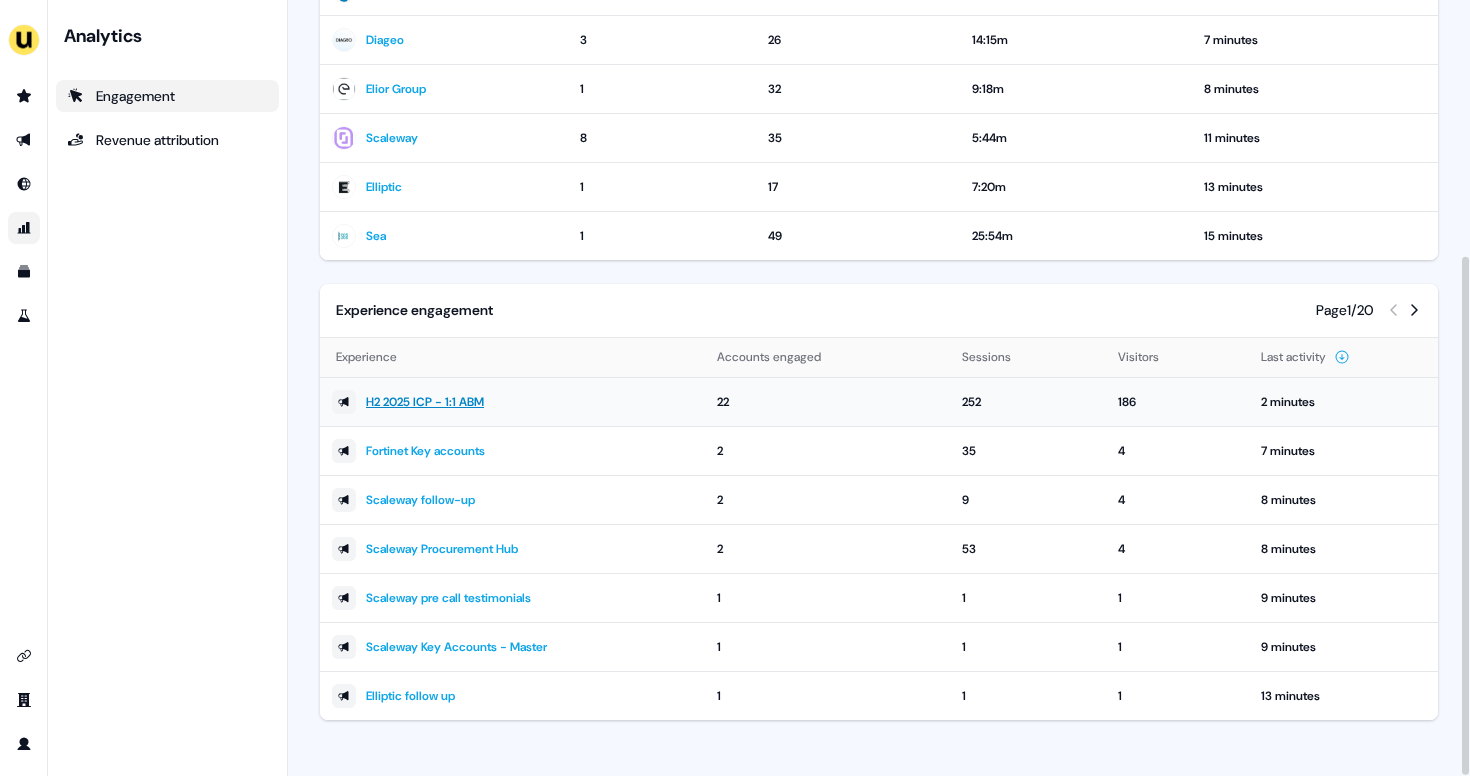 click on "H2 2025 ICP - 1:1 ABM" at bounding box center [425, 402] 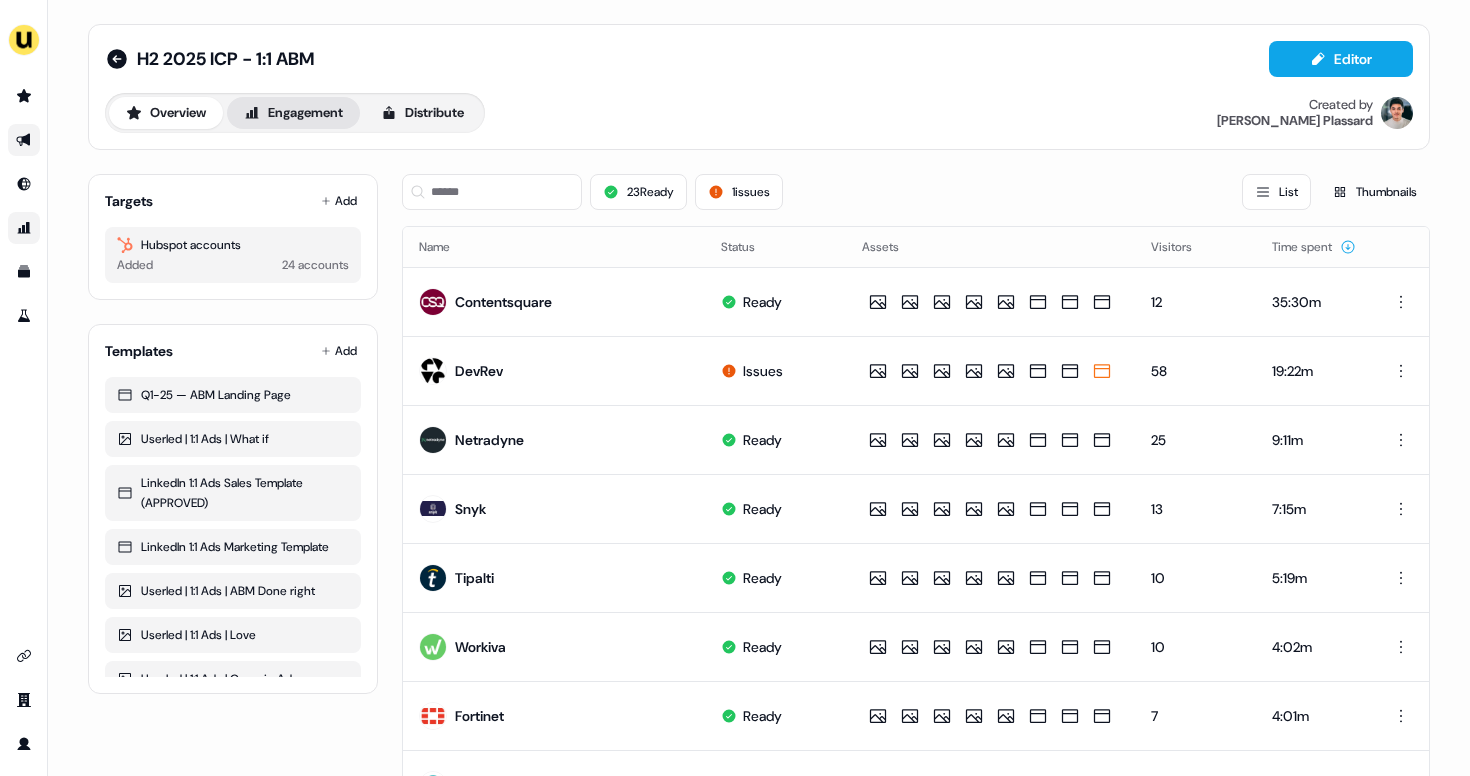 click on "Engagement" at bounding box center [293, 113] 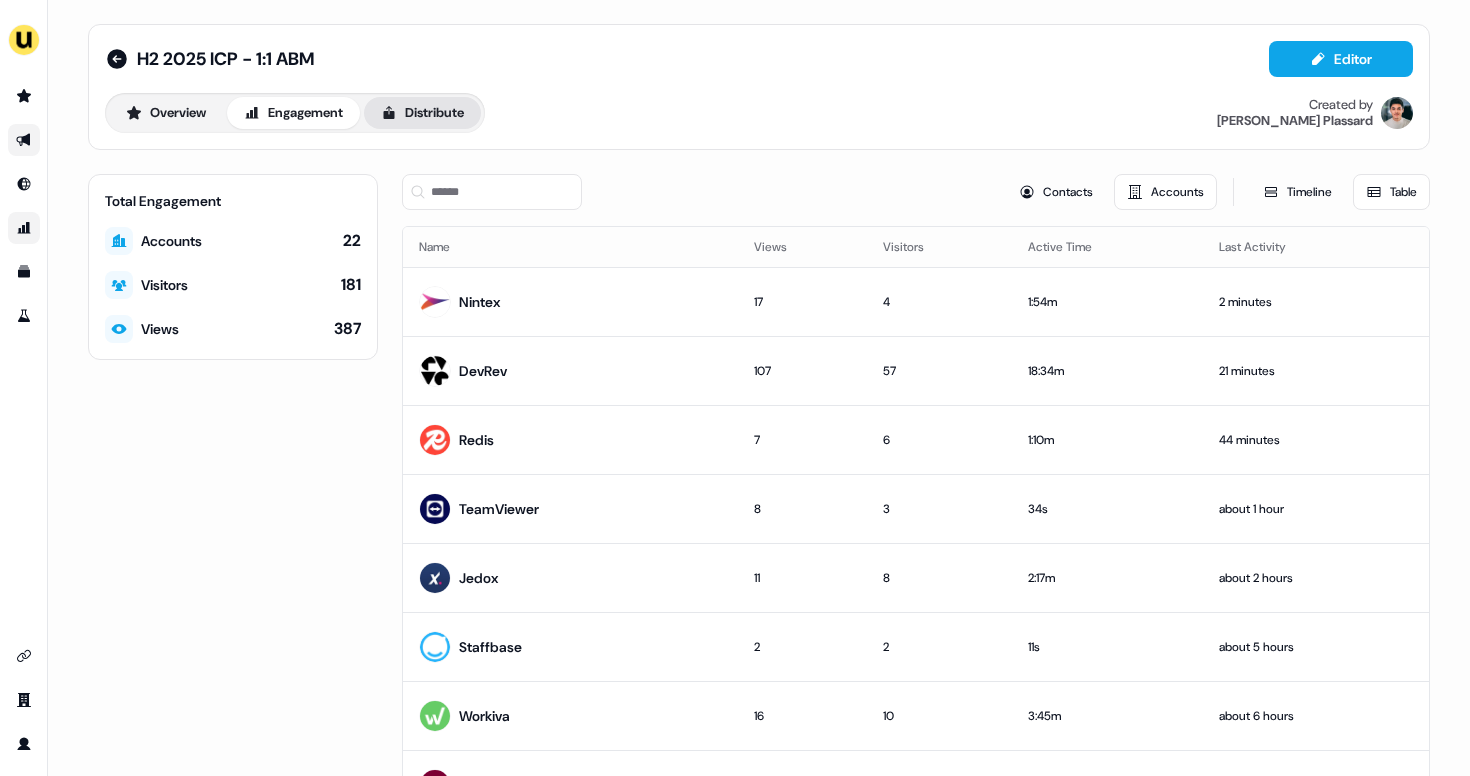 click on "Distribute" at bounding box center (422, 113) 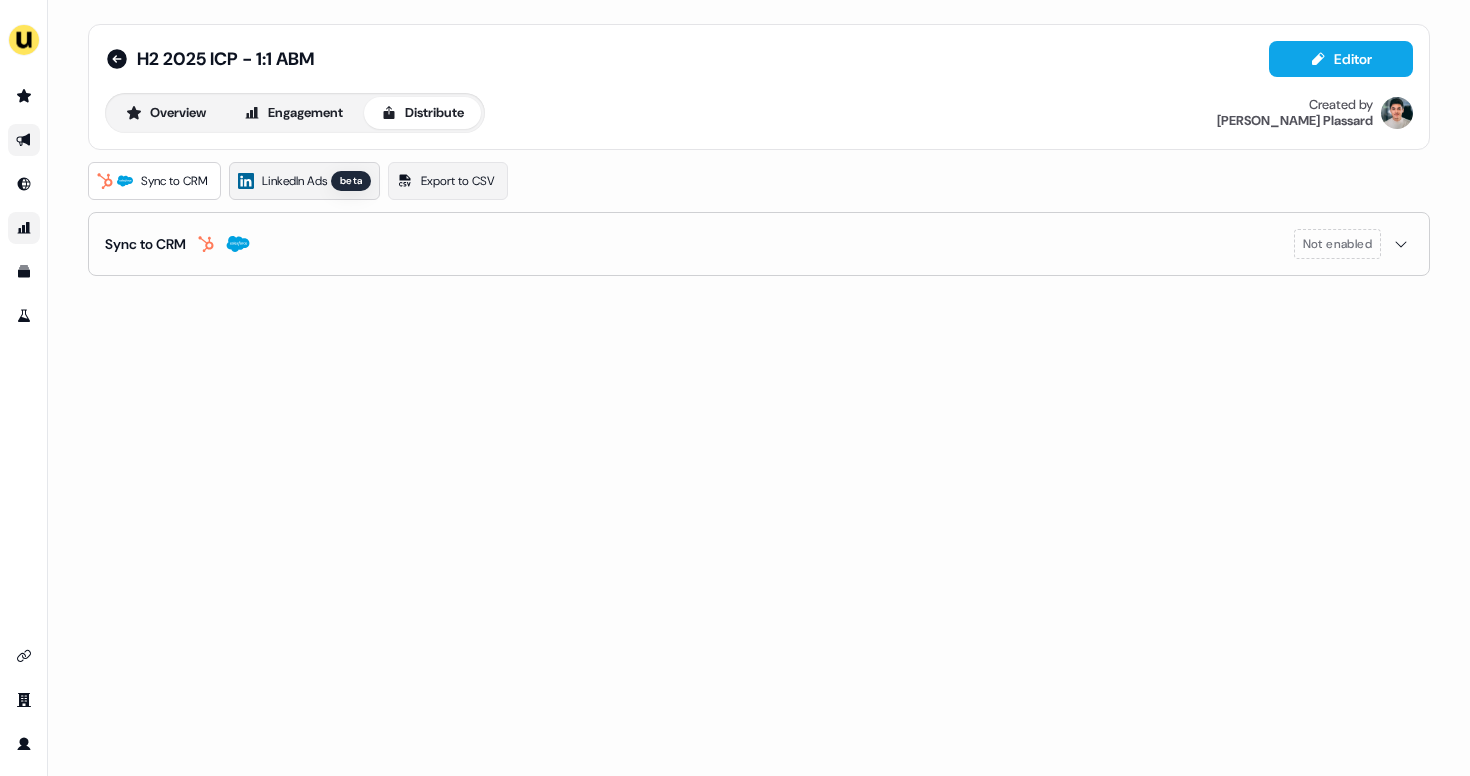 click on "LinkedIn Ads beta" at bounding box center [304, 181] 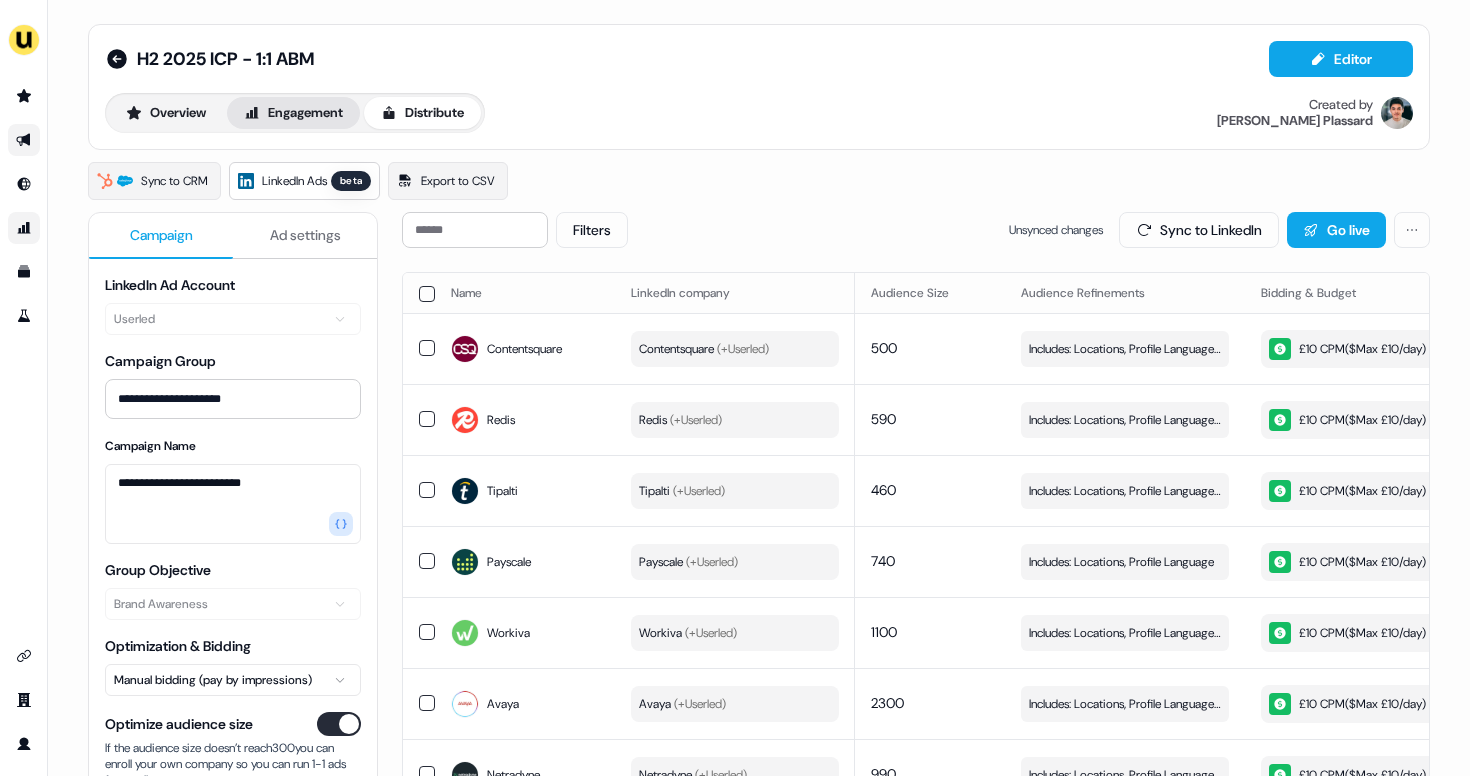 click on "Engagement" at bounding box center [293, 113] 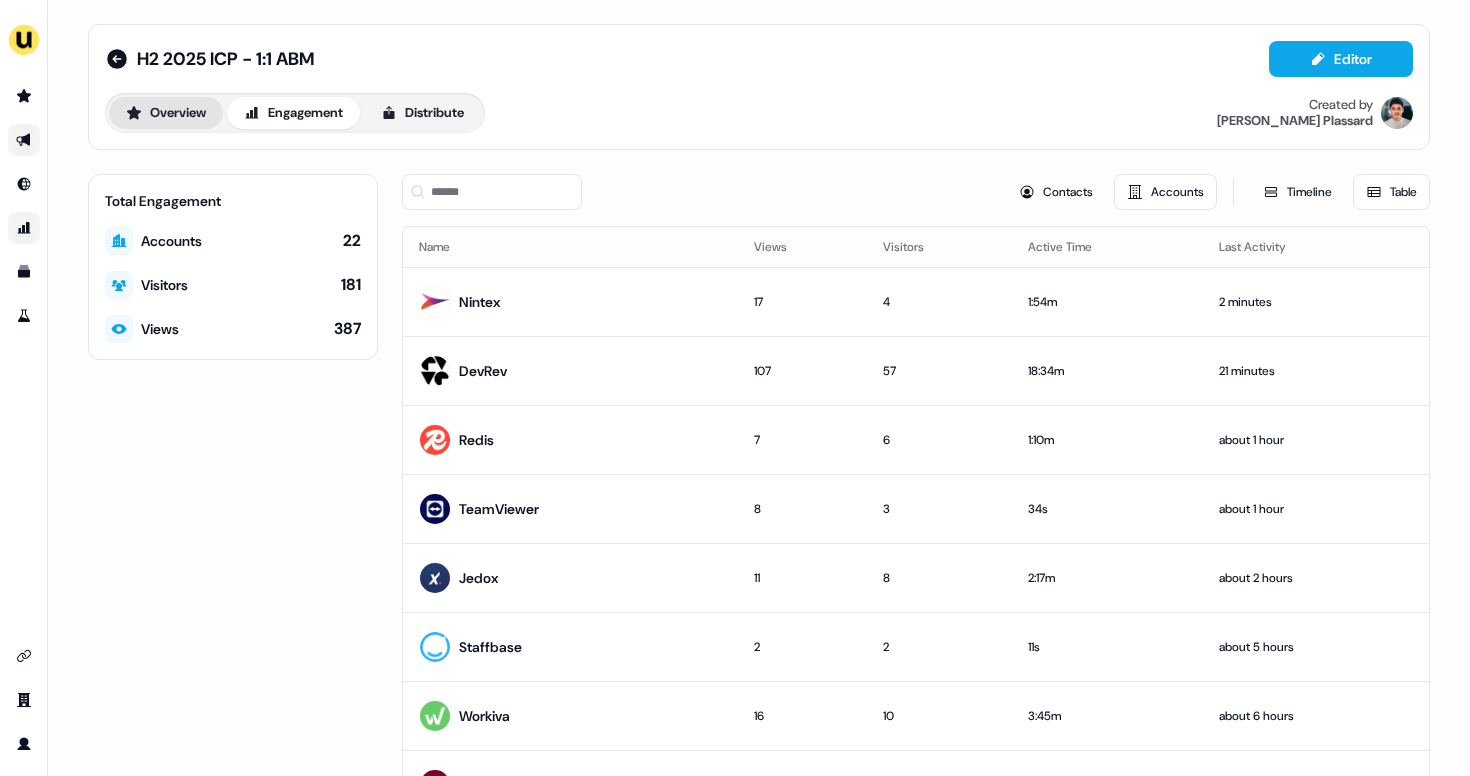 click on "Overview" at bounding box center (166, 113) 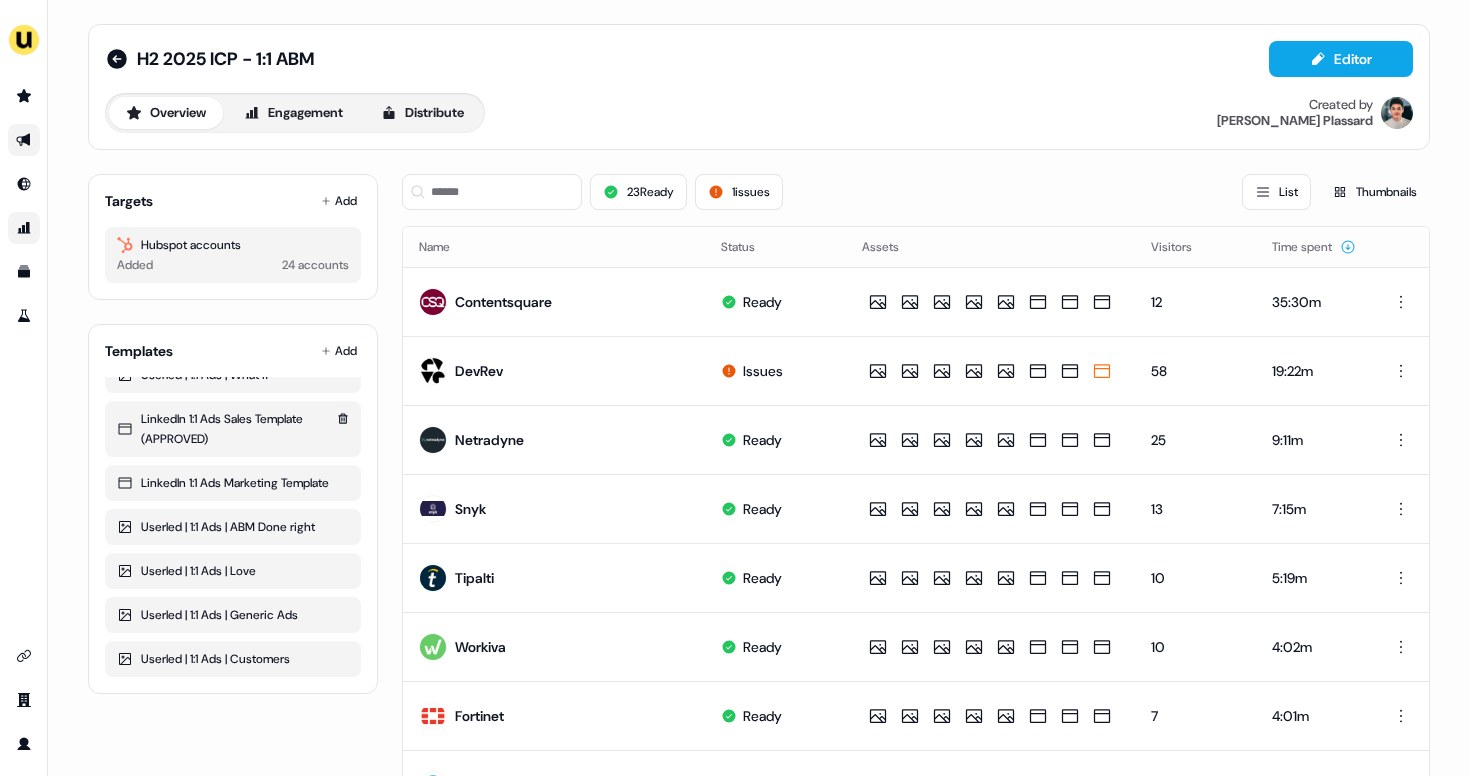 scroll, scrollTop: 0, scrollLeft: 0, axis: both 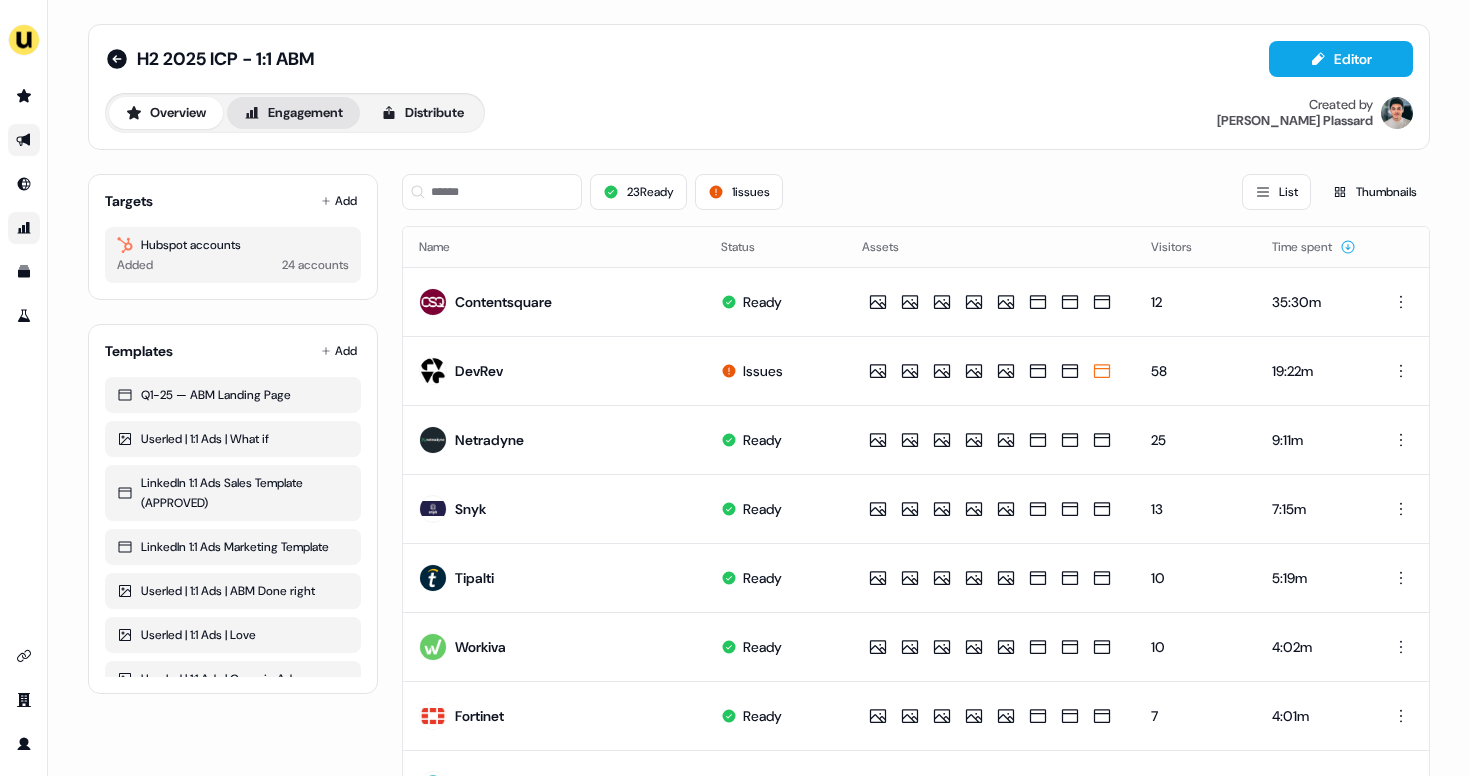 click on "Engagement" at bounding box center (293, 113) 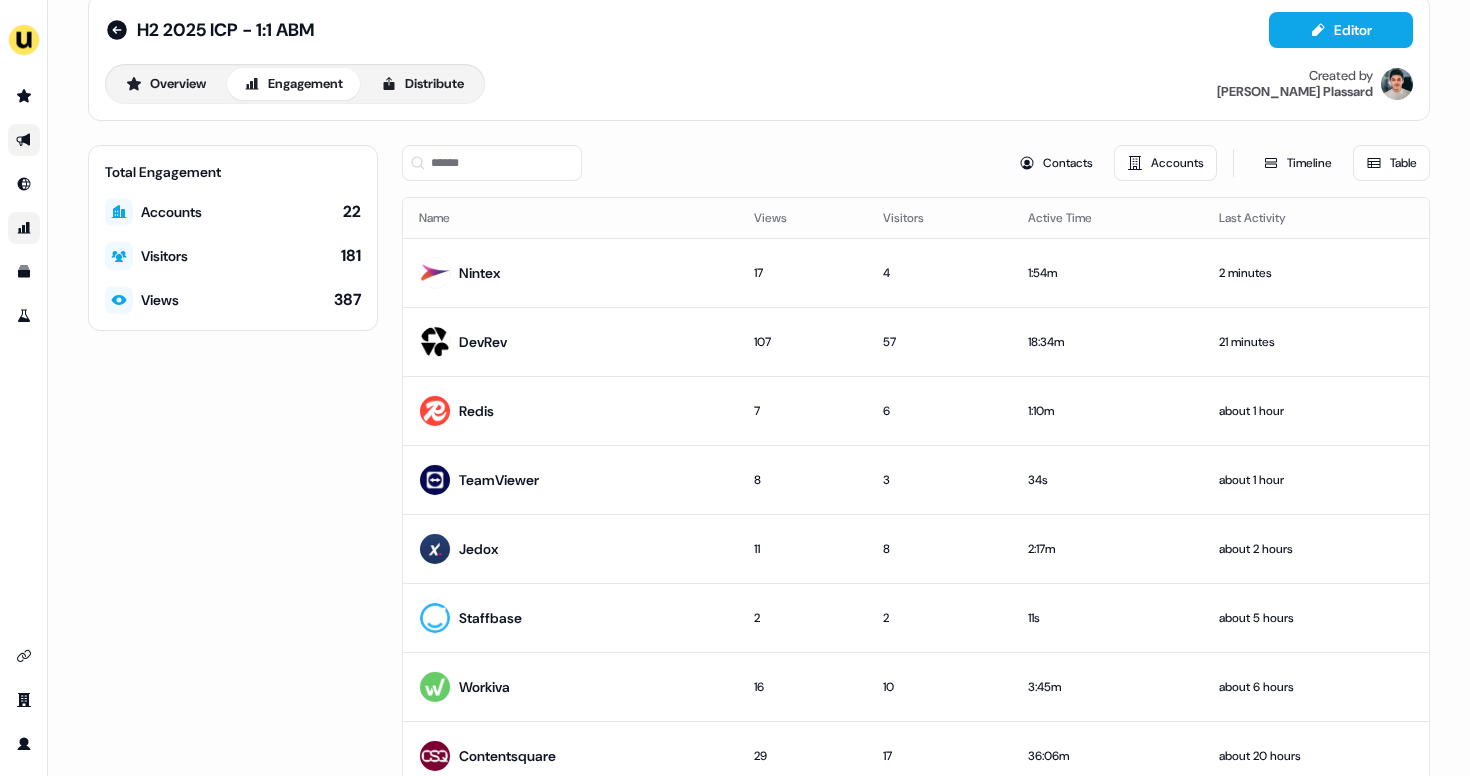 scroll, scrollTop: 46, scrollLeft: 0, axis: vertical 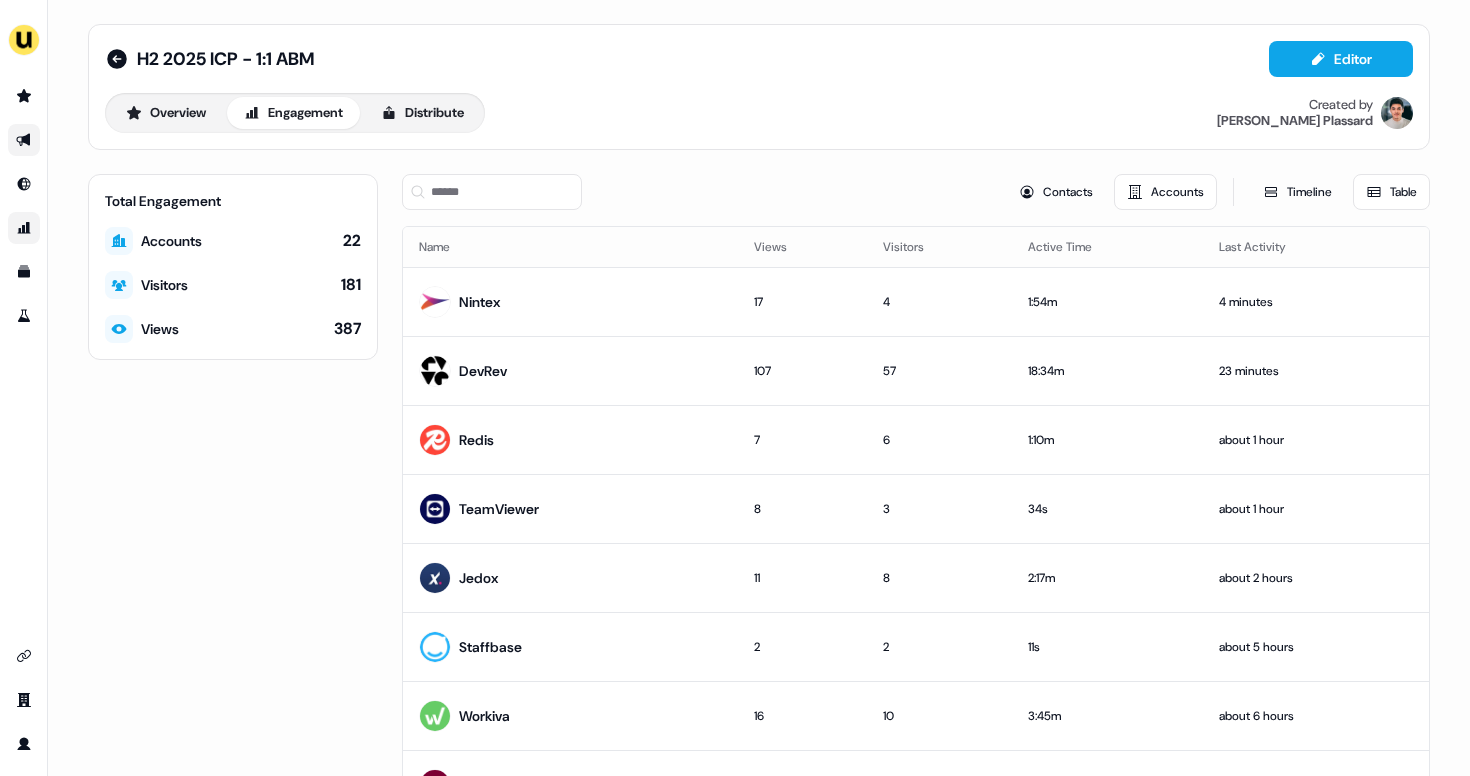 click at bounding box center [24, 228] 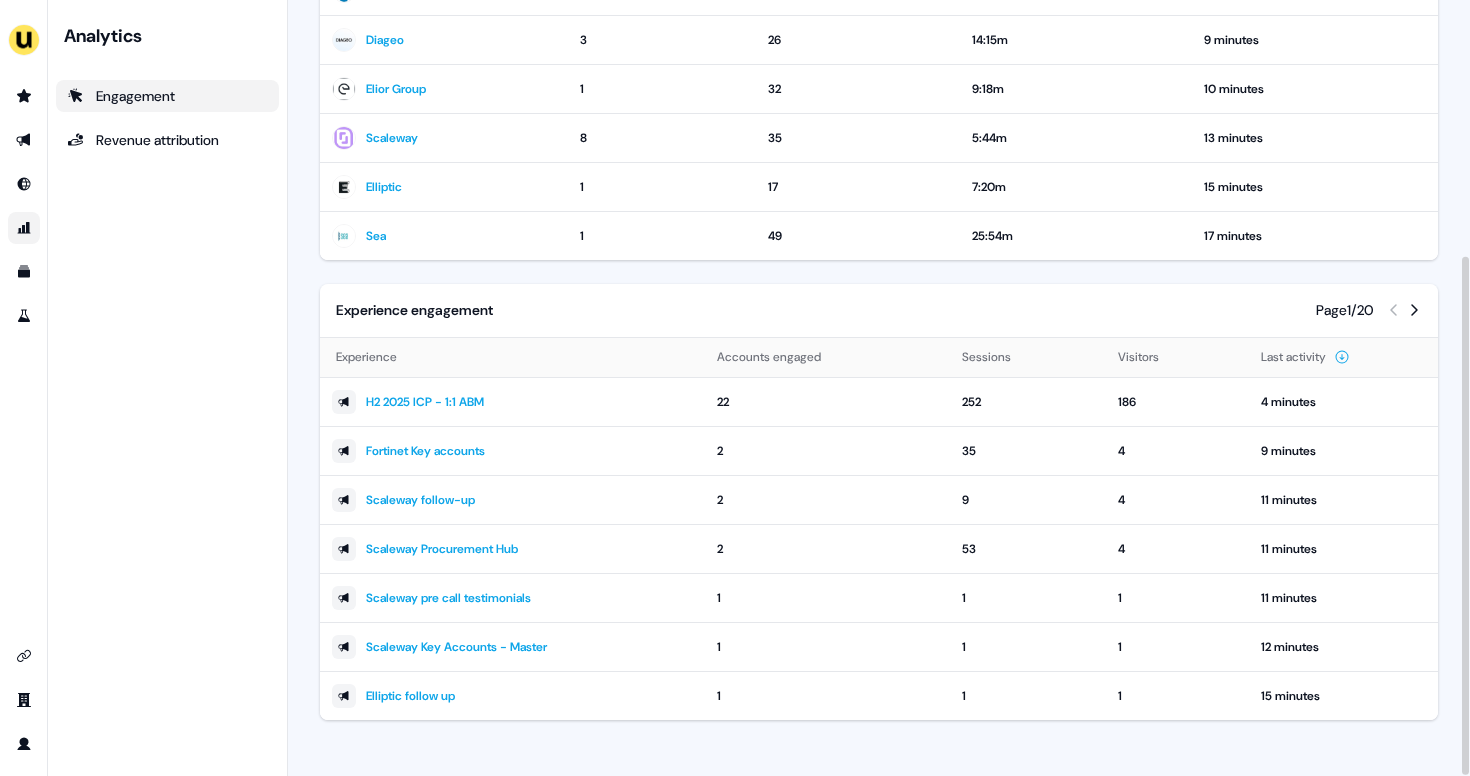 click on "Experience engagement Page  1 / 20" at bounding box center [879, 310] 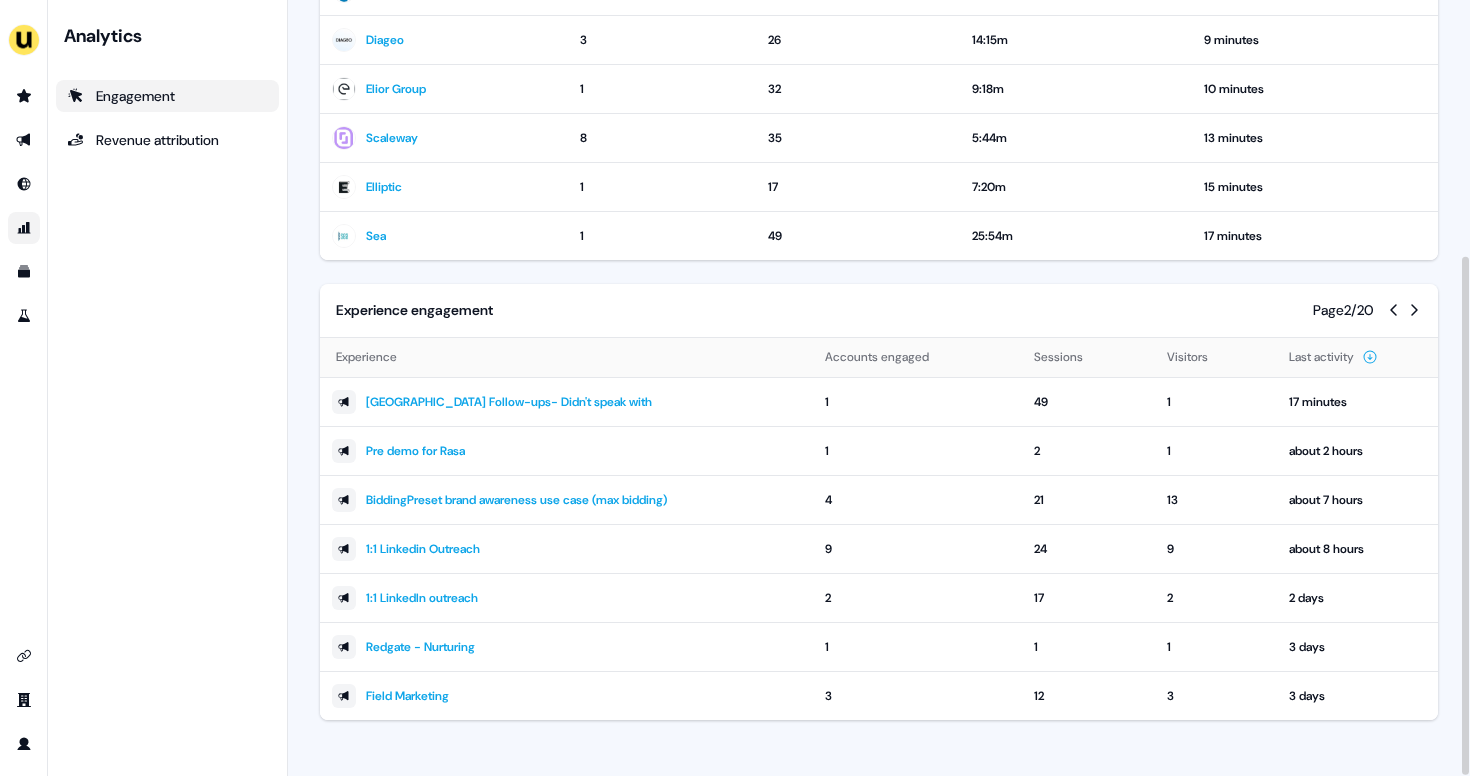 click 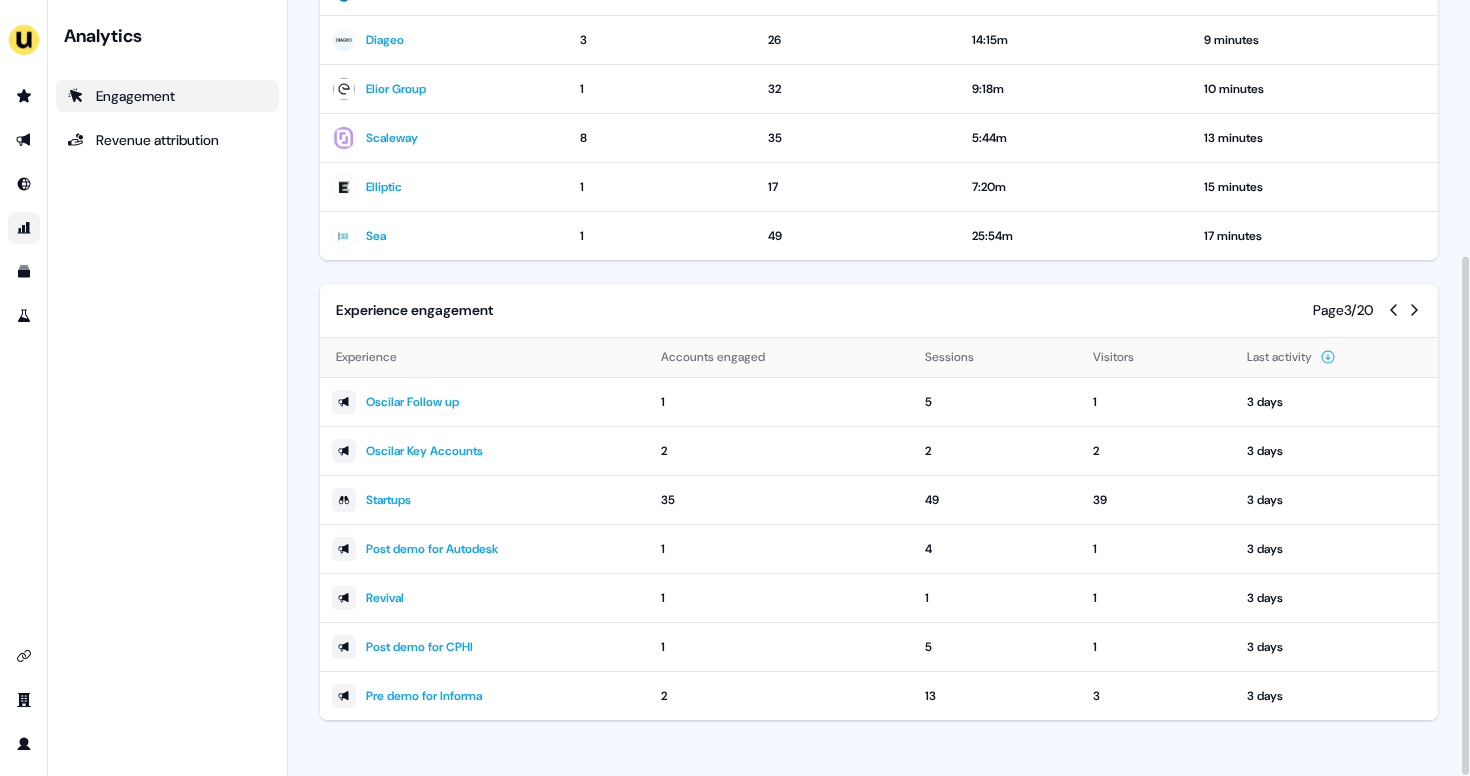 click 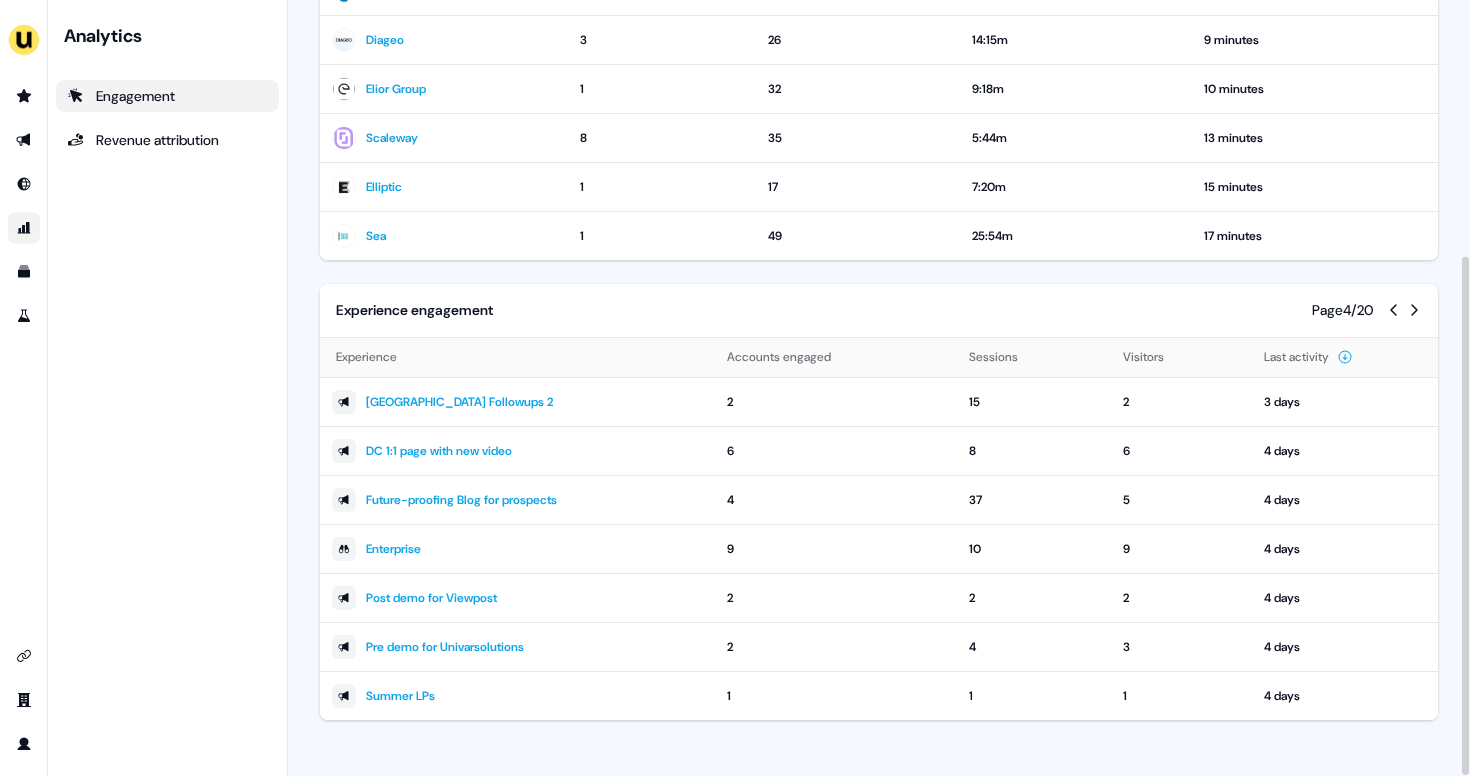 click 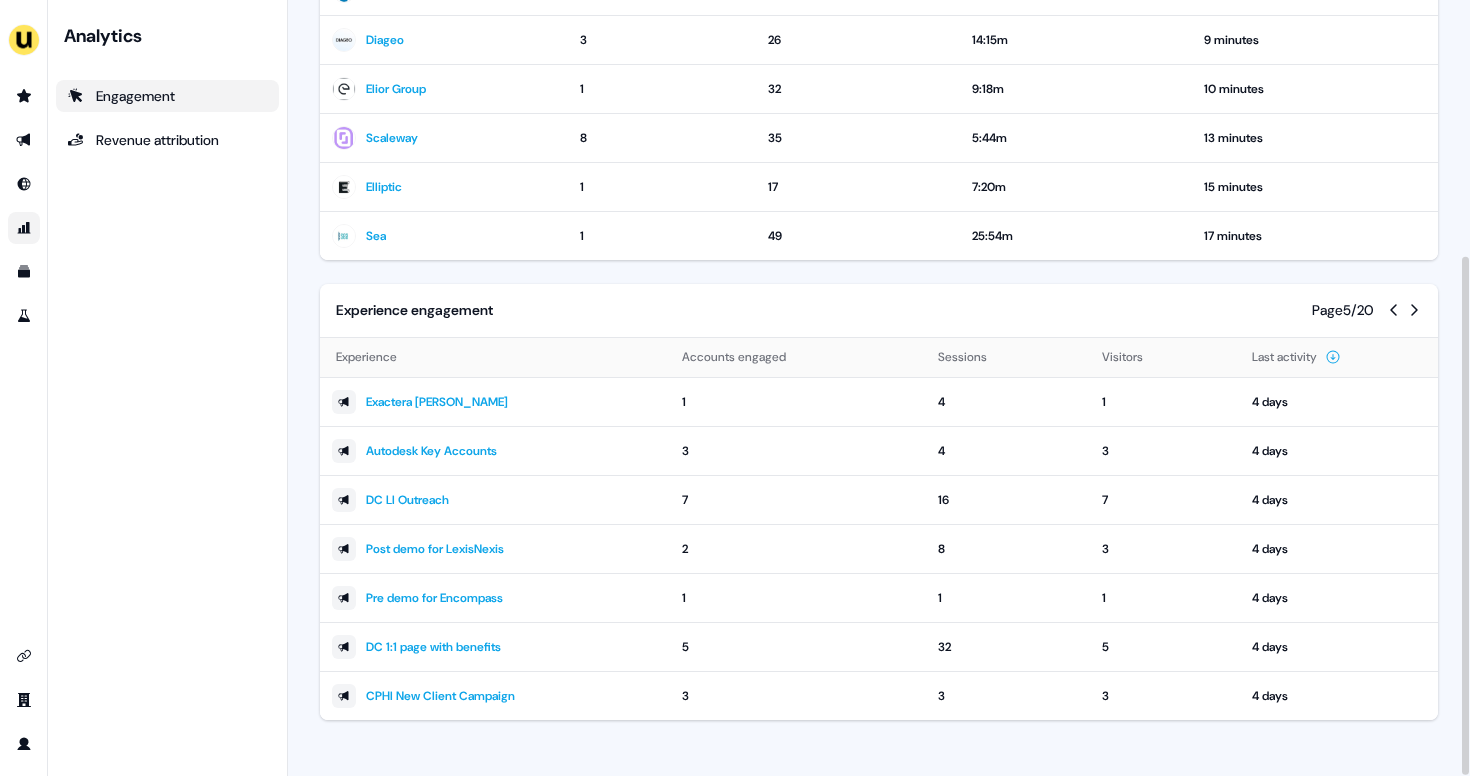click 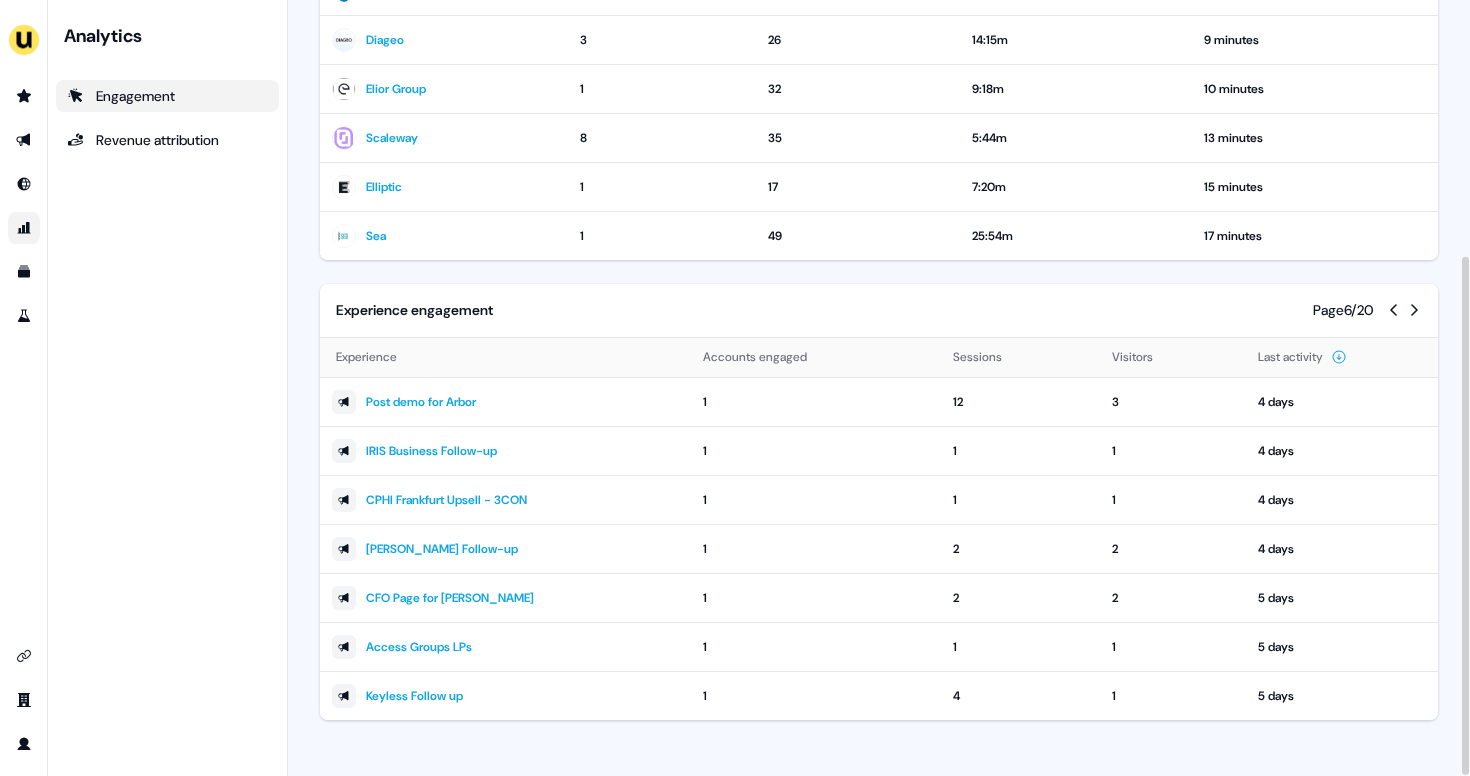 click 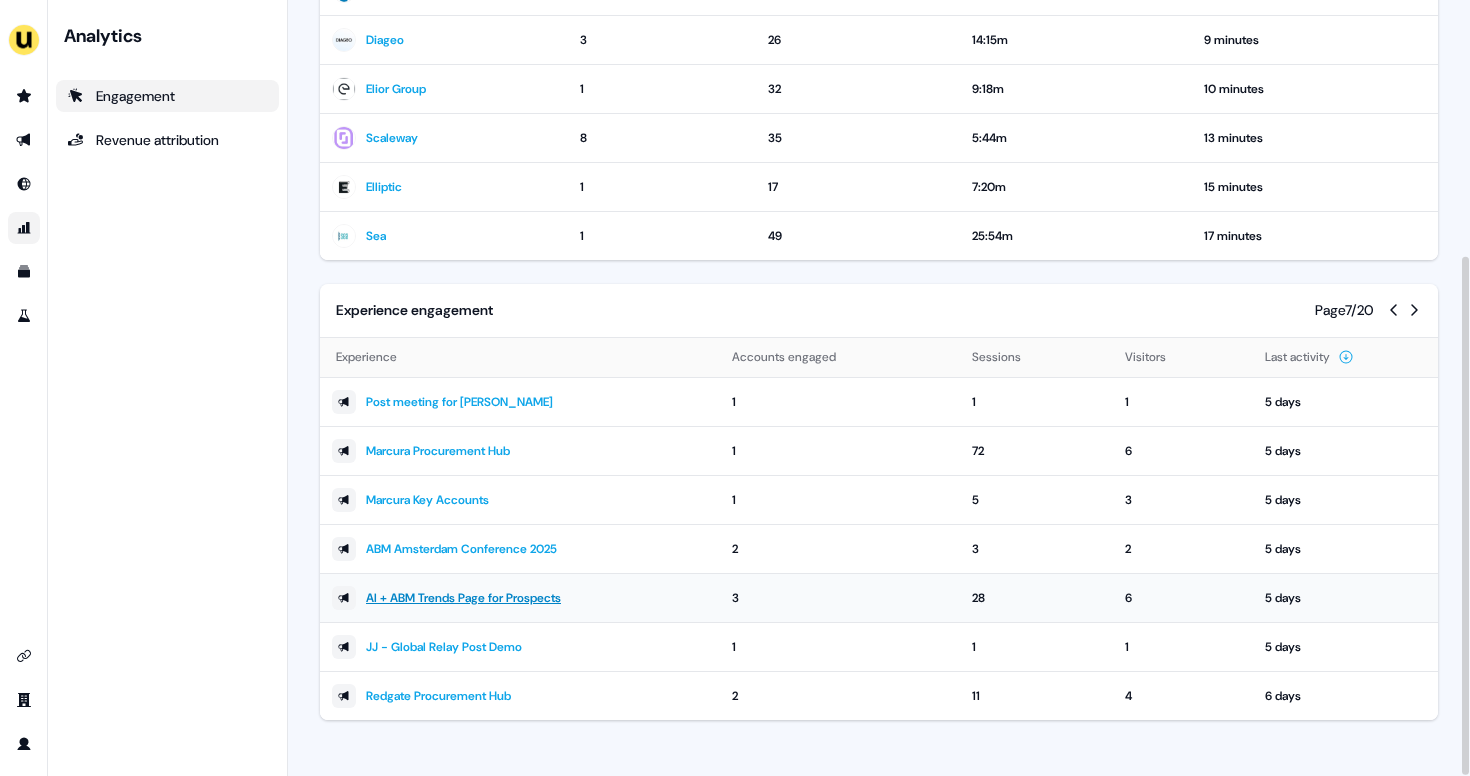 click on "AI + ABM Trends Page for Prospects" at bounding box center (463, 598) 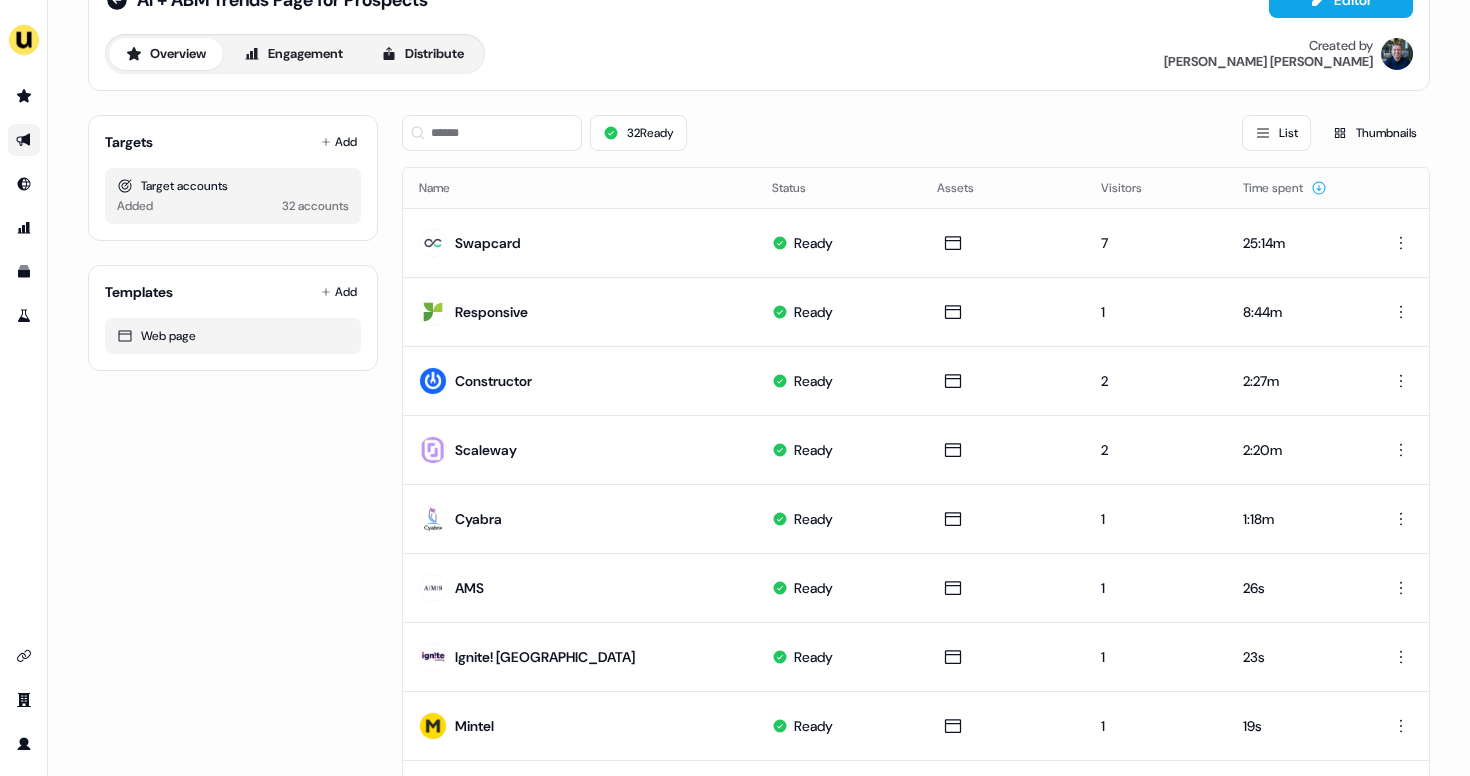 scroll, scrollTop: 63, scrollLeft: 0, axis: vertical 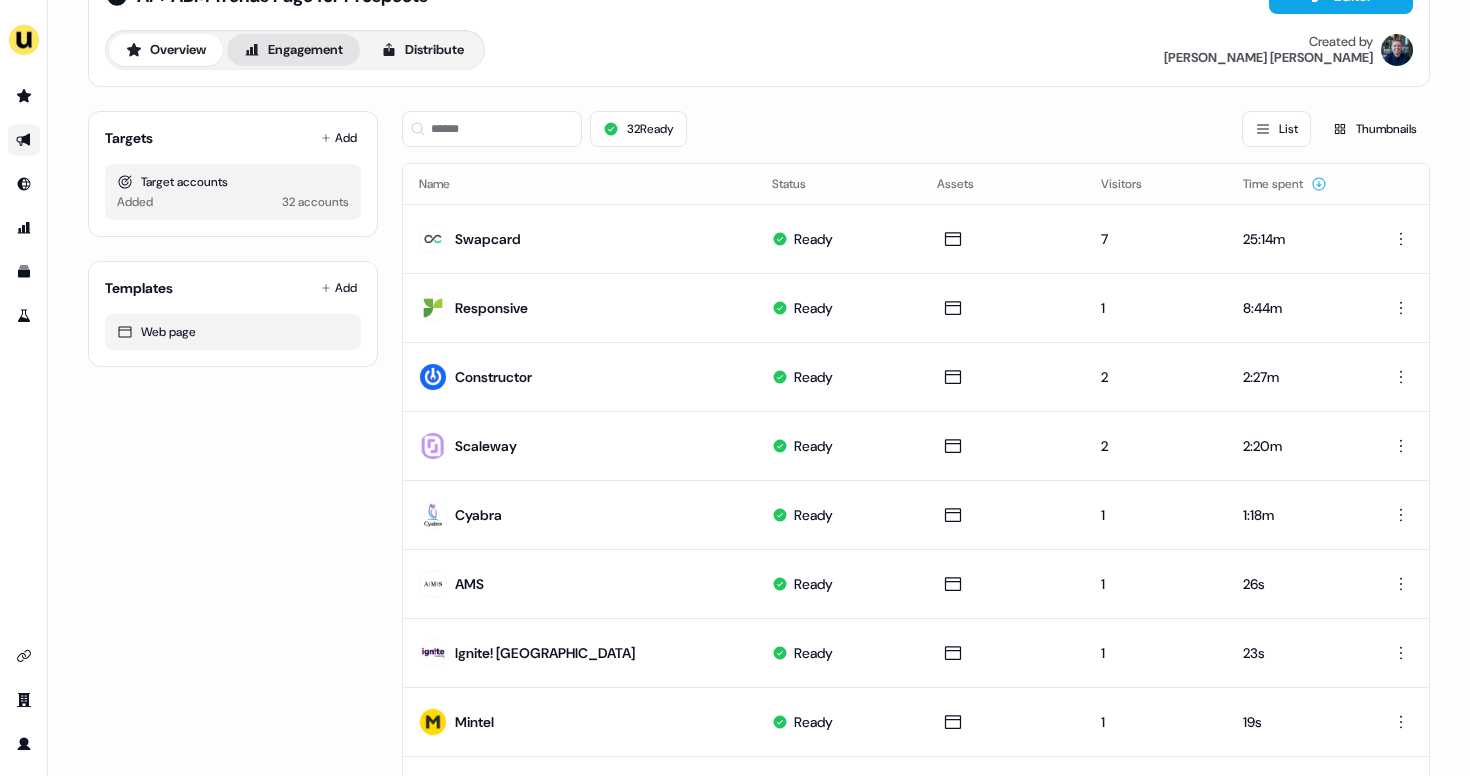 click on "Engagement" at bounding box center (293, 50) 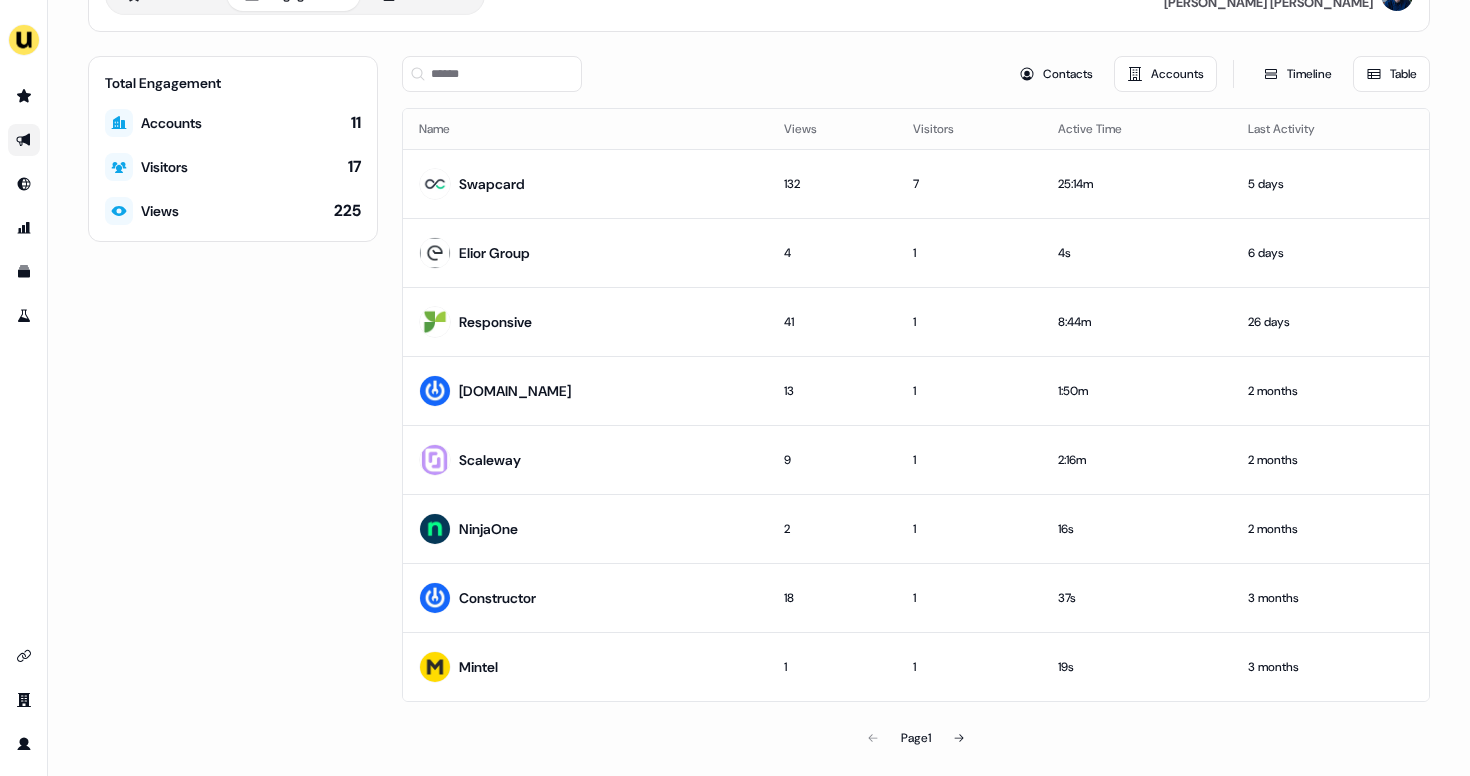 scroll, scrollTop: 110, scrollLeft: 0, axis: vertical 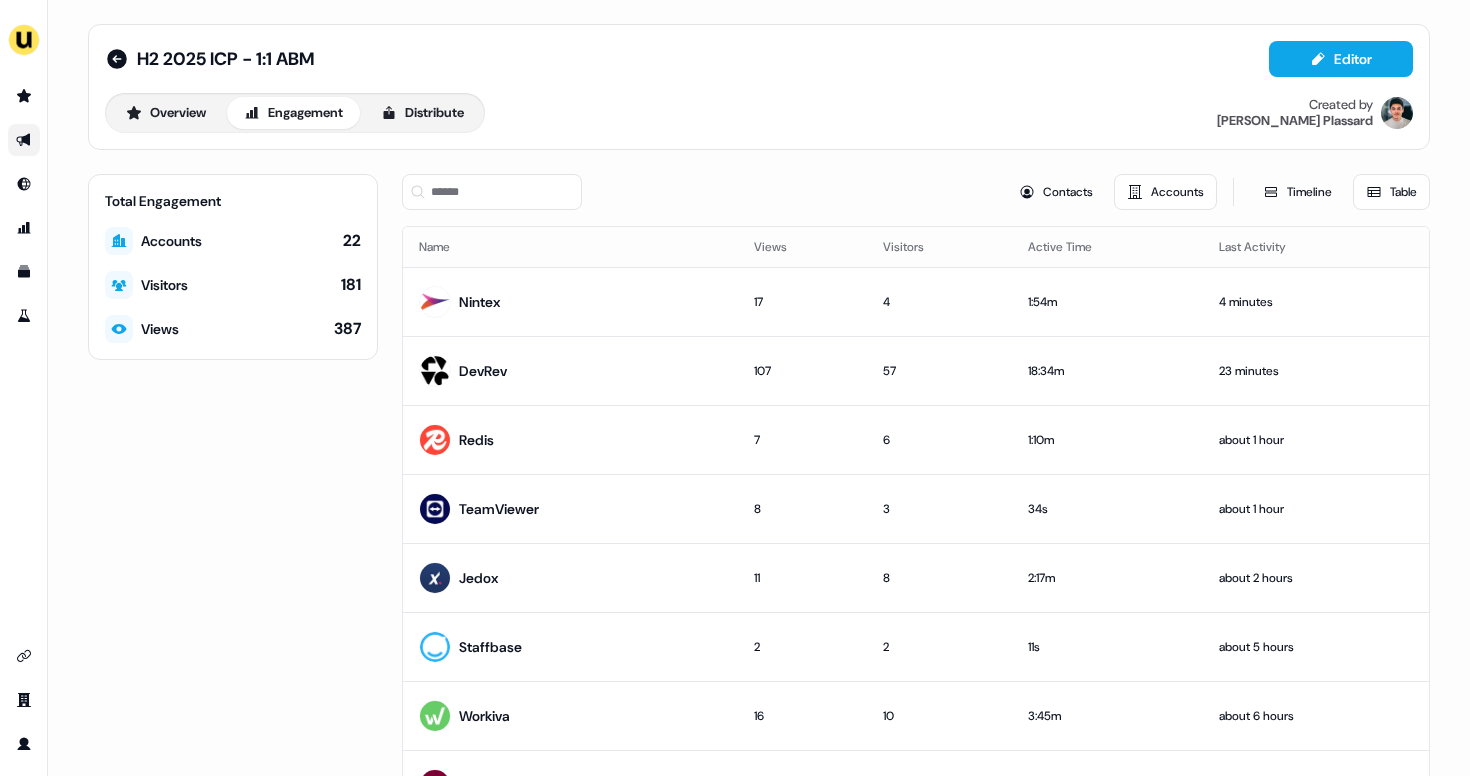 click on "Overview Engagement Distribute" at bounding box center (295, 113) 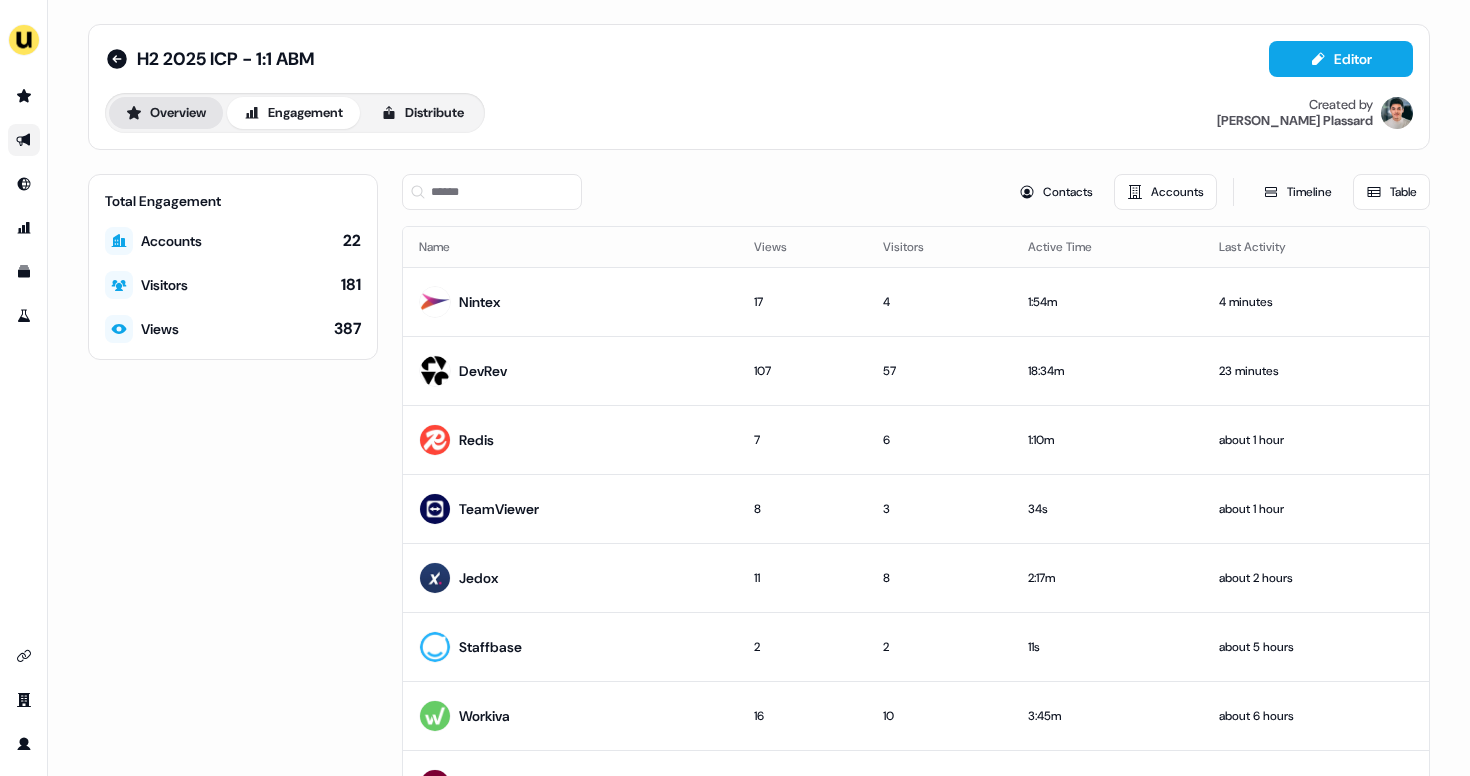 click on "Overview" at bounding box center [166, 113] 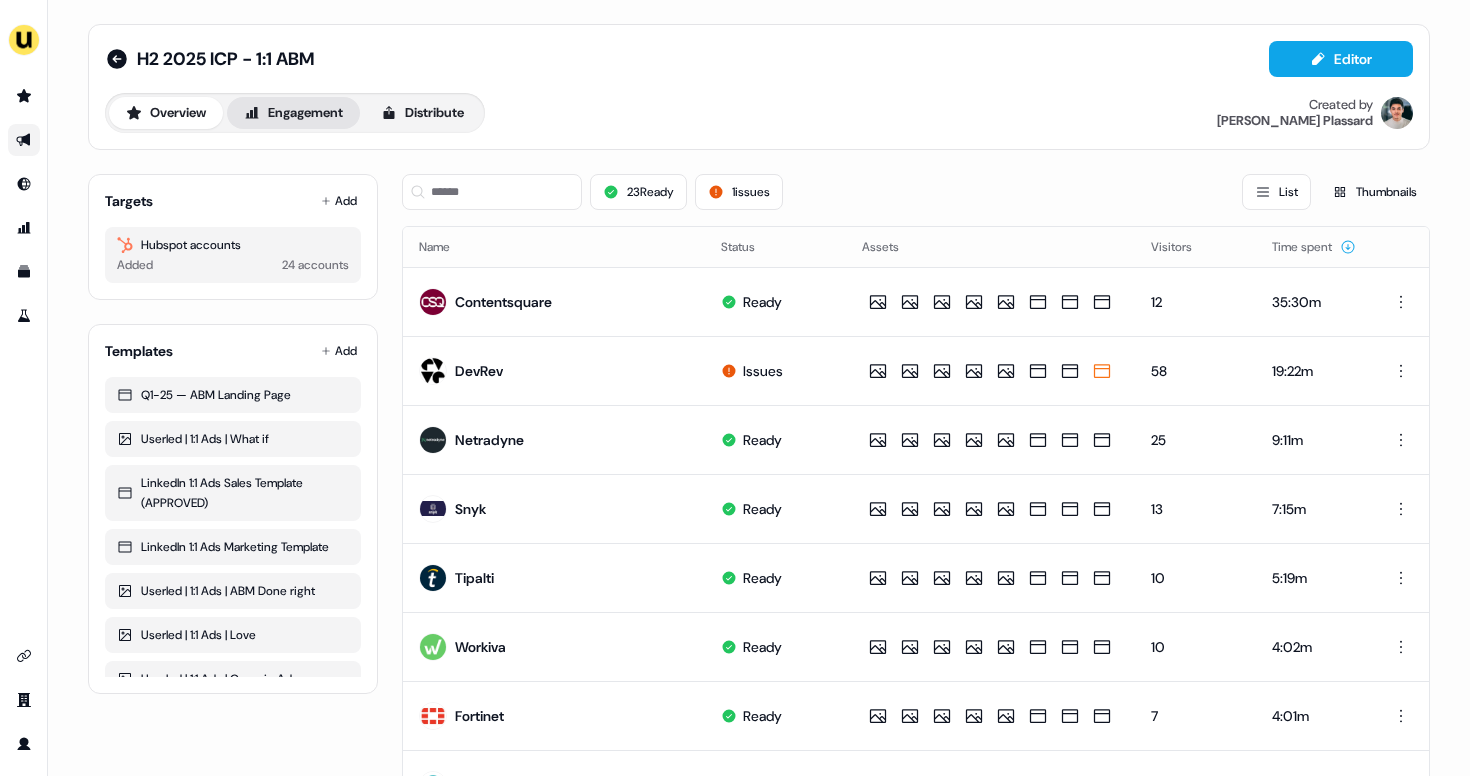 click on "Engagement" at bounding box center (293, 113) 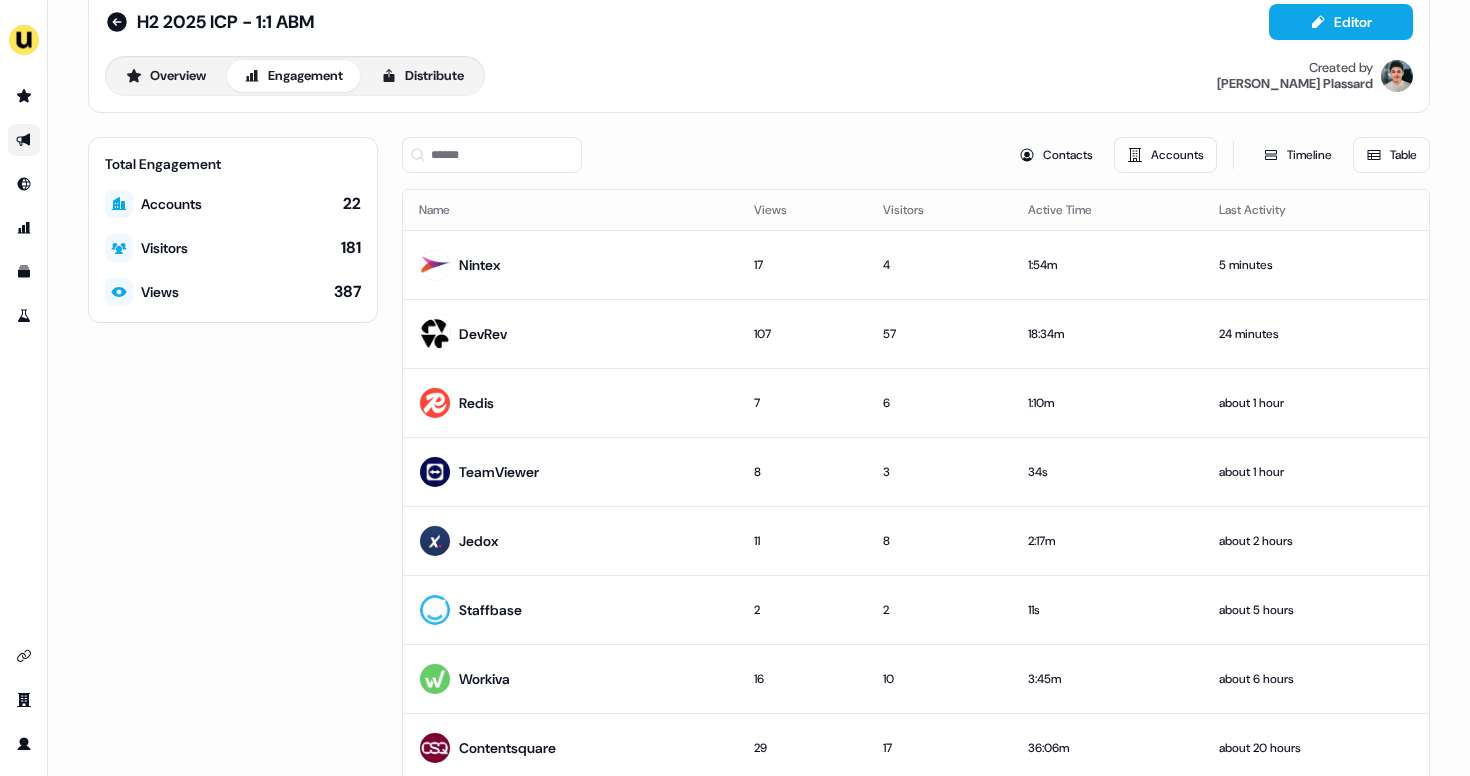scroll, scrollTop: 41, scrollLeft: 0, axis: vertical 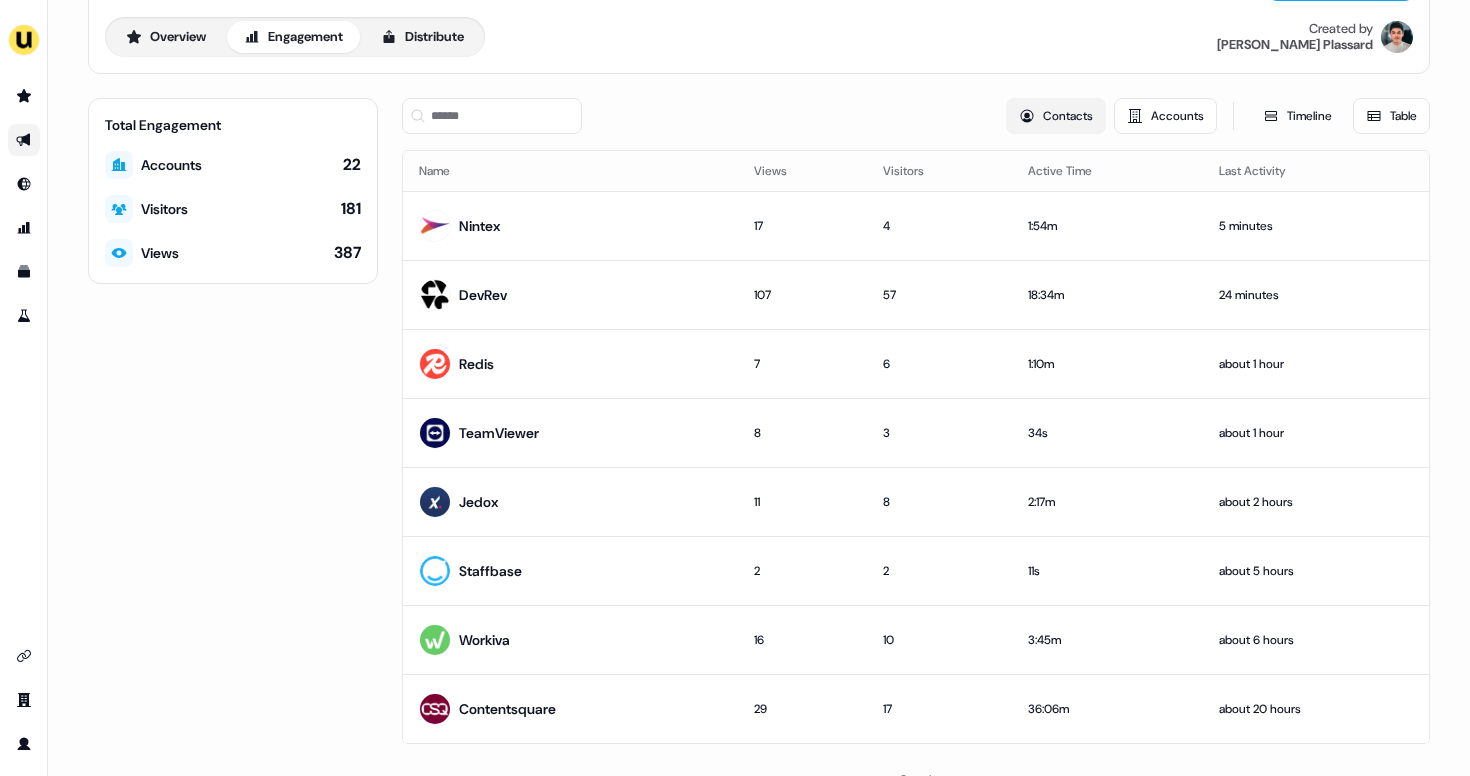 click on "Contacts" at bounding box center [1056, 116] 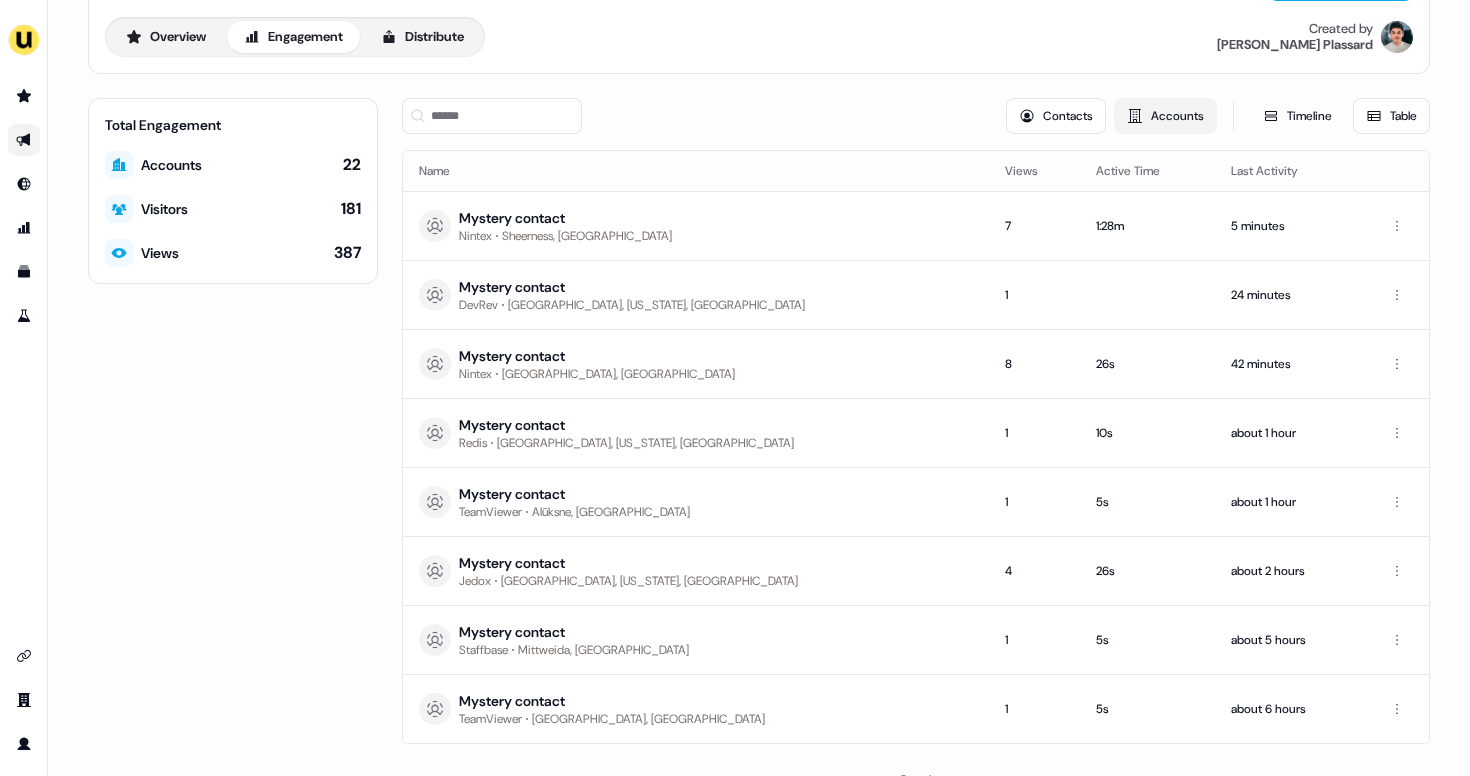 click on "Accounts" at bounding box center [1165, 116] 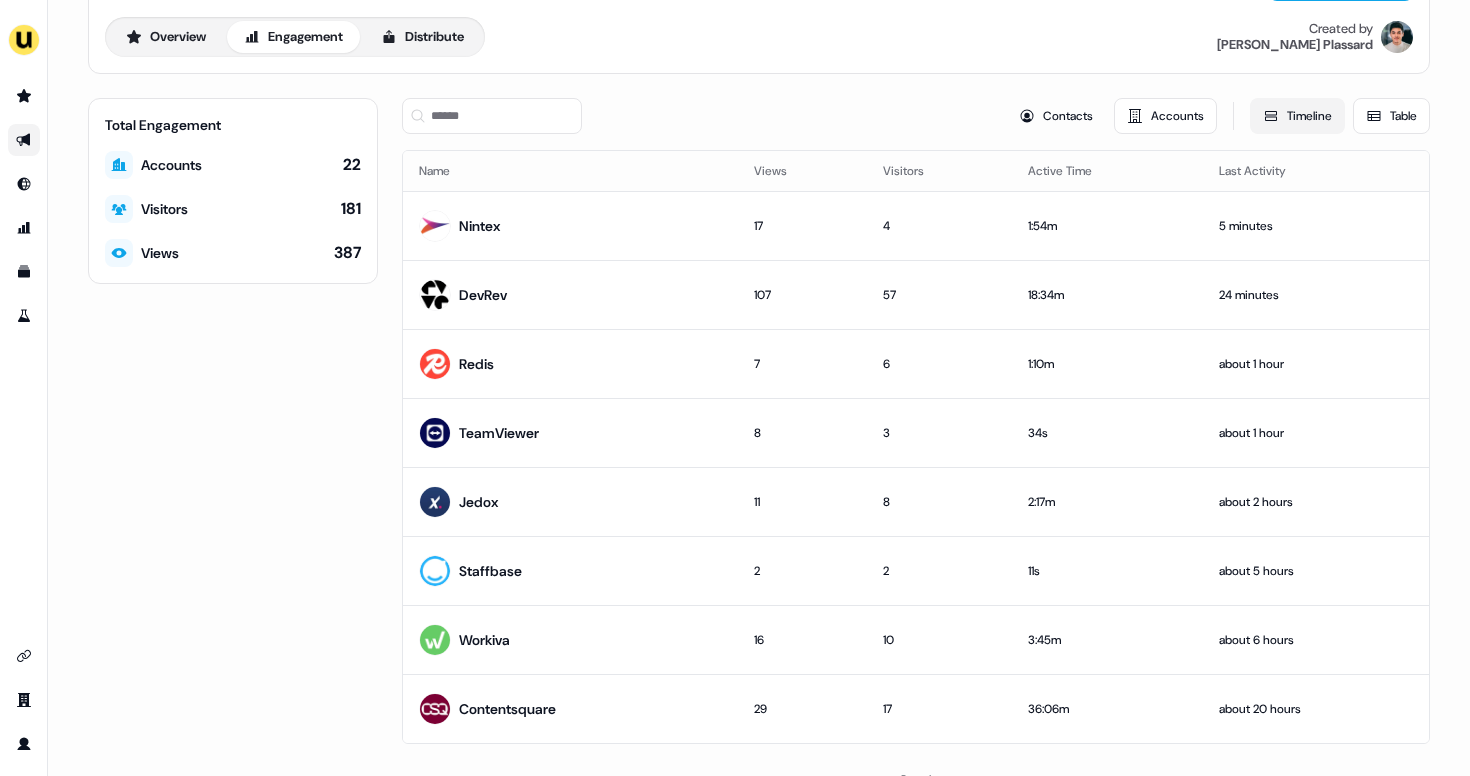 click on "Timeline" at bounding box center [1297, 116] 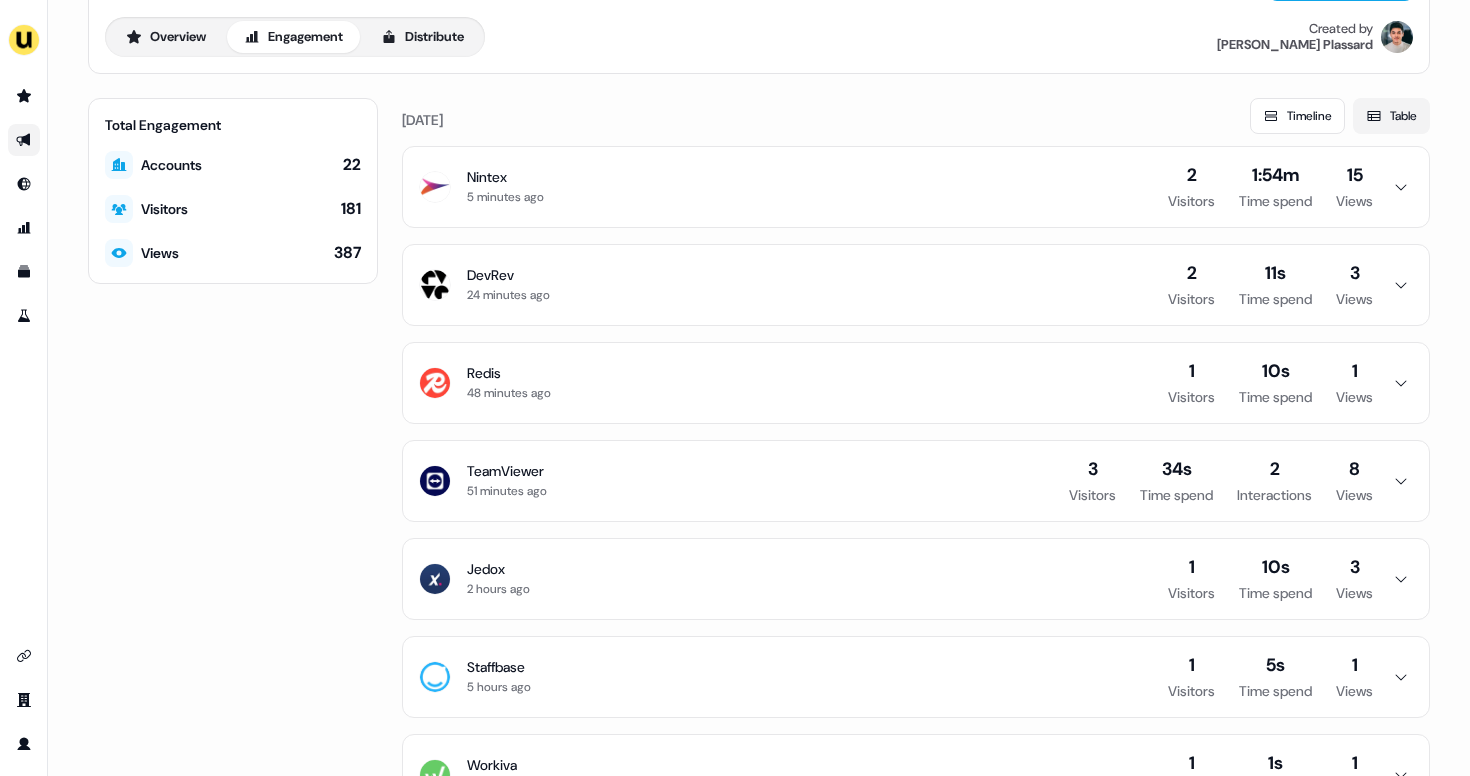 click on "Table" at bounding box center [1391, 116] 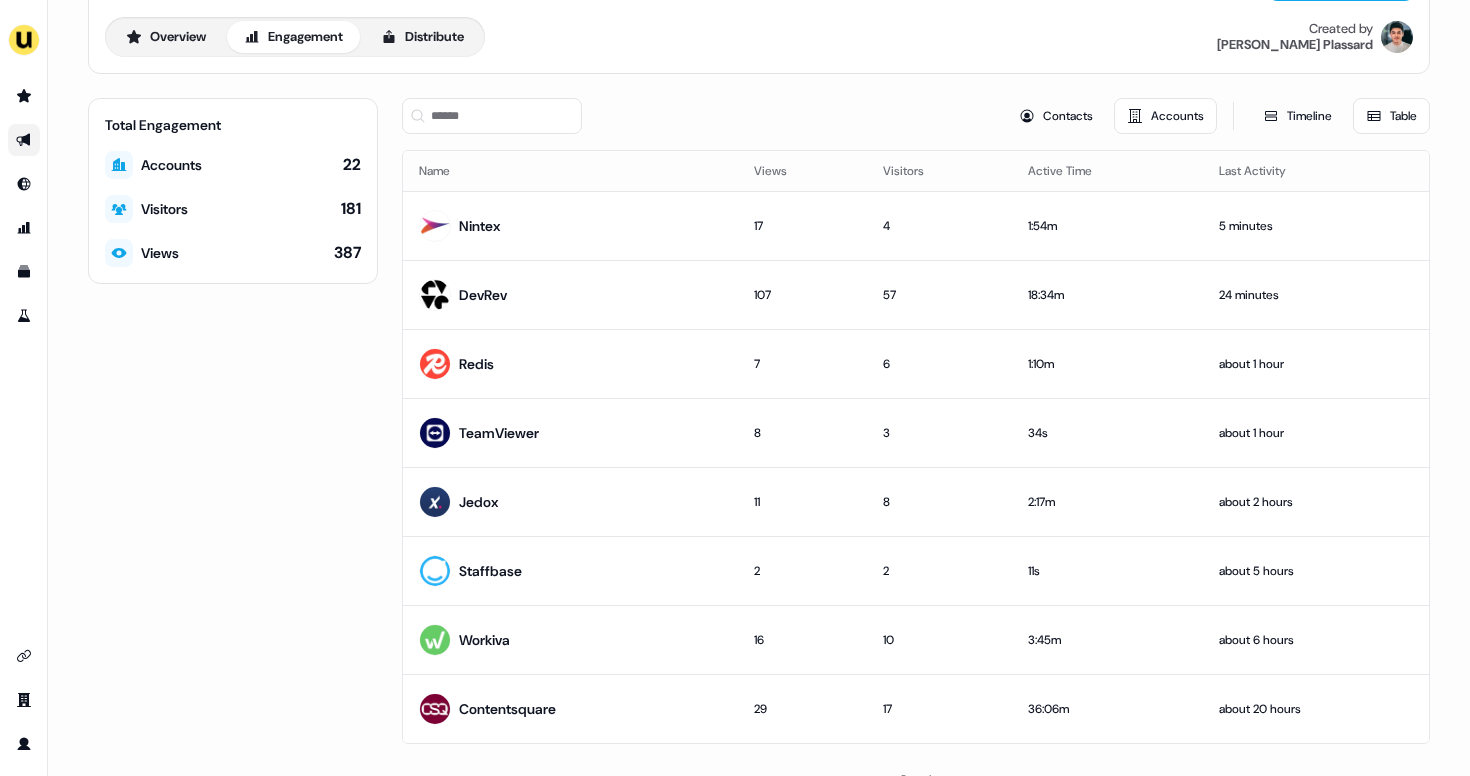 scroll, scrollTop: 0, scrollLeft: 0, axis: both 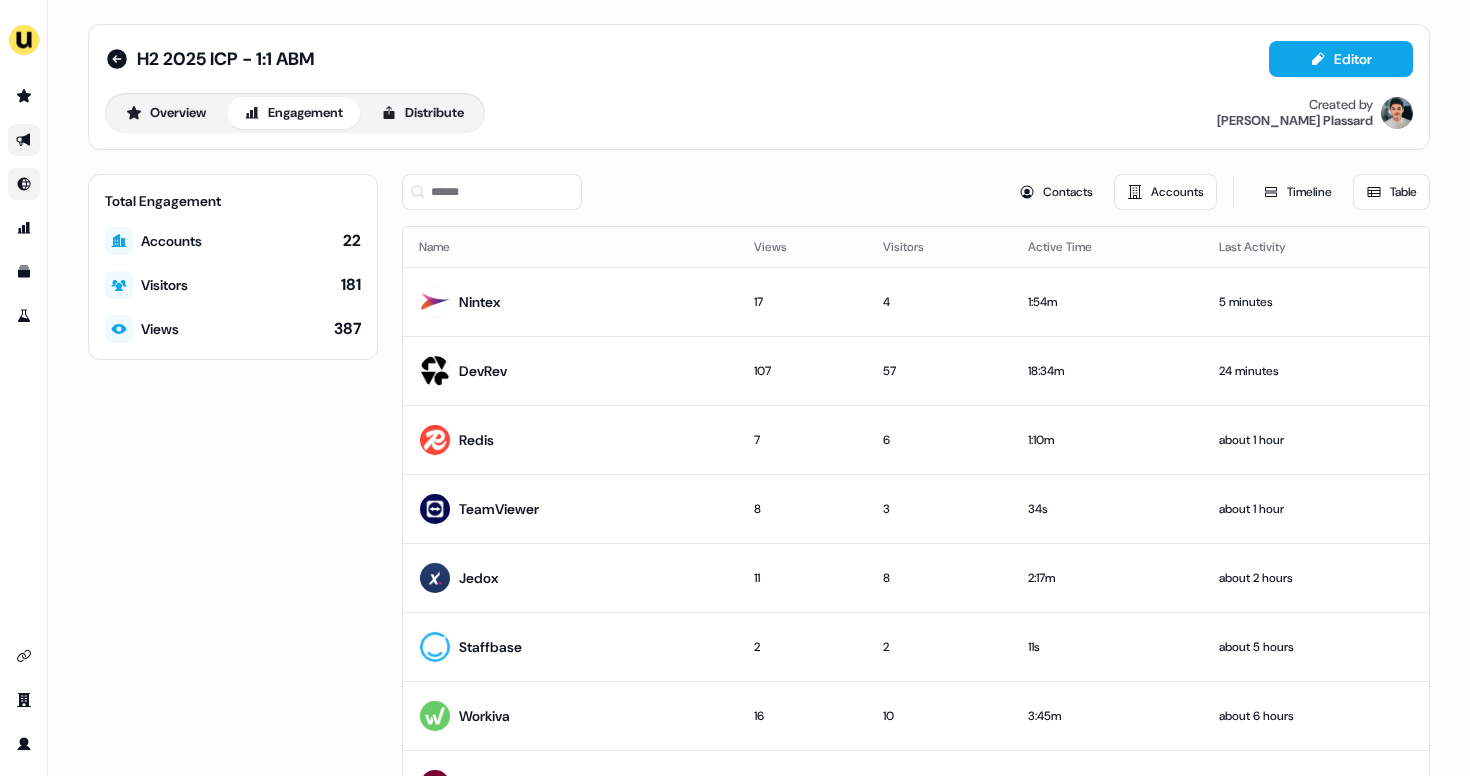 click at bounding box center (24, 184) 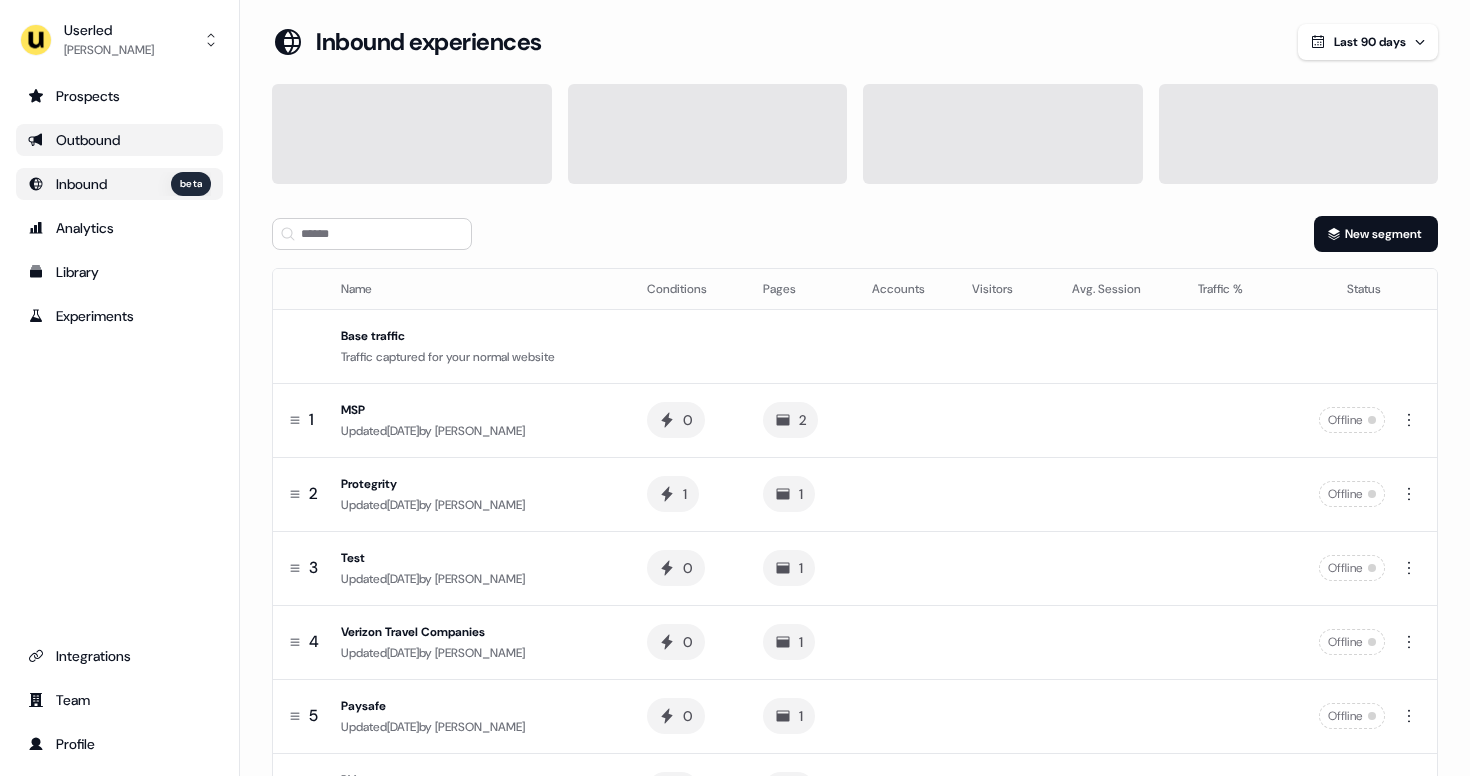 click on "Outbound" at bounding box center (119, 140) 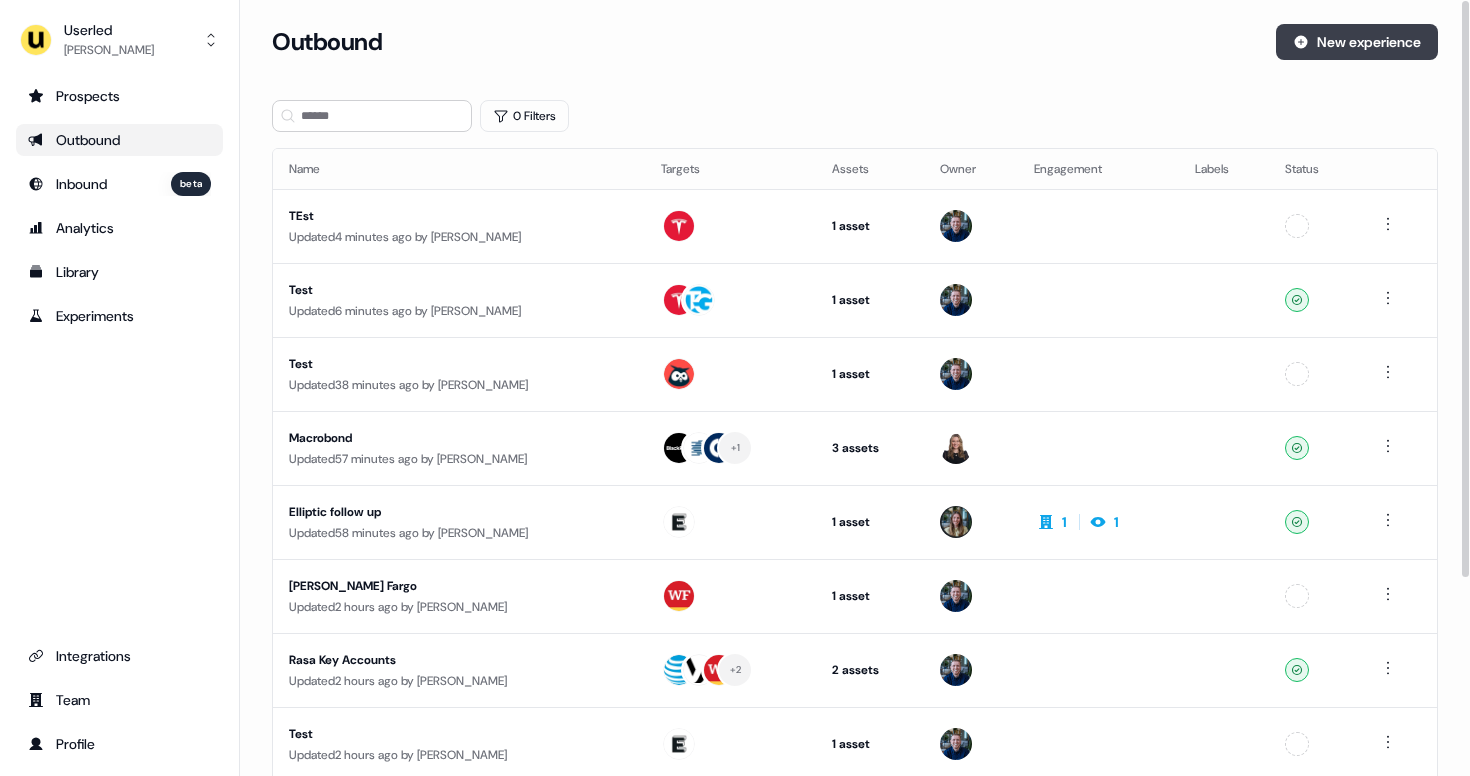 click on "New experience" at bounding box center [1357, 42] 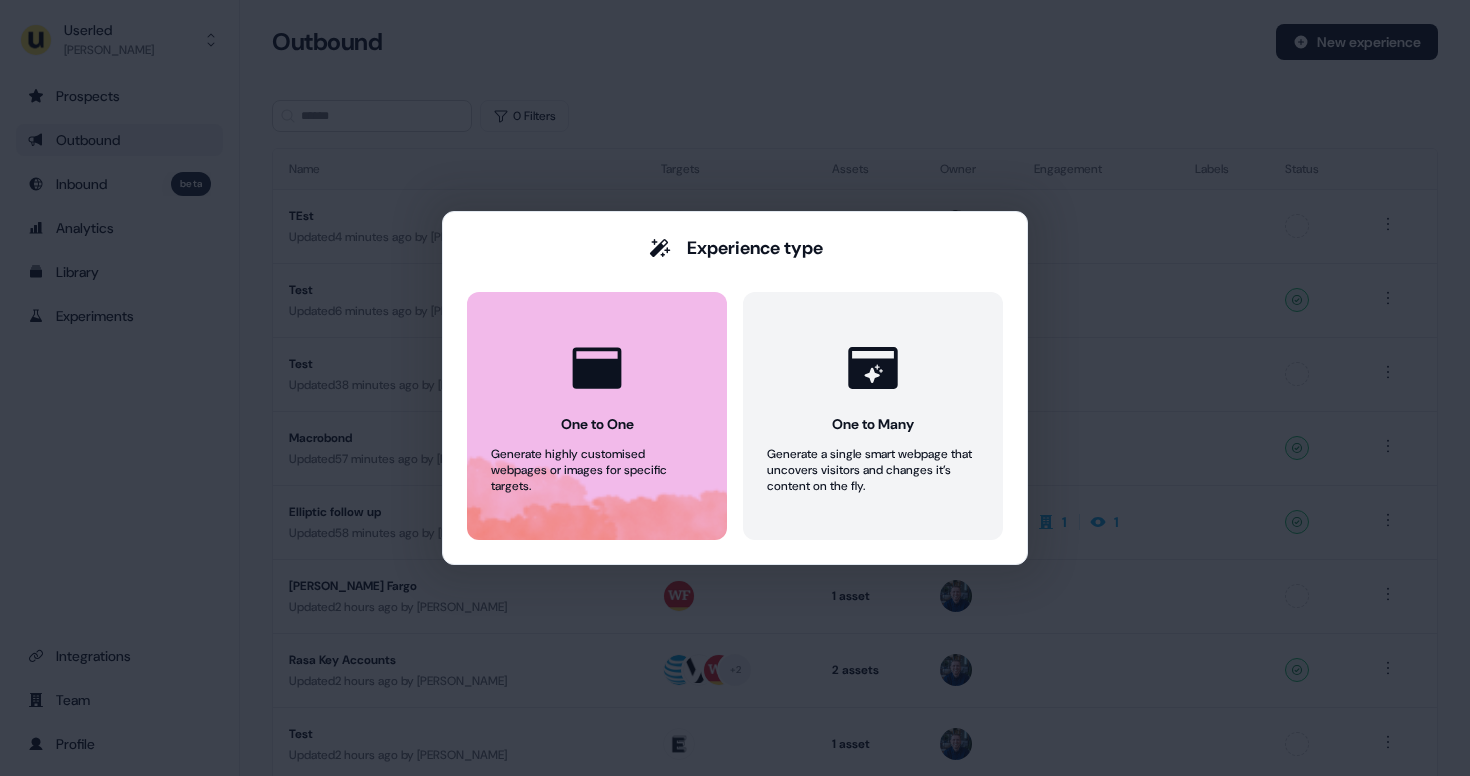 click on "One to One Generate highly customised webpages or images for specific targets." at bounding box center (597, 416) 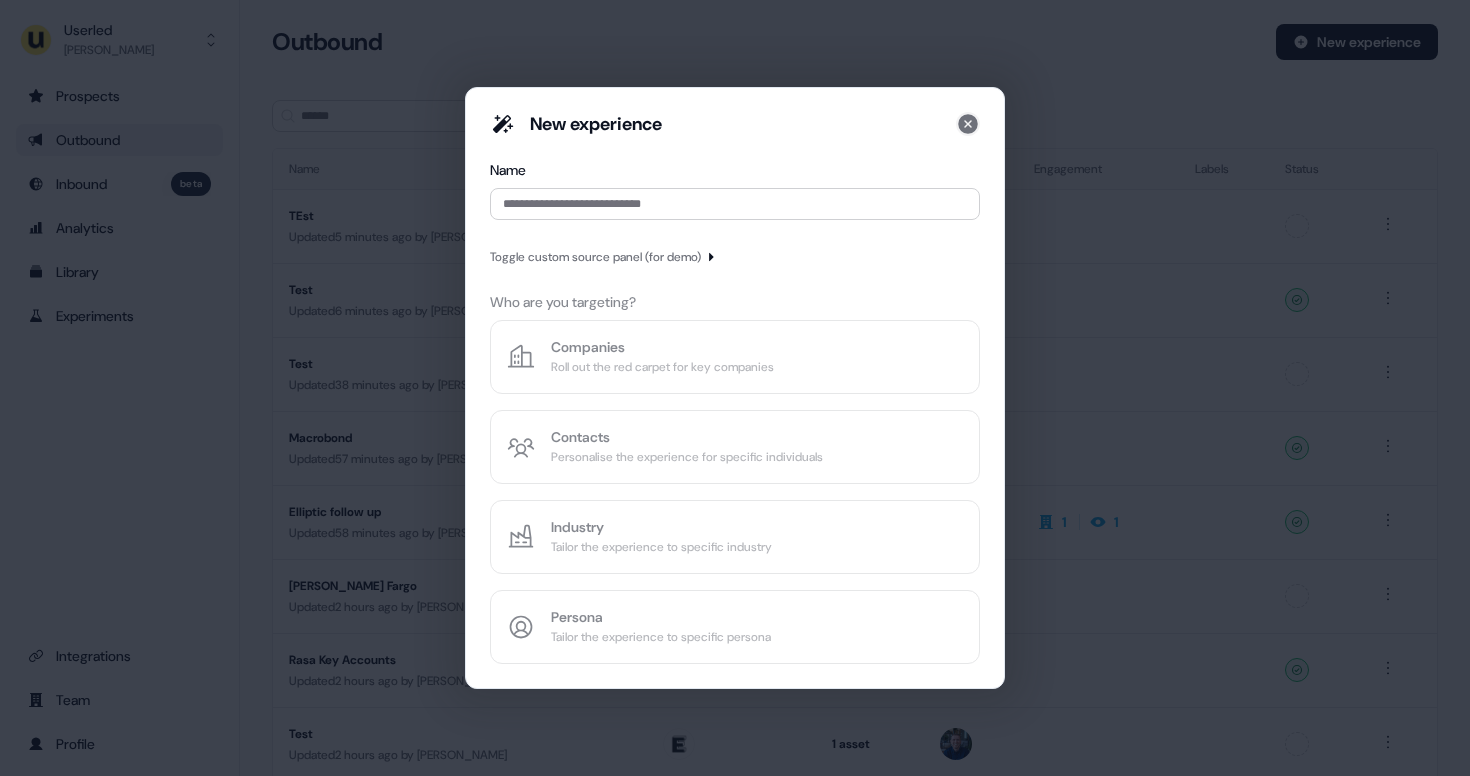 click 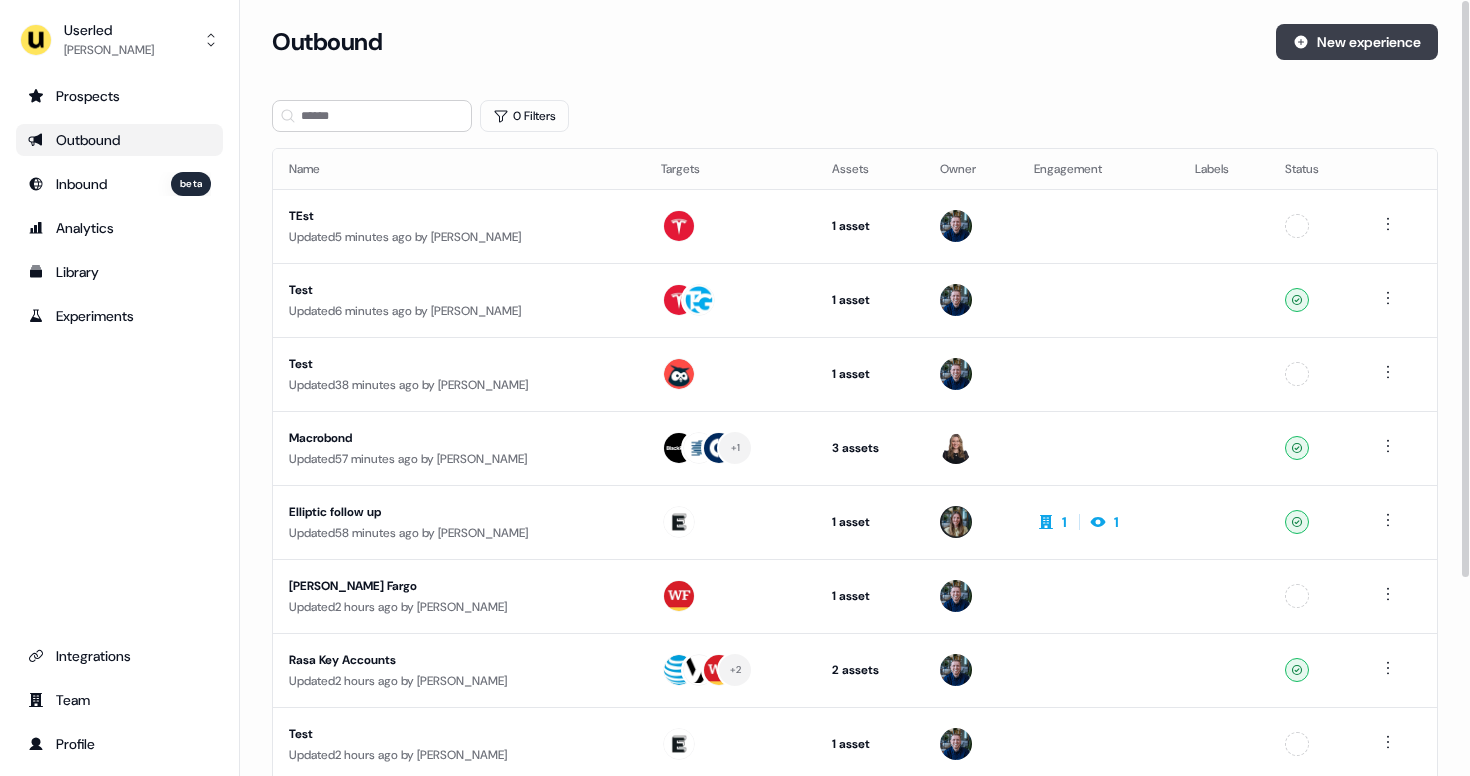 click on "New experience" at bounding box center [1357, 42] 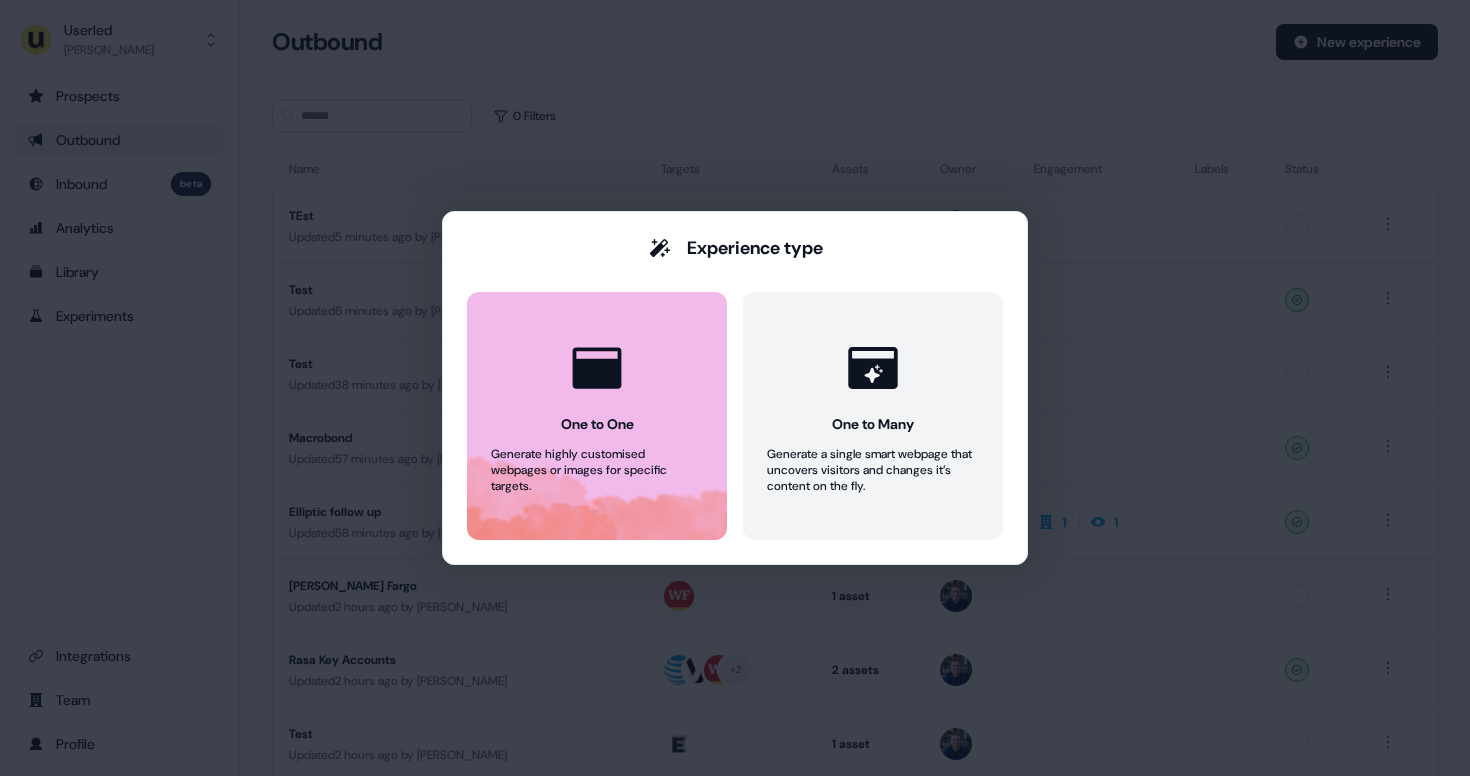 click on "One to One Generate highly customised webpages or images for specific targets." at bounding box center [597, 416] 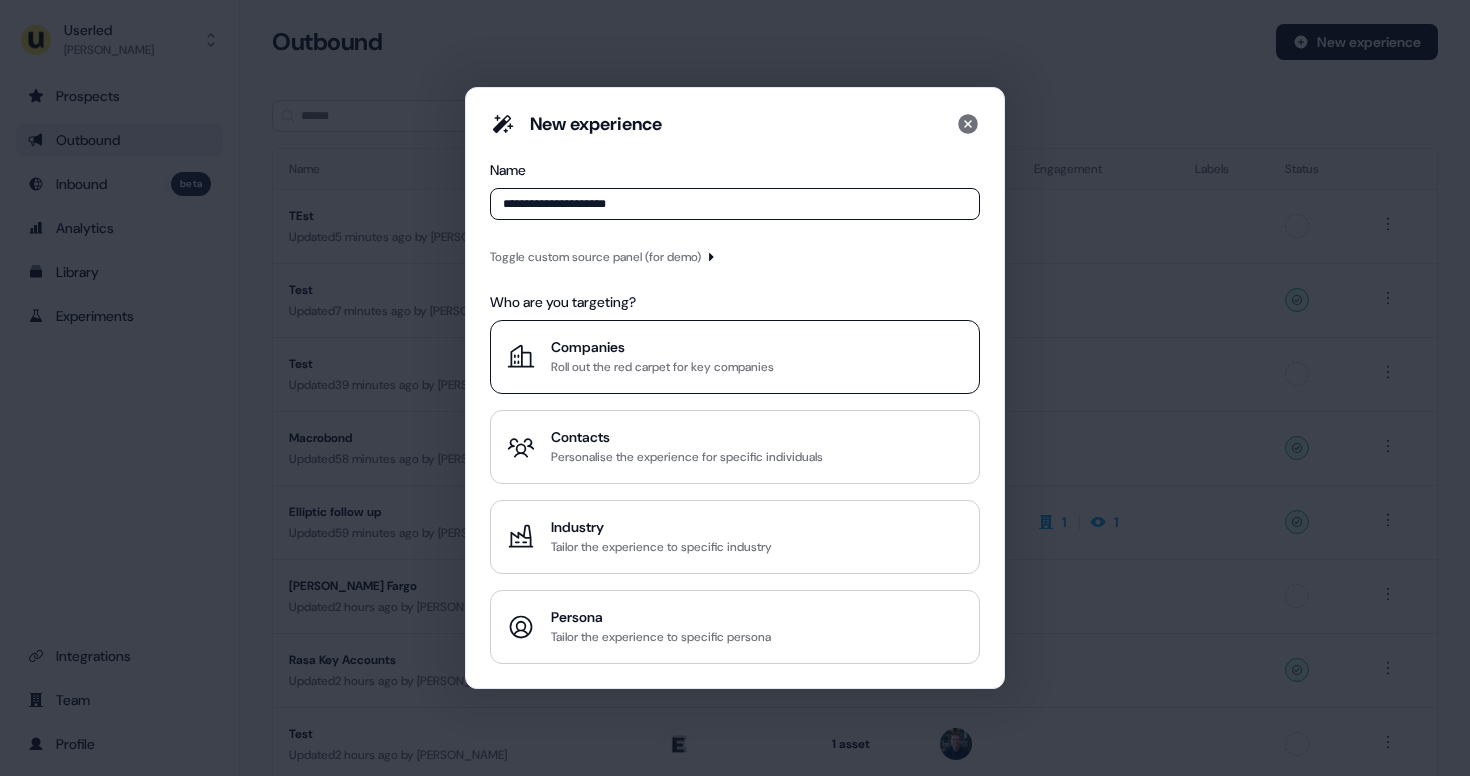 type on "**********" 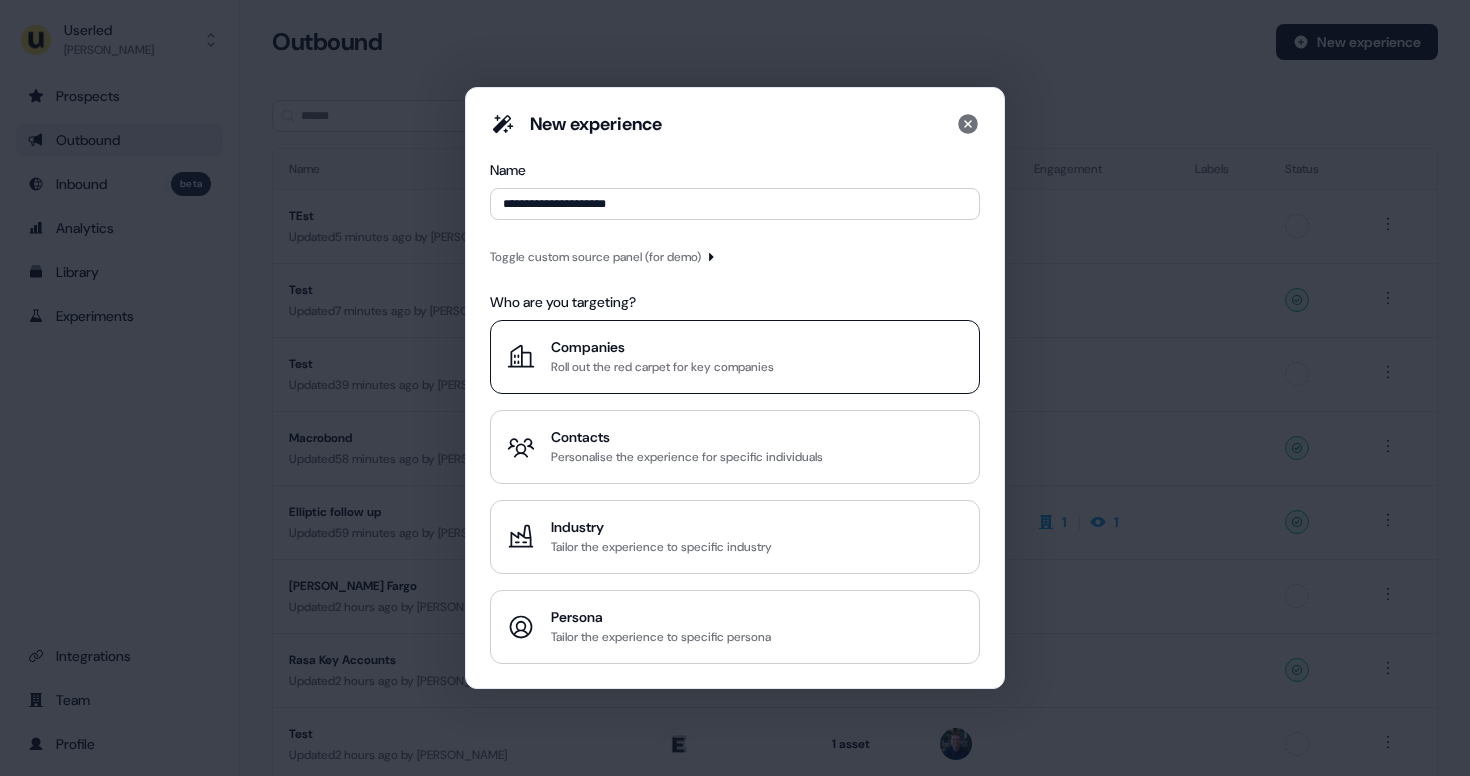click on "Companies" at bounding box center (662, 347) 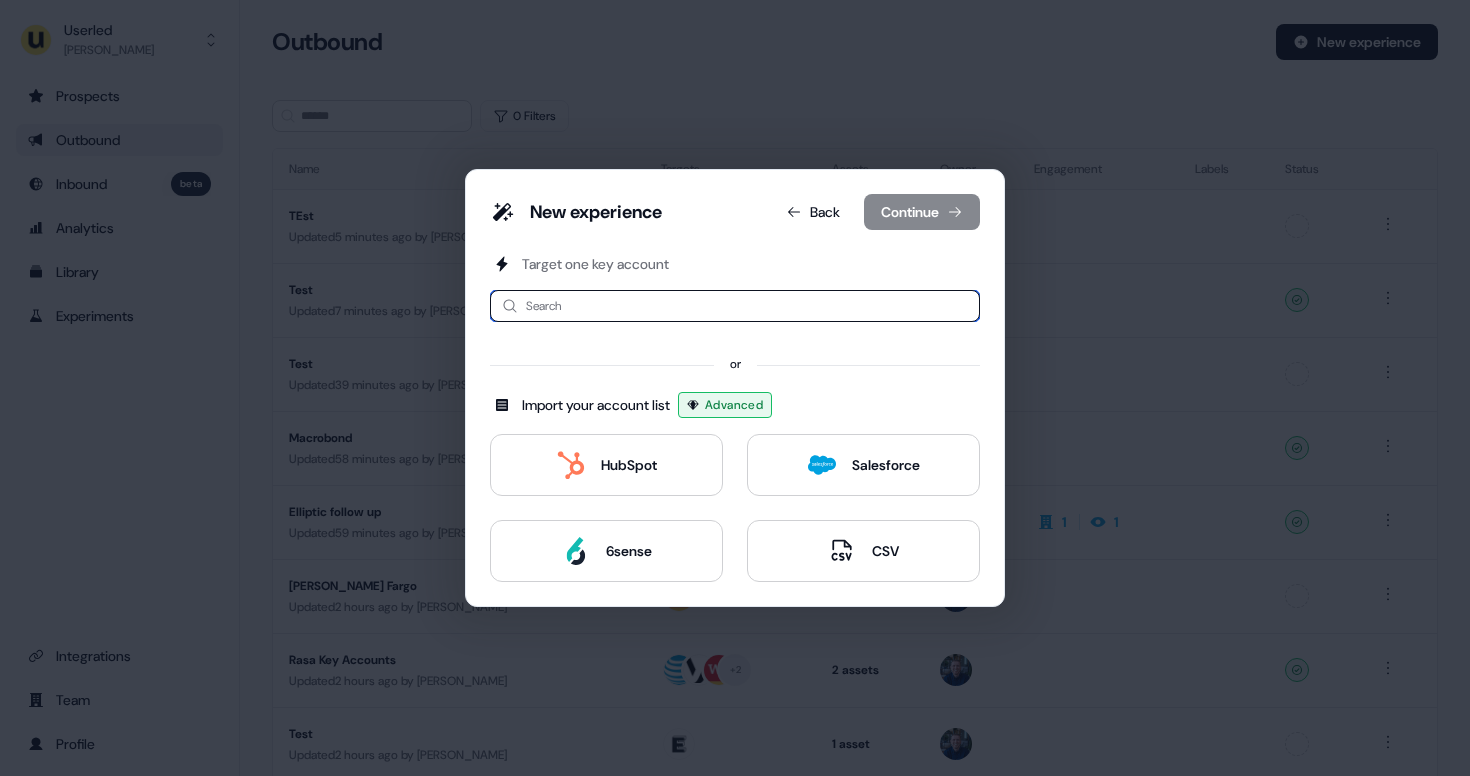 click at bounding box center [735, 306] 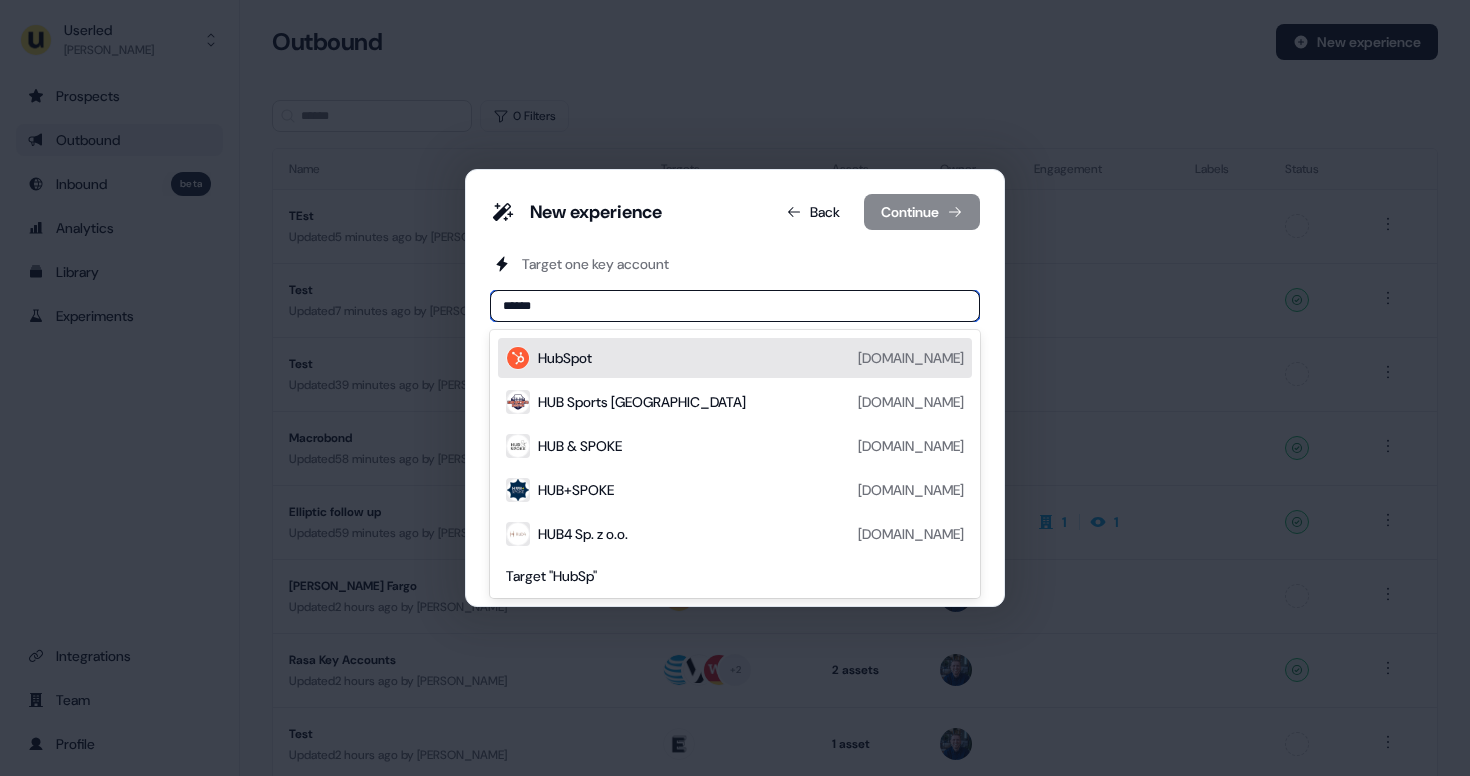 type on "*******" 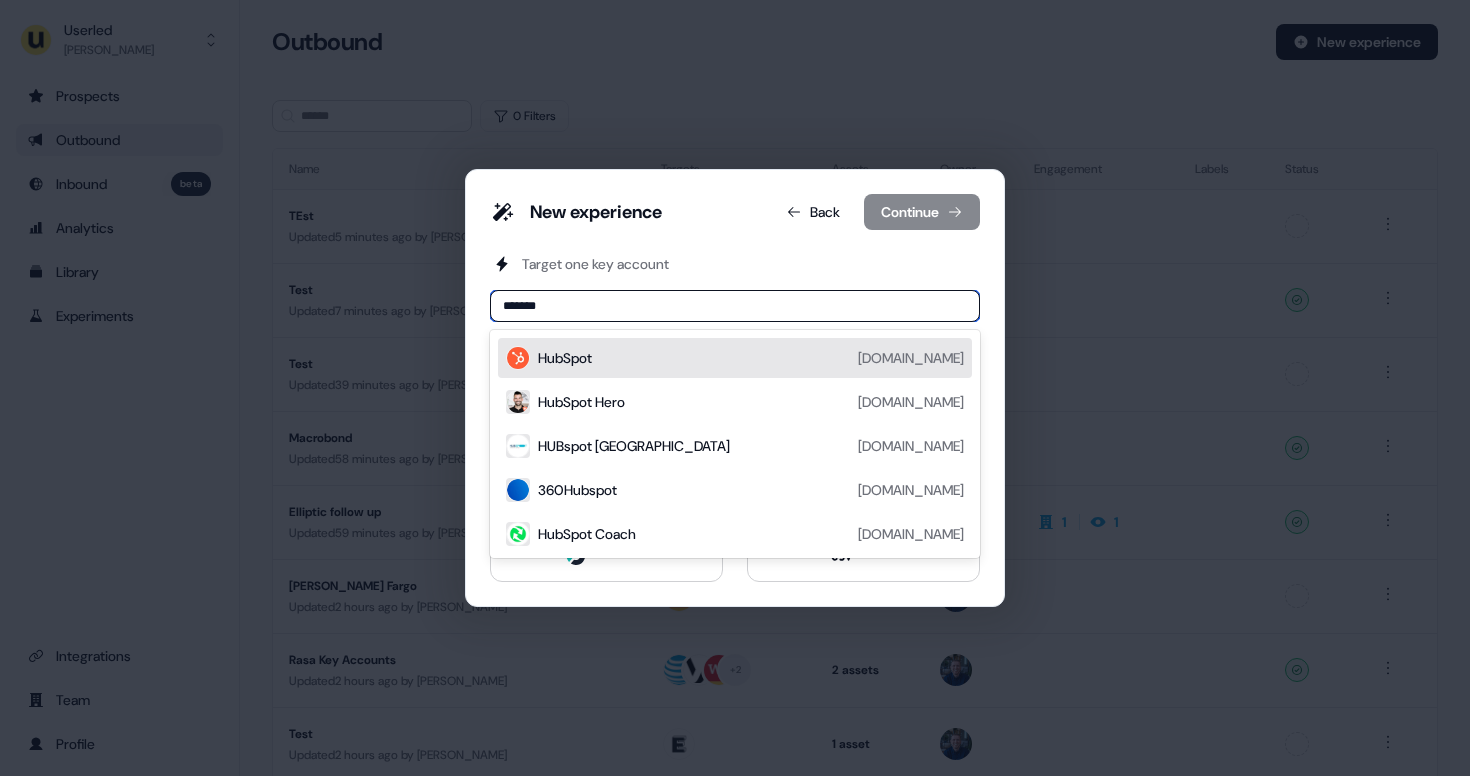 click on "HubSpot" at bounding box center (565, 358) 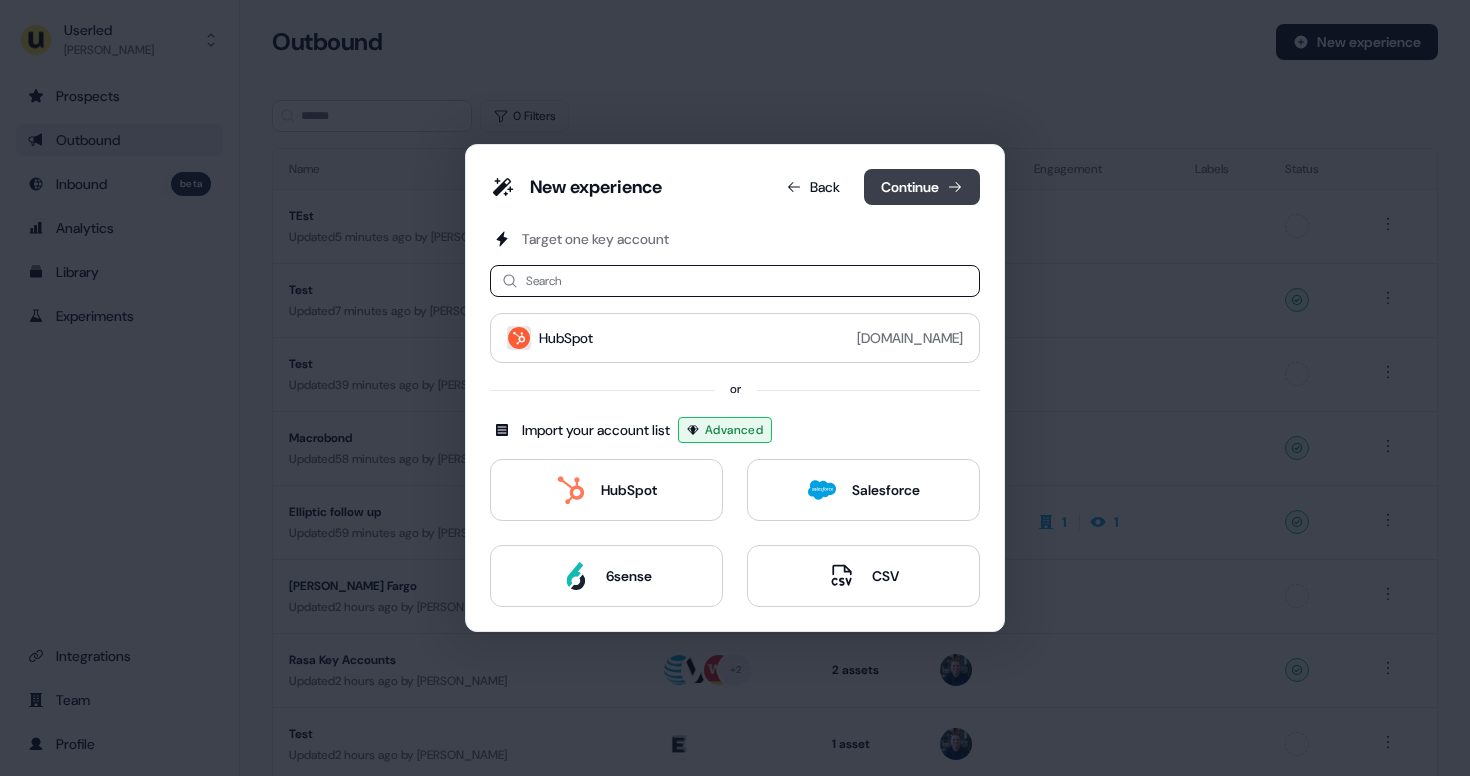 click on "Continue" at bounding box center [922, 187] 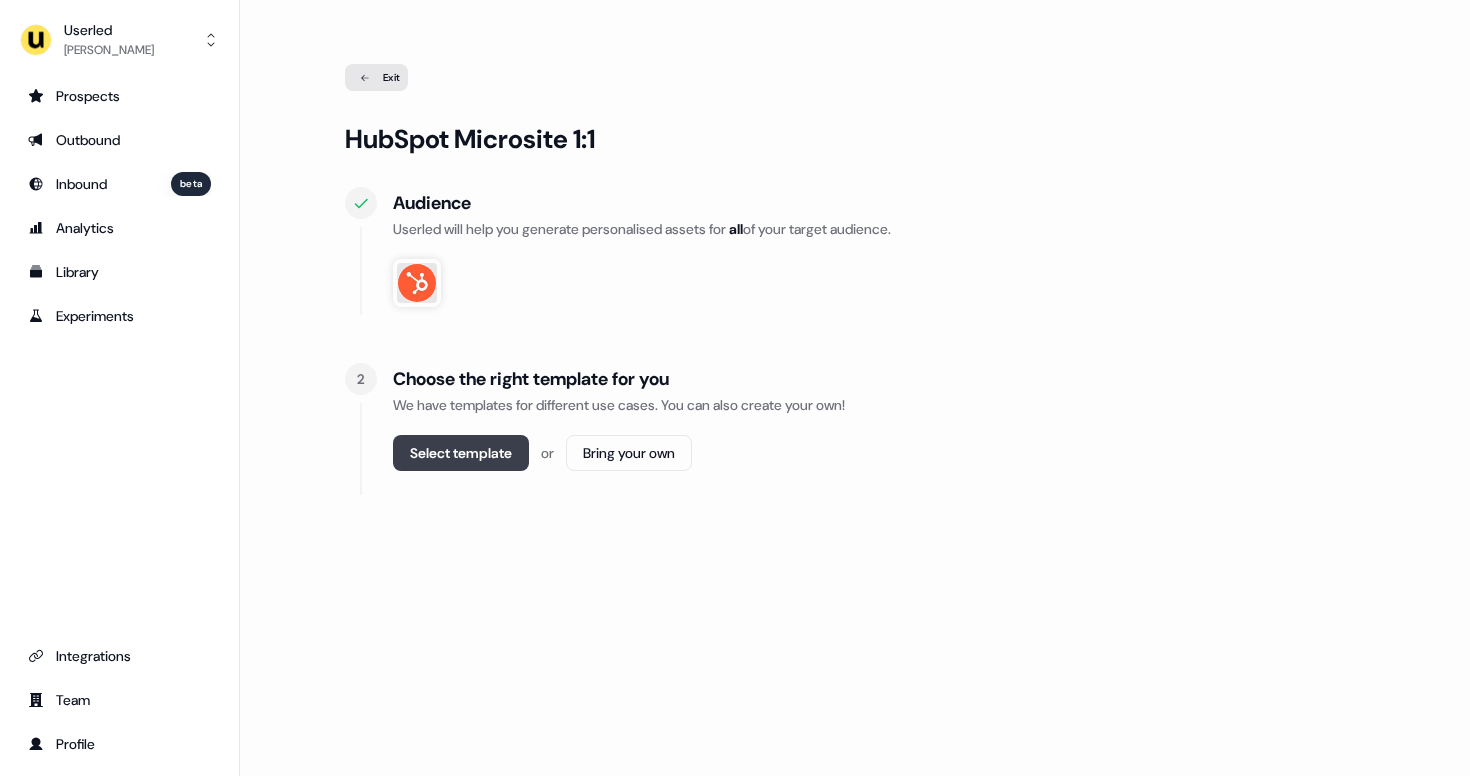 click on "Select template" at bounding box center [461, 453] 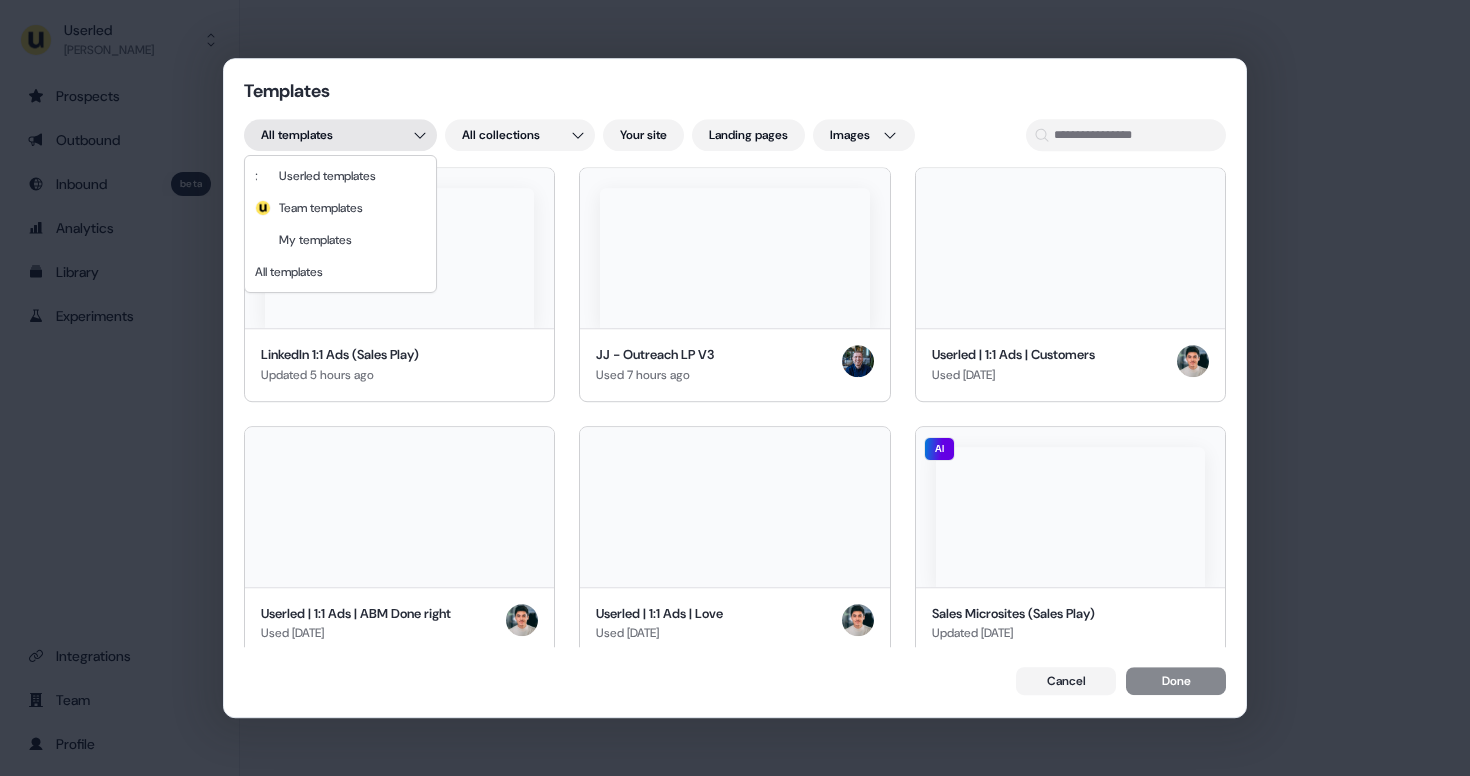 click on "Templates All   templates All collections Your site Landing pages Images AI LinkedIn 1:1 Ads (Sales Play) Updated 5 hours ago JJ - Outreach LP V3 Used 7 hours ago Userled | 1:1 Ads | Customers Used [DATE] Userled | 1:1 Ads | ABM Done right Used [DATE] Userled | 1:1 Ads | Love Used [DATE] AI Sales Microsites (Sales Play) Updated [DATE] LinkedIn 1:1 Ads Marketing Template Copy Used [DATE] LinkedIn 1:1 Ads Marketing Template Used [DATE] GL- follow up Used [DATE] Userled vs TOFU (FOR REVIEW) Used [DATE] B2BMX event invite Used [DATE] New template Created [DATE] ABM | 1:1 | 2025 Used [DATE] Use case- Event Invites at Scale Used [DATE] Follow-up v2 - JJ Used [DATE] [PERSON_NAME] new outreach template Used [DATE] AI New template Copy Created [DATE] JJ - Follow up discovery template 2025 Copy Used [DATE] CS template  Used [DATE] AE - Procurement Hub Used [DATE] [PERSON_NAME]'s new template  Used [DATE] New template Created [DATE] AI AI AI AI AI AI" at bounding box center [735, 388] 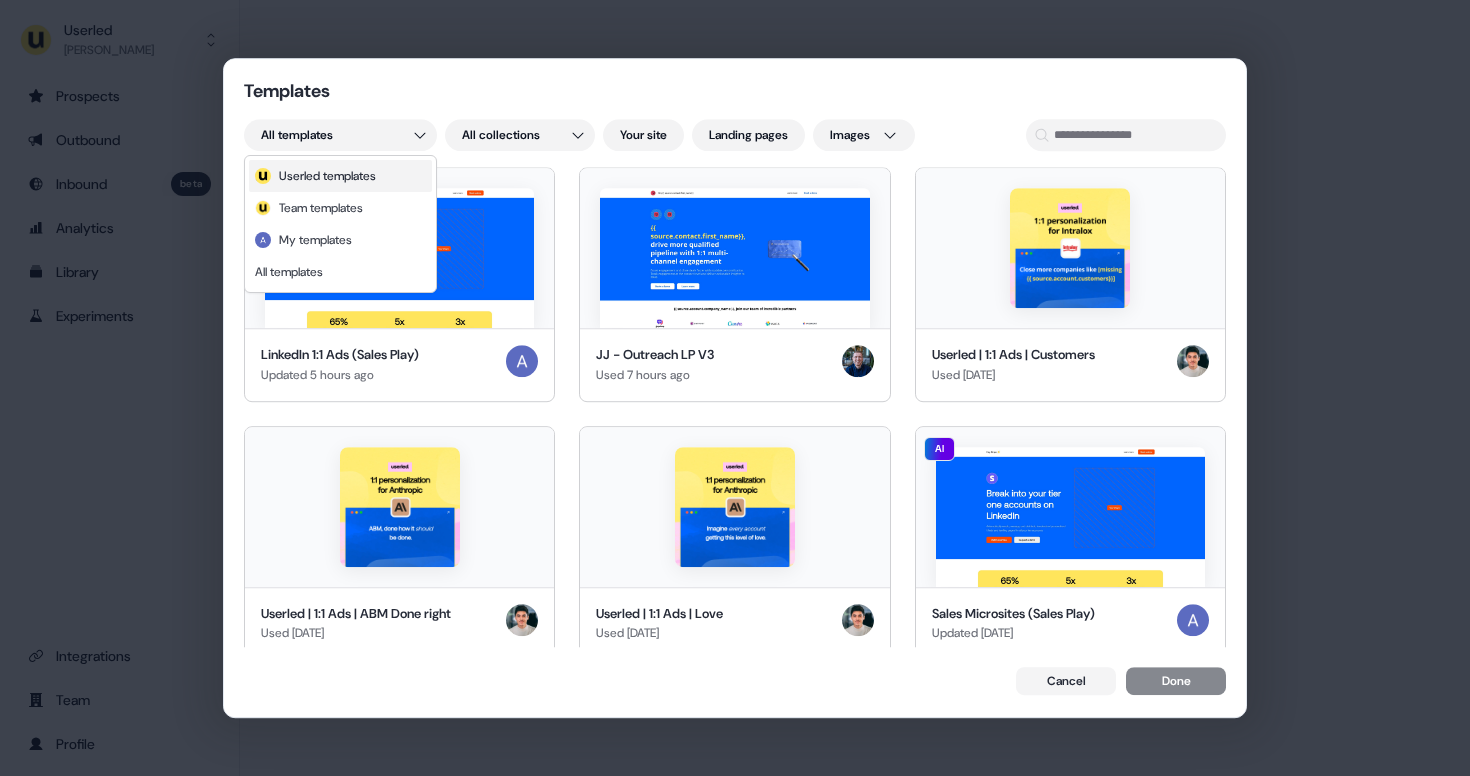 click on "; Userled templates" at bounding box center (340, 176) 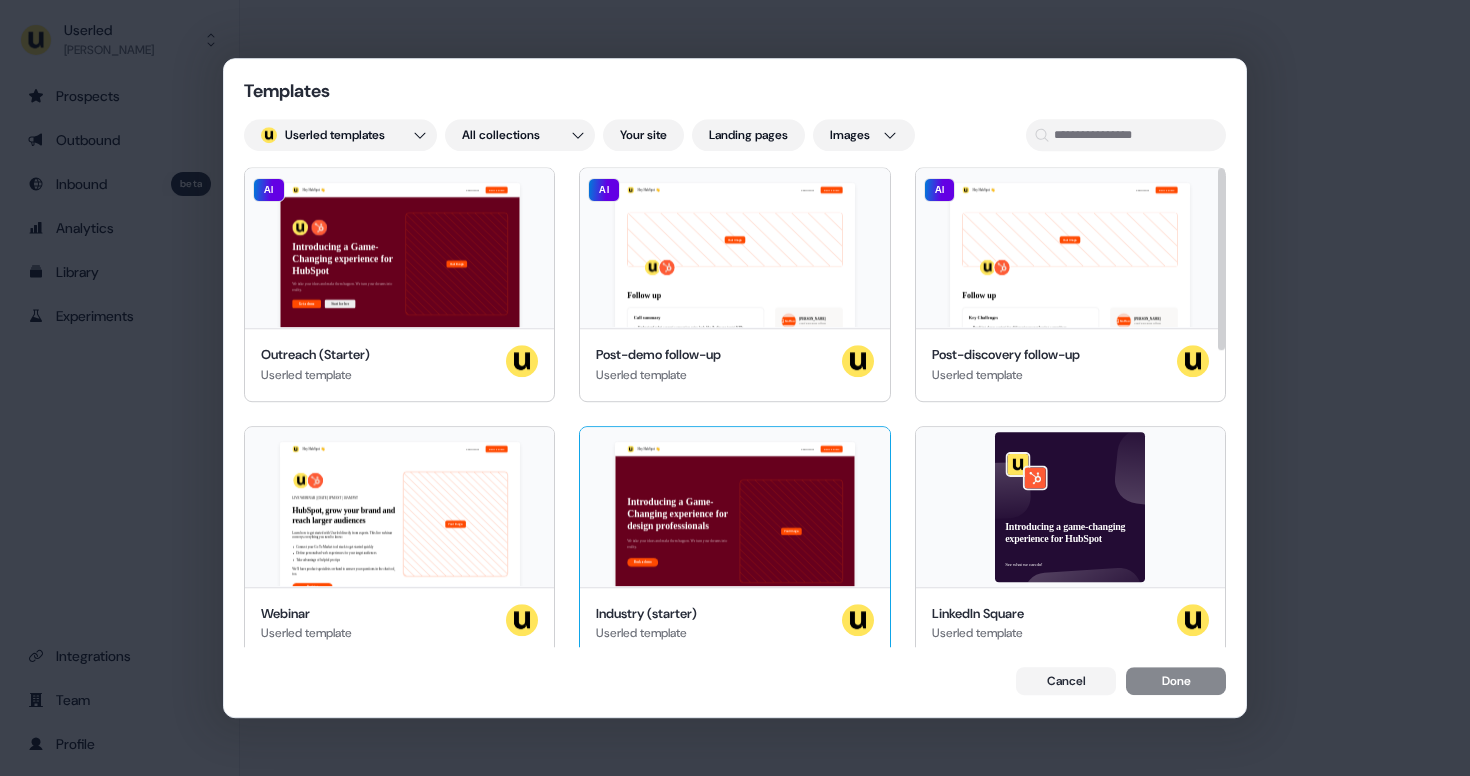 click on "Hey HubSpot 👋 Learn more Book a demo Introducing a Game-Changing experience for design professionals We take your ideas and make them happen. We turn your dreams into reality. Book a demo Your image HubSpot, join our team of incredible partners" at bounding box center [734, 507] 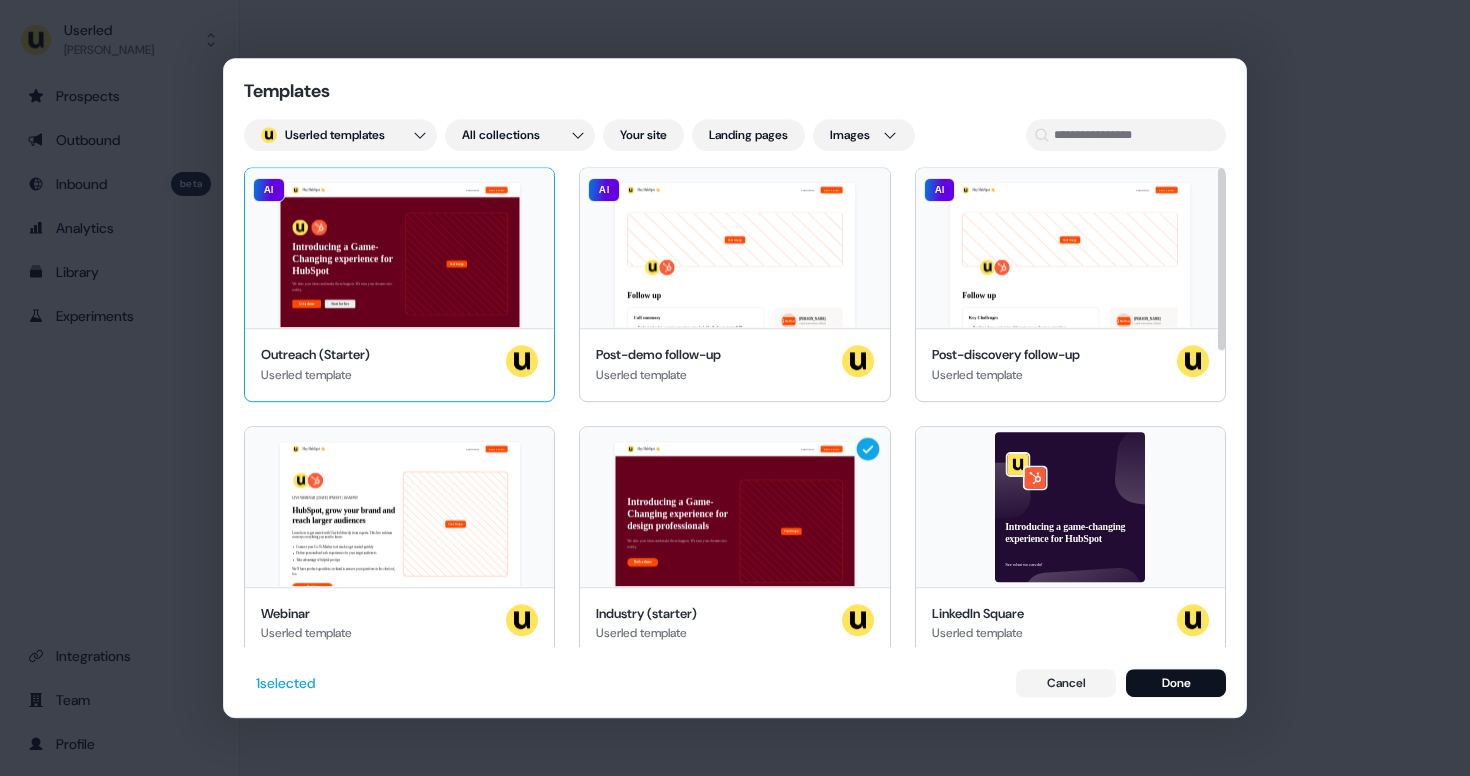 click on "Hey HubSpot 👋 Learn more Book a demo Introducing a Game-Changing experience for HubSpot We take your ideas and make them happen. We turn your dreams into reality. Get a demo Start for free Your image HubSpot, join our team of incredible partners AI" at bounding box center [399, 248] 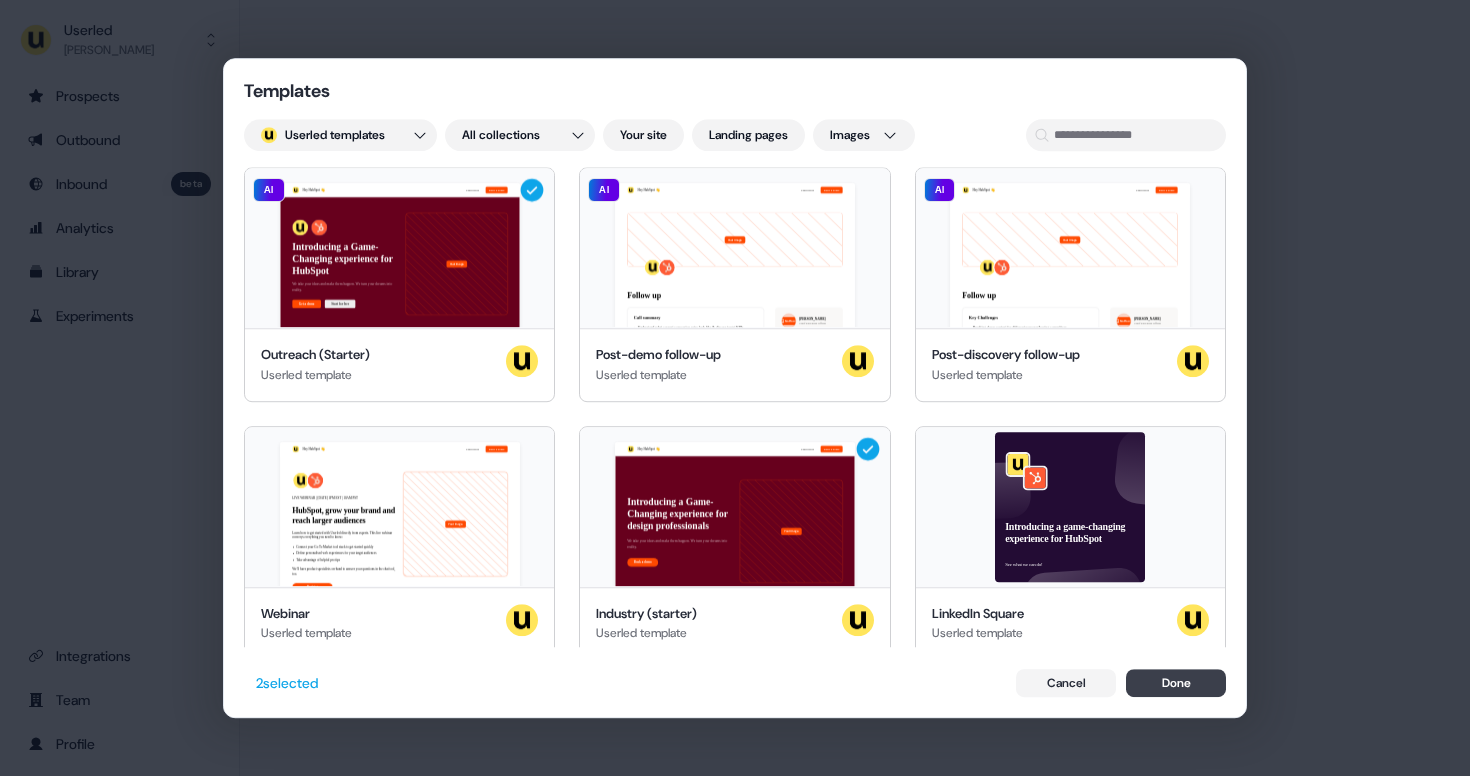 click on "Done" at bounding box center [1176, 683] 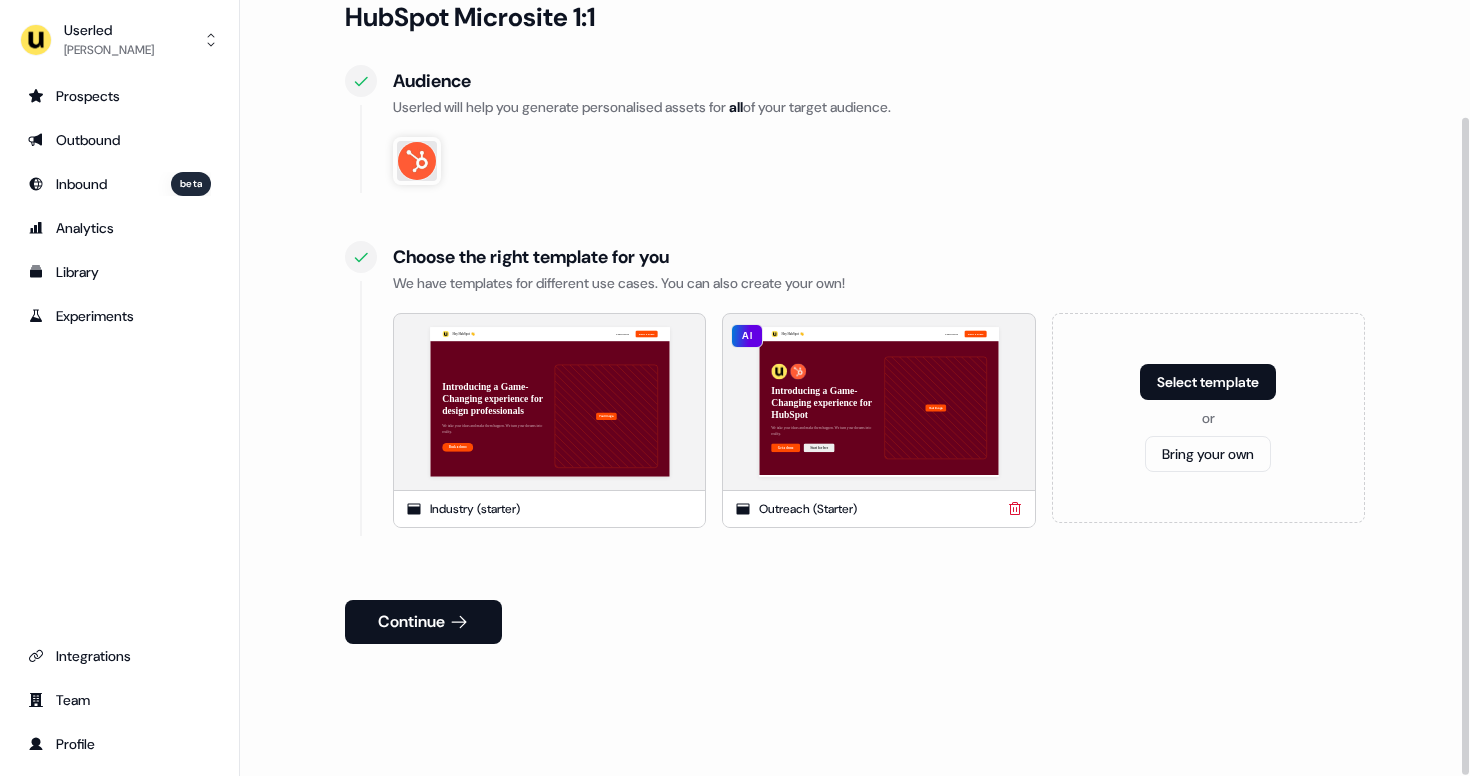 scroll, scrollTop: 138, scrollLeft: 0, axis: vertical 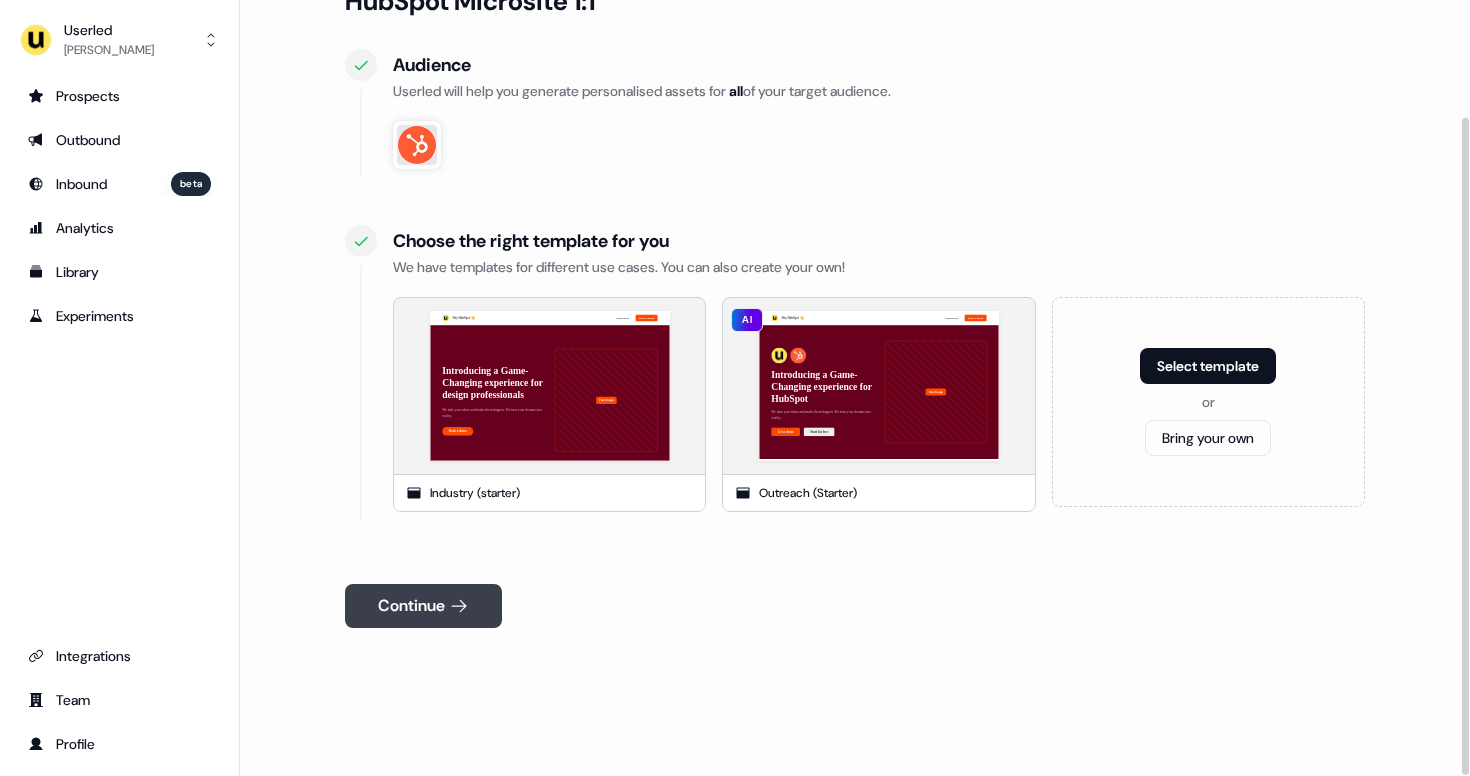 click on "Continue" at bounding box center (423, 606) 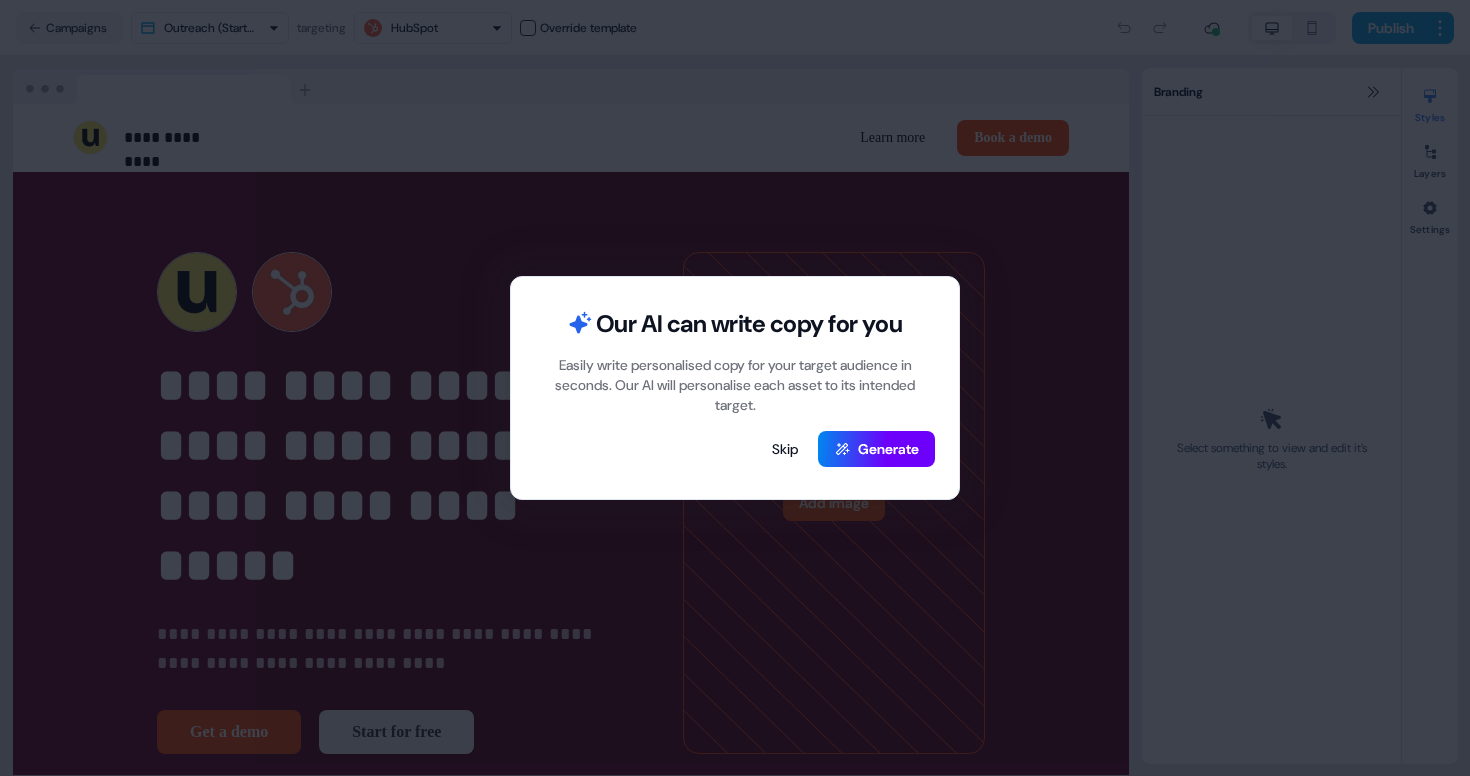 click on "Generate" at bounding box center [876, 449] 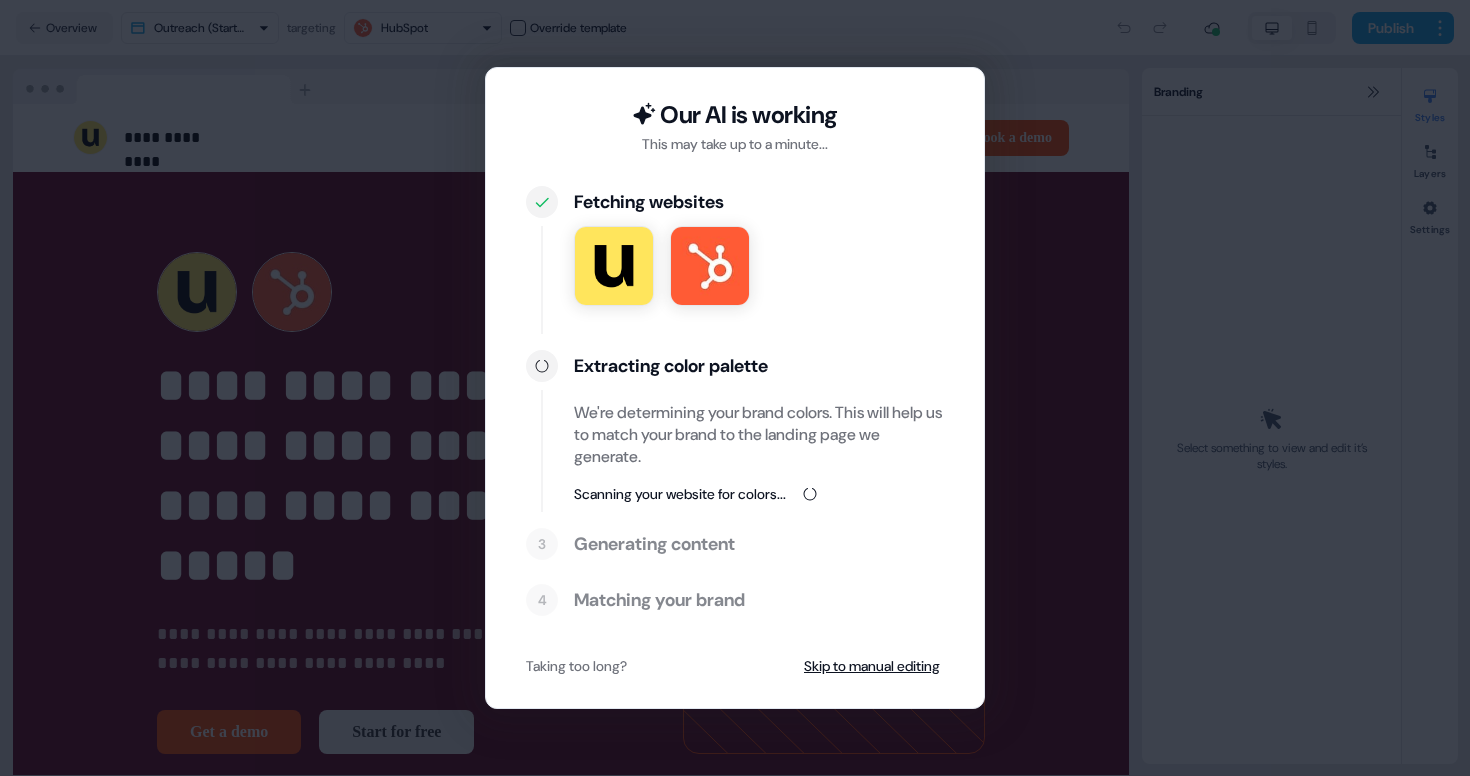 click on "Taking too long?" at bounding box center (576, 666) 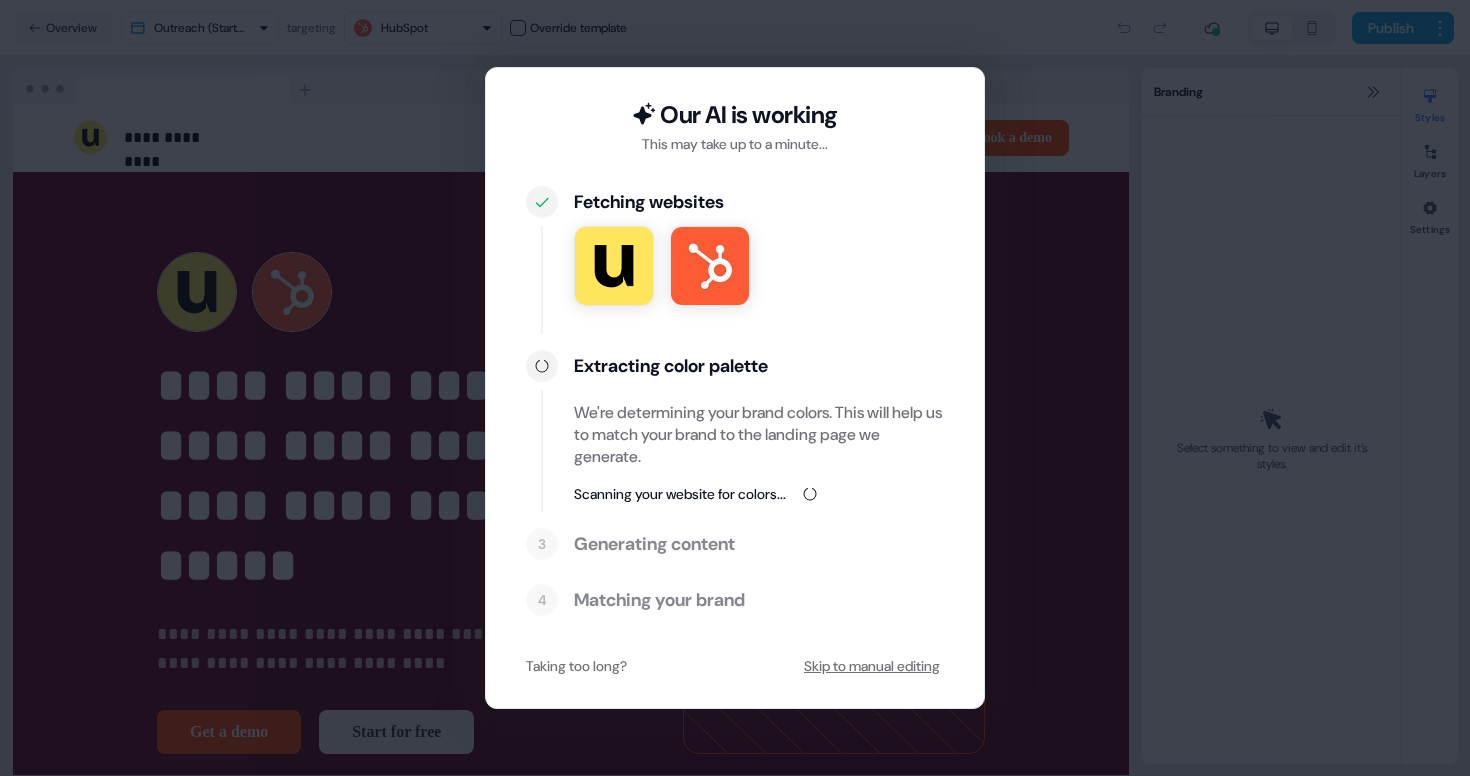 click on "Skip to manual editing" at bounding box center (872, 666) 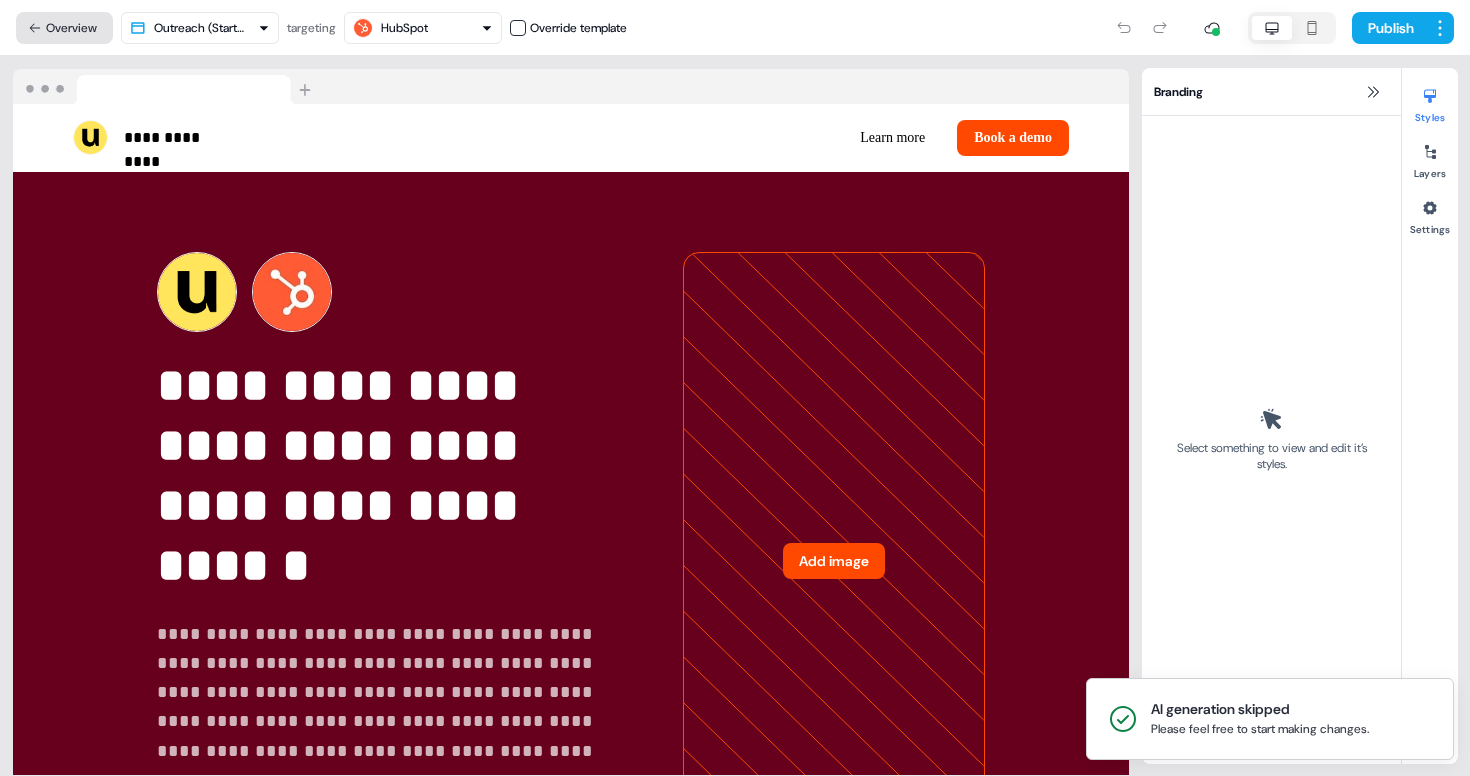 click on "Overview" at bounding box center [64, 28] 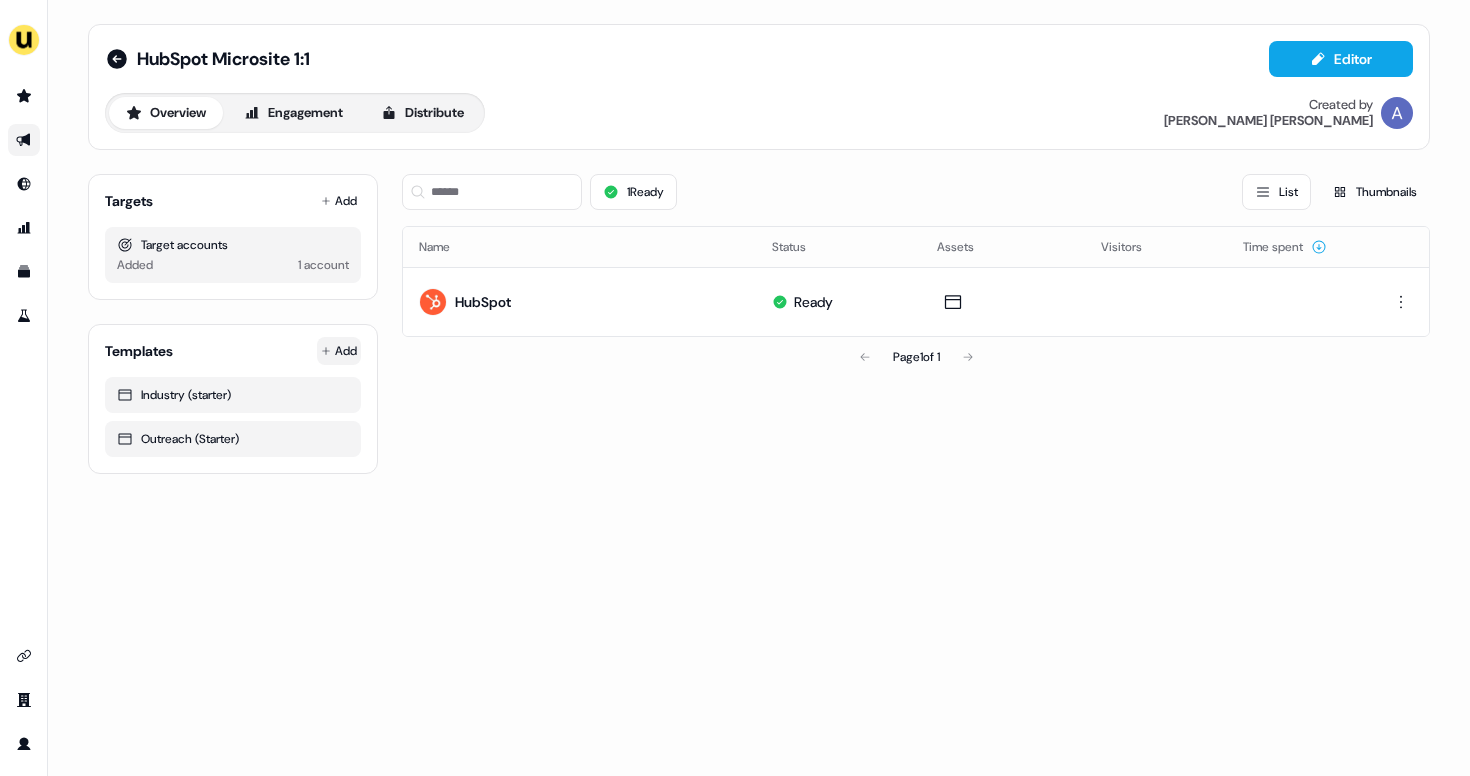 click on "For the best experience switch devices to a bigger screen. Go to [DOMAIN_NAME] HubSpot Microsite 1:1 Editor Overview Engagement Distribute Created by [PERSON_NAME] Targets Add Target   accounts Added 1   account Templates Add Industry (starter) Outreach (Starter) 1  Ready List Thumbnails Name Status Assets Visitors Time spent HubSpot Ready Page  1  of 1" at bounding box center [735, 388] 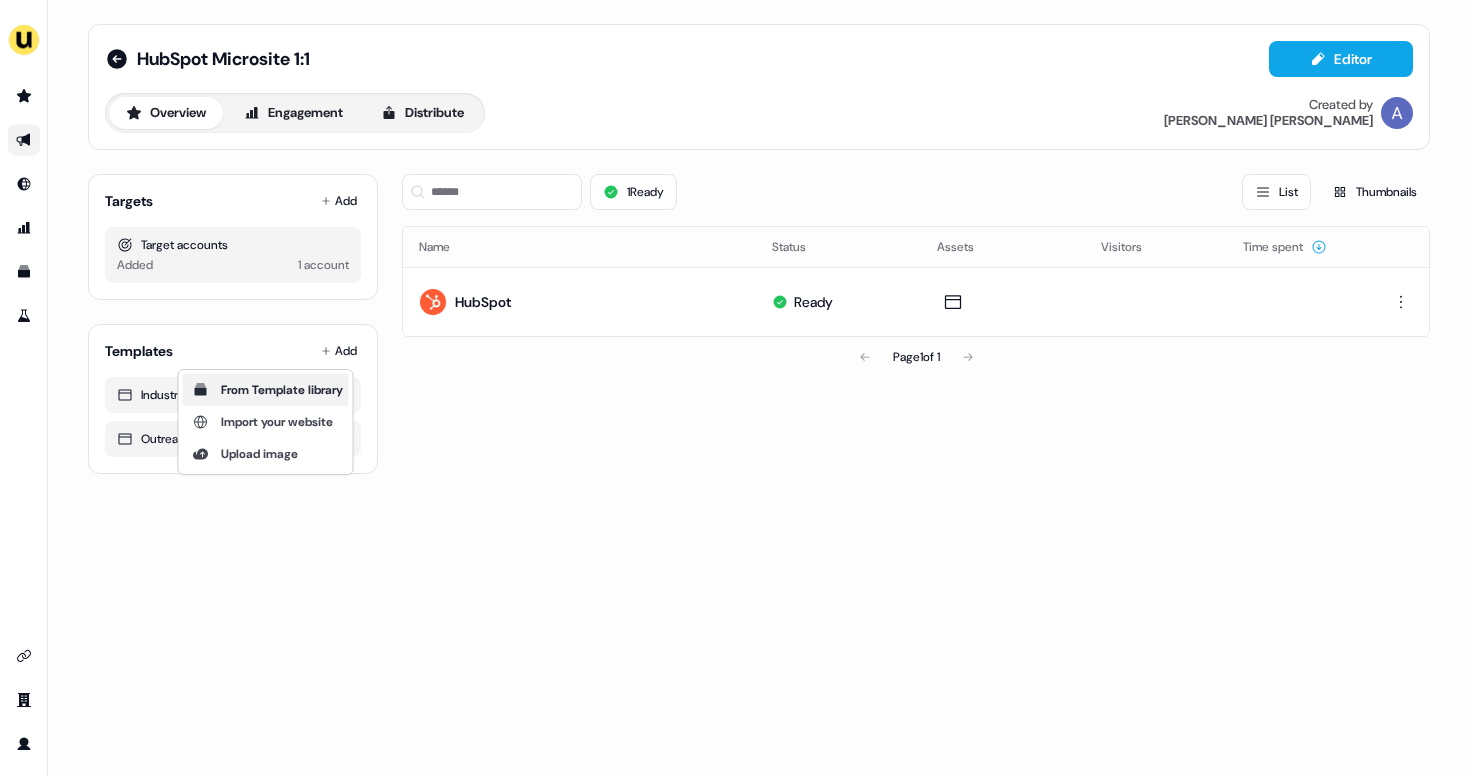 click on "From Template library" at bounding box center (282, 390) 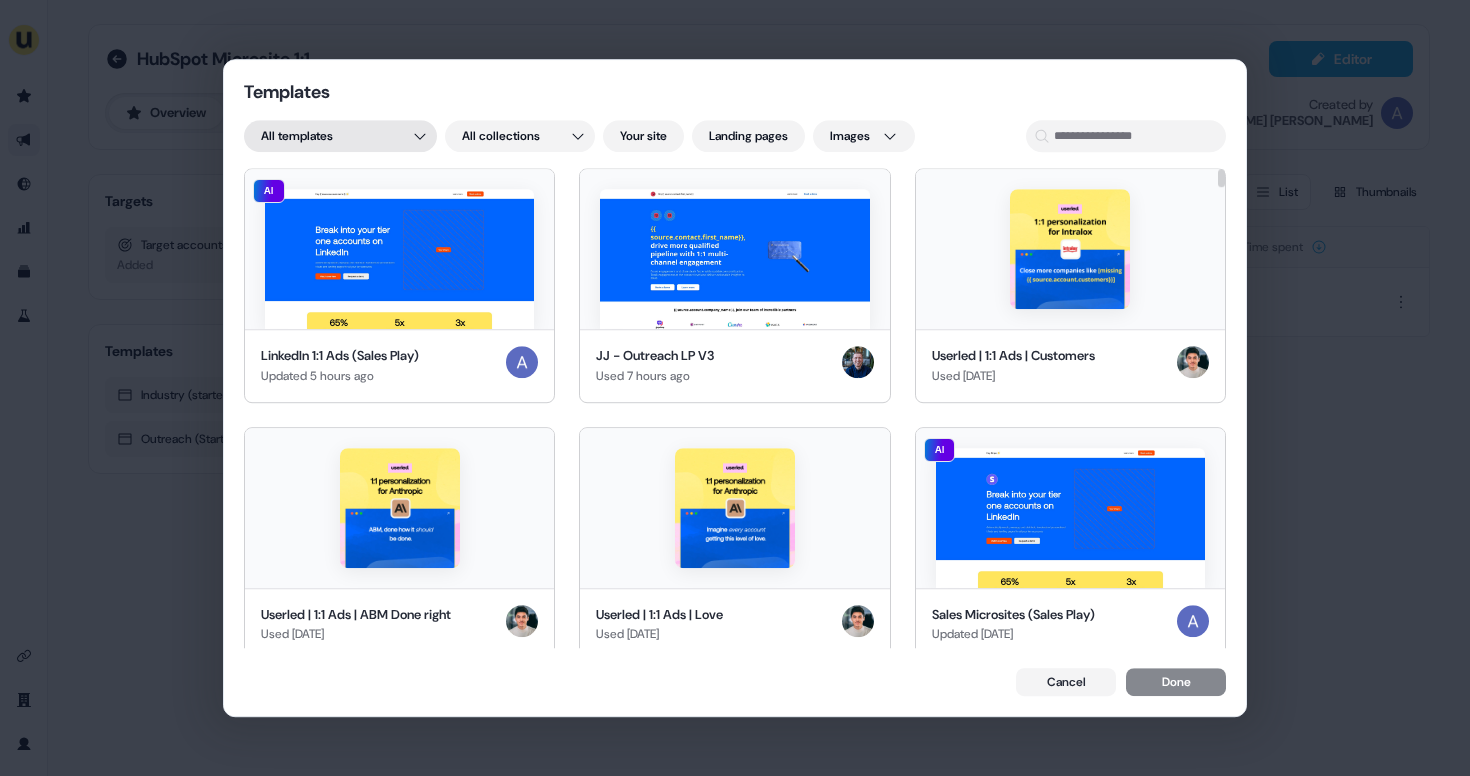 click on "Templates All   templates All collections Your site Landing pages Images AI LinkedIn 1:1 Ads (Sales Play) Updated 5 hours ago JJ - Outreach LP V3 Used 7 hours ago Userled | 1:1 Ads | Customers Used [DATE] Userled | 1:1 Ads | ABM Done right Used [DATE] Userled | 1:1 Ads | Love Used [DATE] AI Sales Microsites (Sales Play) Updated [DATE] LinkedIn 1:1 Ads Marketing Template Copy Used [DATE] LinkedIn 1:1 Ads Marketing Template Used [DATE] GL- follow up Used [DATE] Userled vs TOFU (FOR REVIEW) Used [DATE] B2BMX event invite Used [DATE] New template Created [DATE] ABM | 1:1 | 2025 Used [DATE] Use case- Event Invites at Scale Used [DATE] Follow-up v2 - JJ Used [DATE] [PERSON_NAME] new outreach template Used [DATE] AI New template Copy Created [DATE] JJ - Follow up discovery template 2025 Copy Used [DATE] CS template  Used [DATE] AE - Procurement Hub Used [DATE] [PERSON_NAME]'s new template  Used [DATE] New template Created [DATE] AI AI AI AI AI AI" at bounding box center [735, 388] 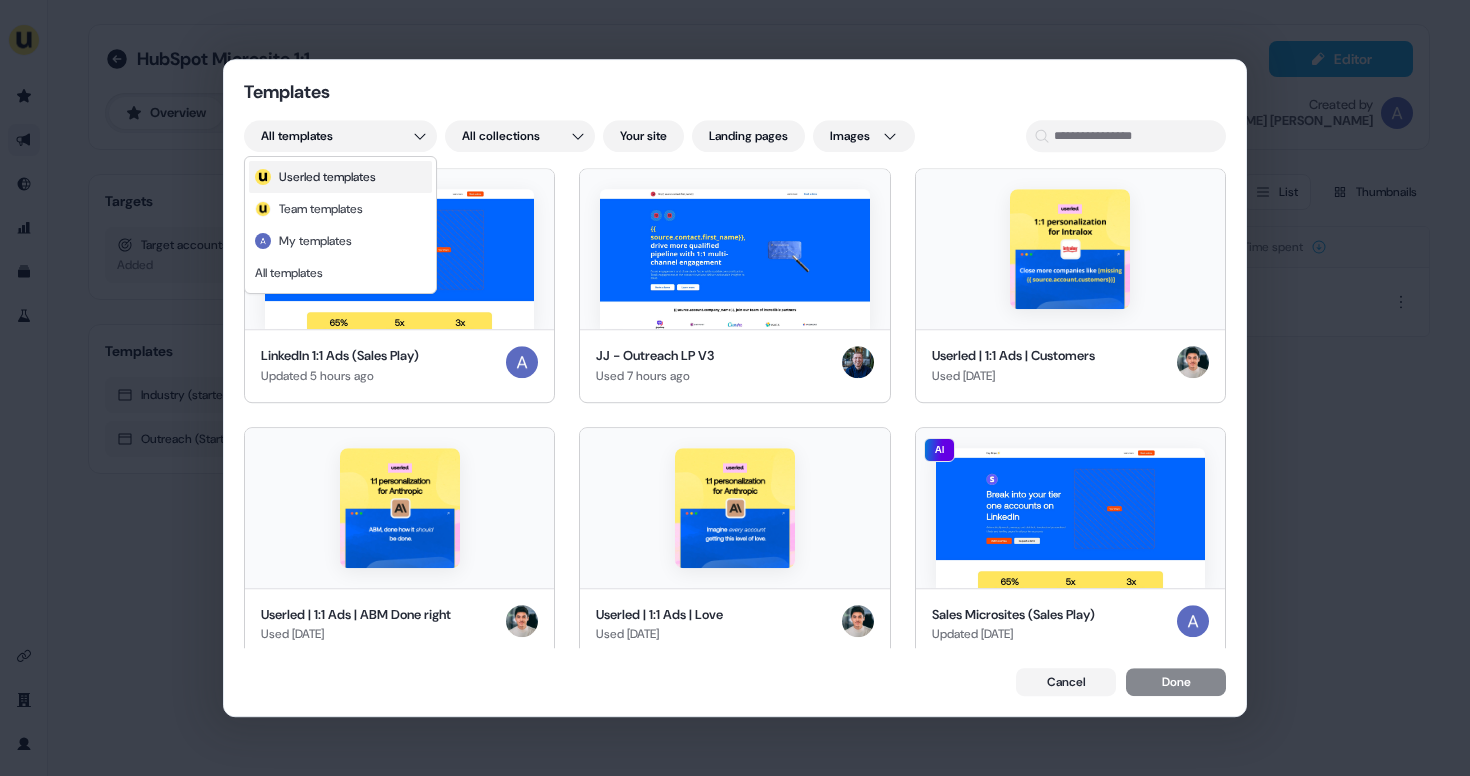 click on "; Userled templates" at bounding box center [340, 177] 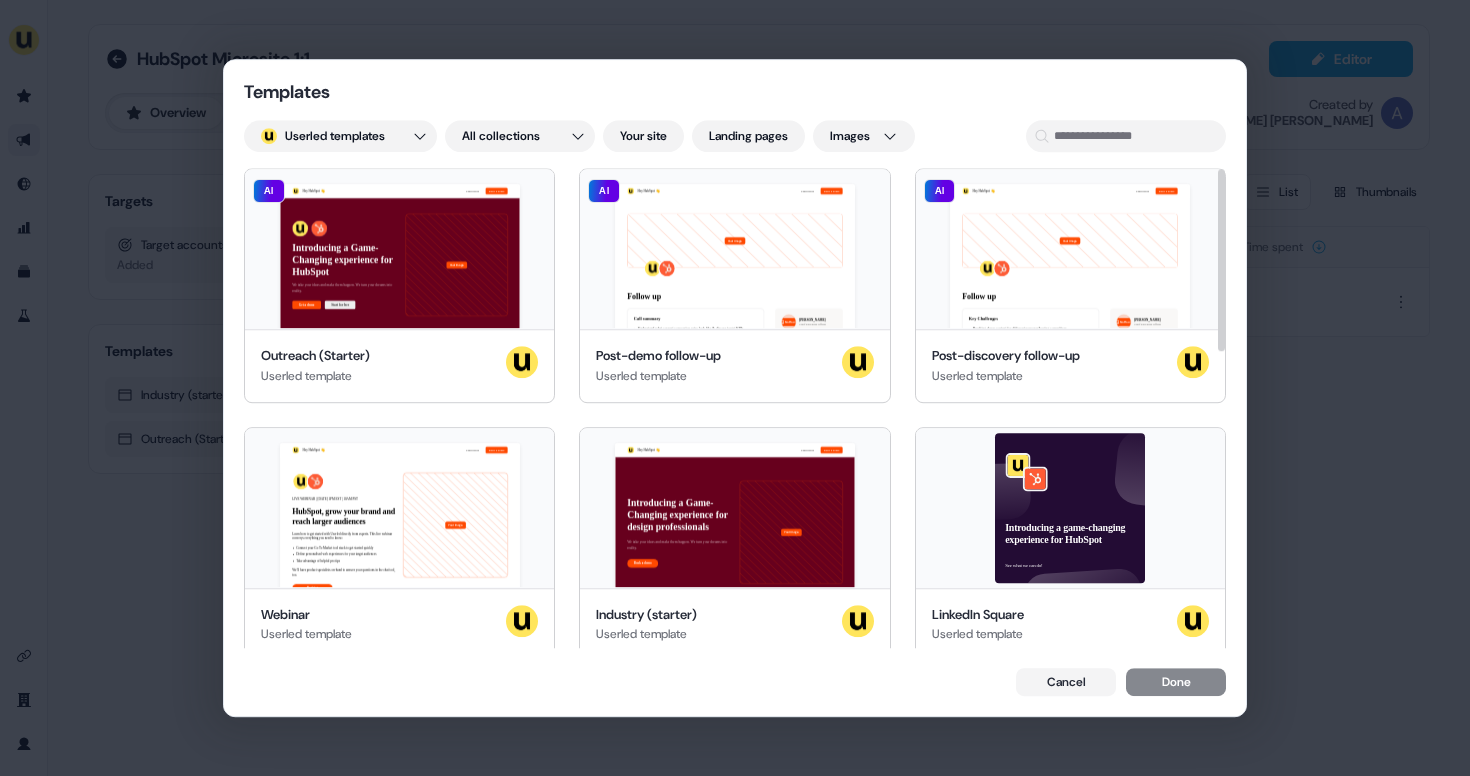 click on "Templates ; Userled   templates All collections Your site Landing pages Images Hey HubSpot 👋 Learn more Book a demo Introducing a Game-Changing experience for HubSpot We take your ideas and make them happen. We turn your dreams into reality. Get a demo Start for free Your image HubSpot, join our team of incredible partners AI Outreach (Starter) Userled template Hey HubSpot 👋 Learn more Book a demo Your image Follow up Call summary
Understand what current conversion rates look like & discuss target KPIs
3 key features will be delivered by Q2 2035. The lower priority requests will be delivered by Q3.
Next steps
45min session to discuss how to hit the ground running ie. Set up Sales landing pages & increase conversion of current Ads
Introduce [PERSON_NAME] & [PERSON_NAME] to 2x customers
Terms
Term: 3 month POC including 1 hr/ week onboarding sessions to hit the ground running
Pricing: £XXXX for 3 months
Not found [PERSON_NAME] Chief Executive Officer [EMAIL_ADDRESS][DOMAIN_NAME] [PHONE_NUMBER] AI Post-demo follow-up" at bounding box center (735, 388) 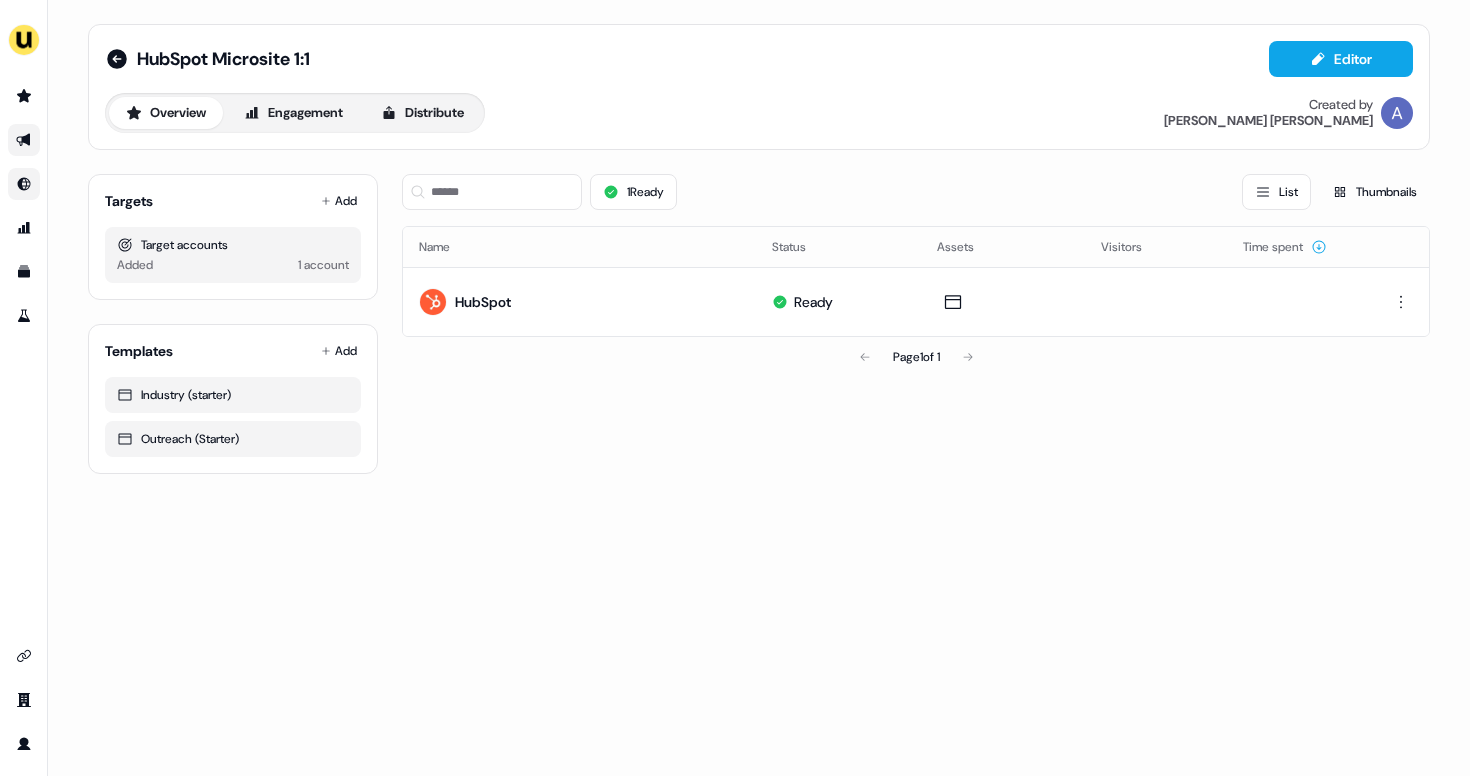 click at bounding box center (24, 184) 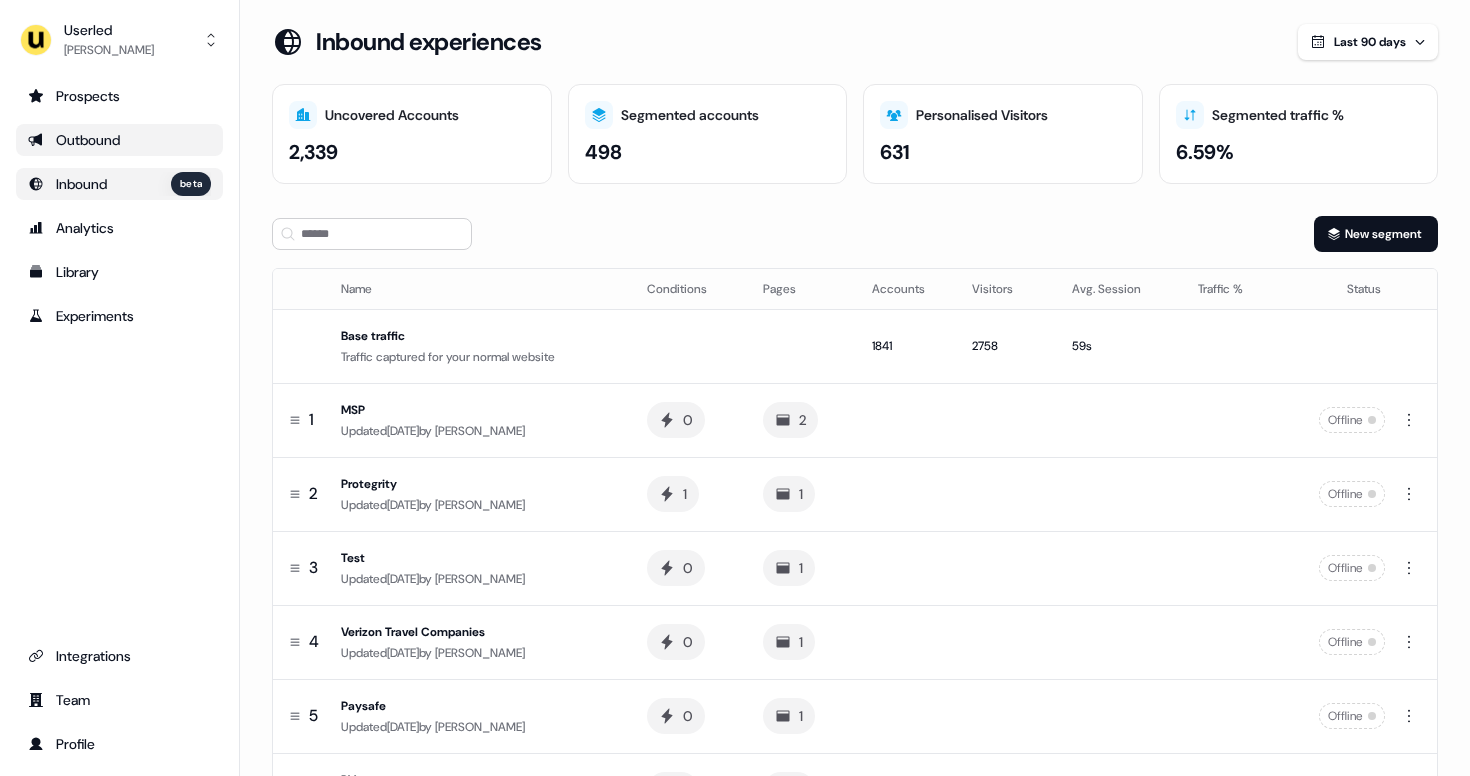 click on "Outbound" at bounding box center (119, 140) 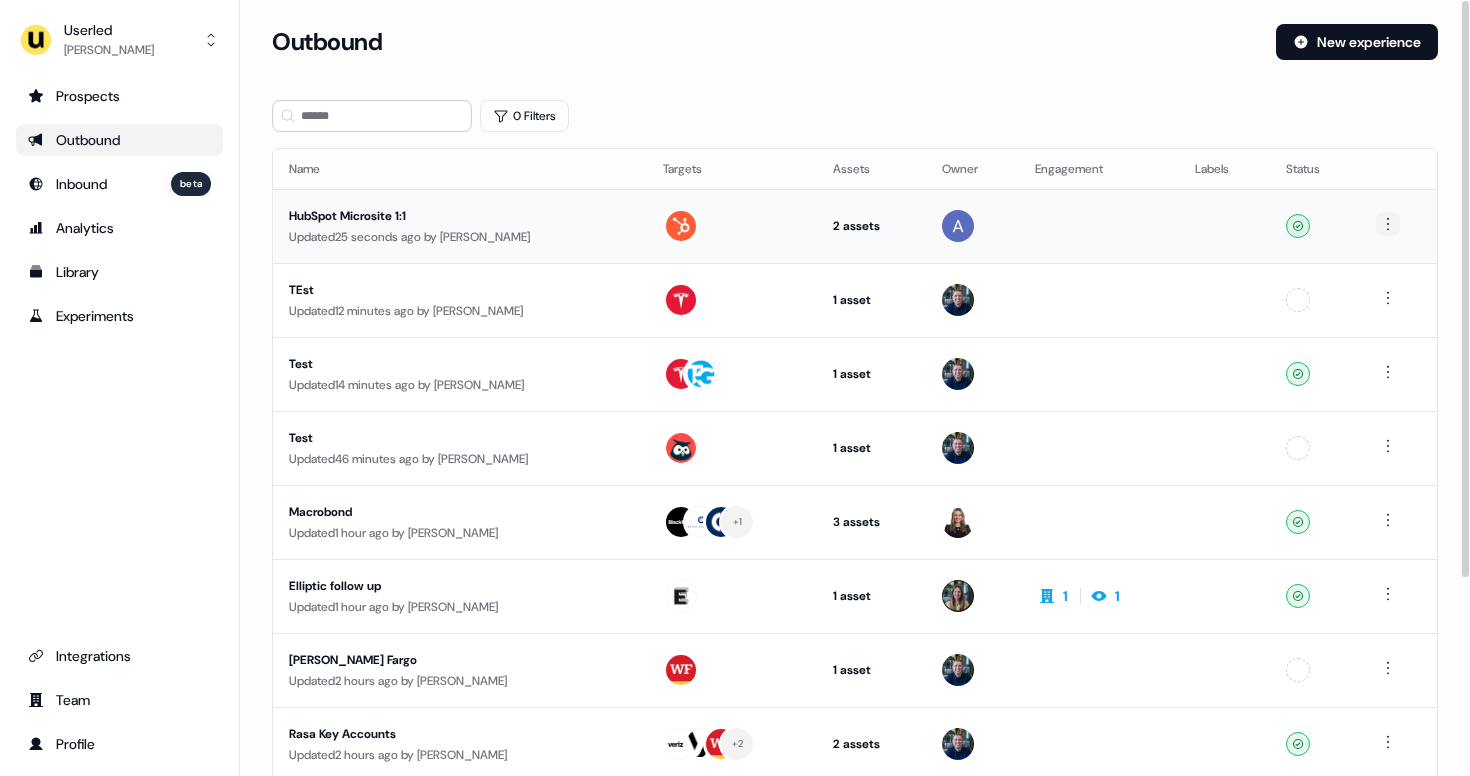 click on "For the best experience switch devices to a bigger screen. Go to [DOMAIN_NAME] Userled [PERSON_NAME] Prospects Outbound Inbound beta Analytics Library Experiments Integrations Team Profile Loading... Outbound New experience 0   Filters Name Targets Assets Owner Engagement Labels Status HubSpot Microsite 1:1 Updated  25 seconds ago   by   [PERSON_NAME] 2   assets Industry (starter), Outreach (Starter) Ready TEst Updated  12 minutes ago   by   [PERSON_NAME] 1   asset Outreach (Starter) Unconfigured Test Updated  14 minutes ago   by   [PERSON_NAME] 1   asset Outreach (Starter) Ready Test Updated  46 minutes ago   by   [PERSON_NAME] 1   asset Outreach (Starter) Unconfigured Macrobond Updated  1 hour ago   by   [PERSON_NAME] + 1 3   assets Outreach (Starter), LinkedIn Square, LinkedIn Landscape Ready Elliptic follow up  Updated  1 hour ago   by   [PERSON_NAME] 1   asset Post-demo follow-up 1 1 Ready [PERSON_NAME] Fargo Updated  2 hours ago   by   [PERSON_NAME] 1   asset Outreach (Starter) Updated" at bounding box center [735, 388] 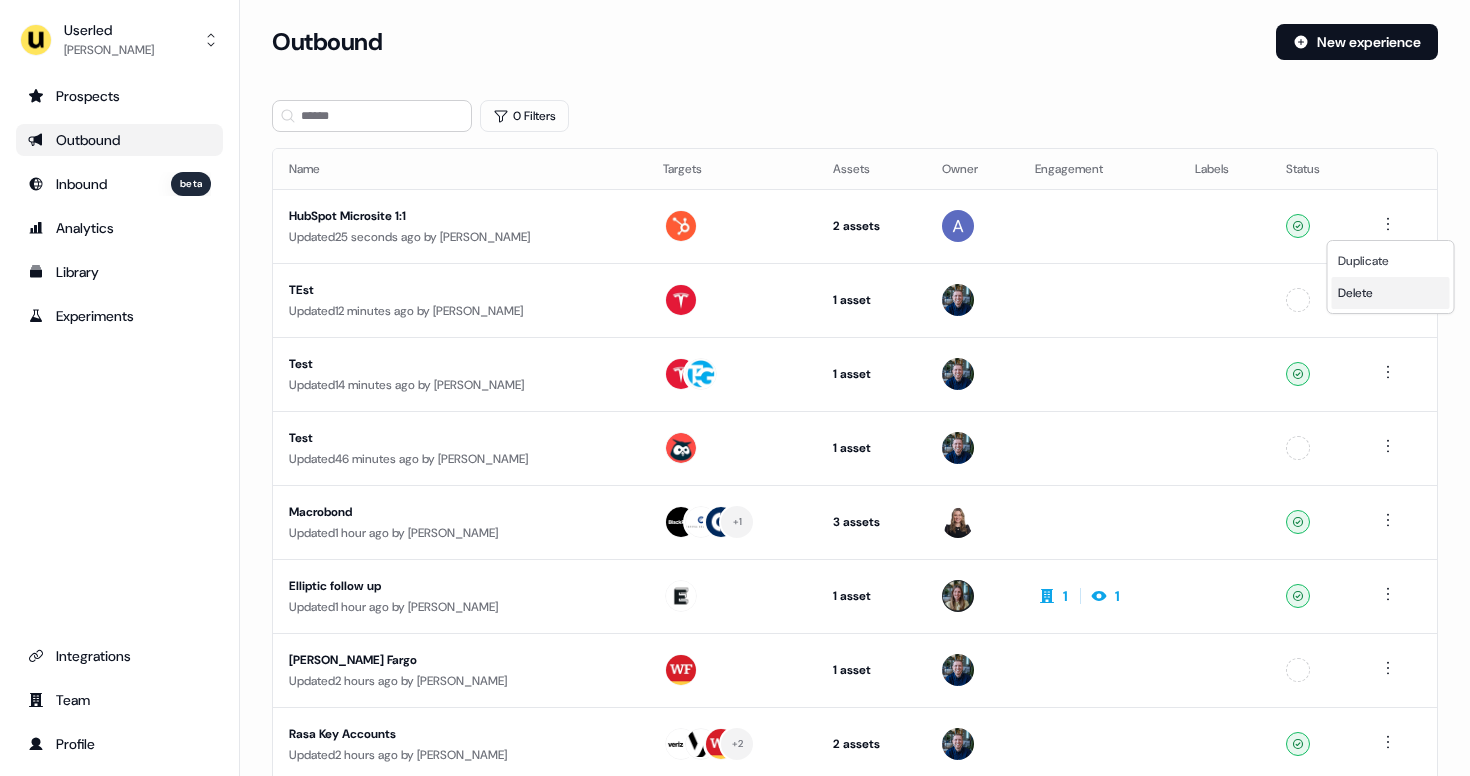 click on "Delete" at bounding box center [1355, 293] 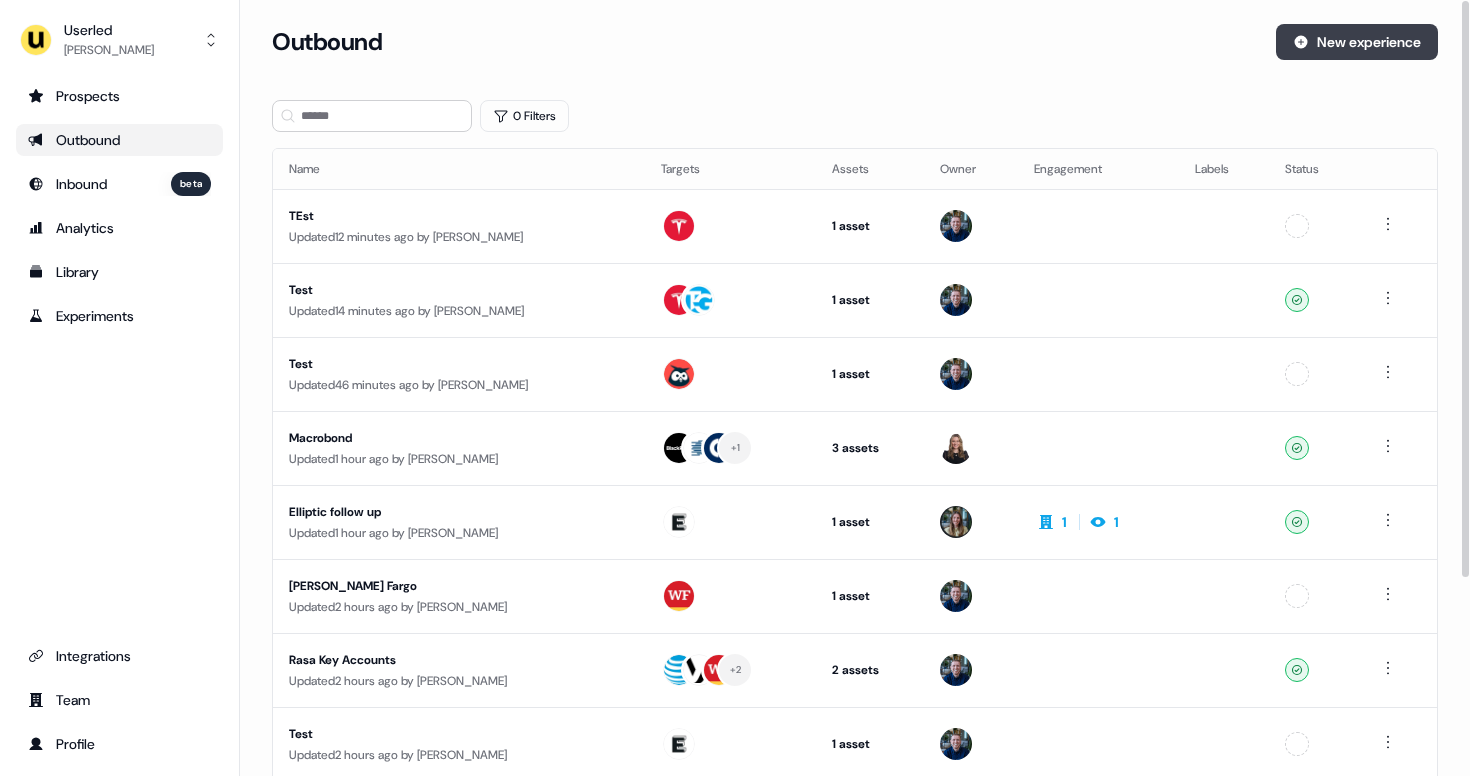 click on "New experience" at bounding box center [1357, 42] 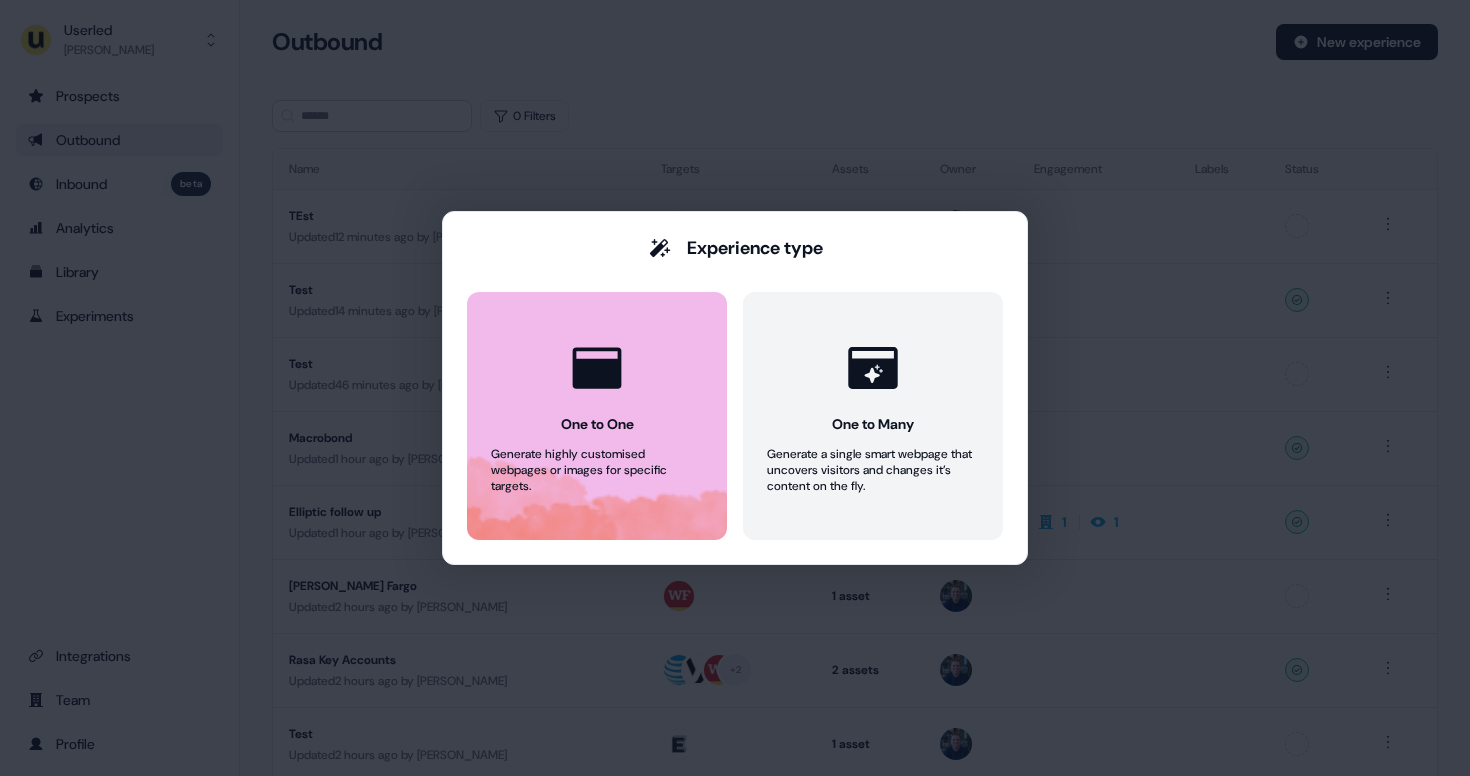 click on "One to One Generate highly customised webpages or images for specific targets." at bounding box center [597, 416] 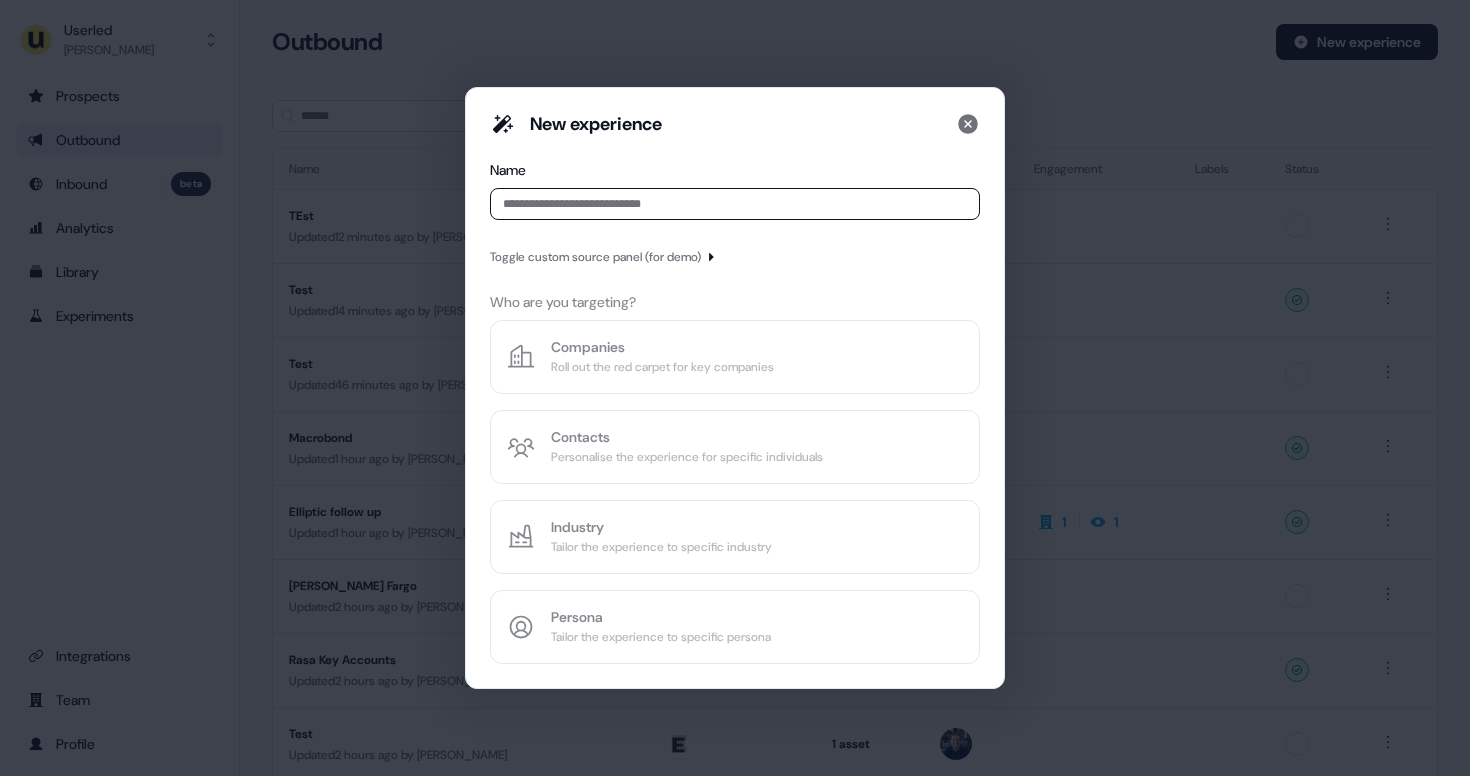 click on "Toggle custom source panel (for demo)" at bounding box center (595, 257) 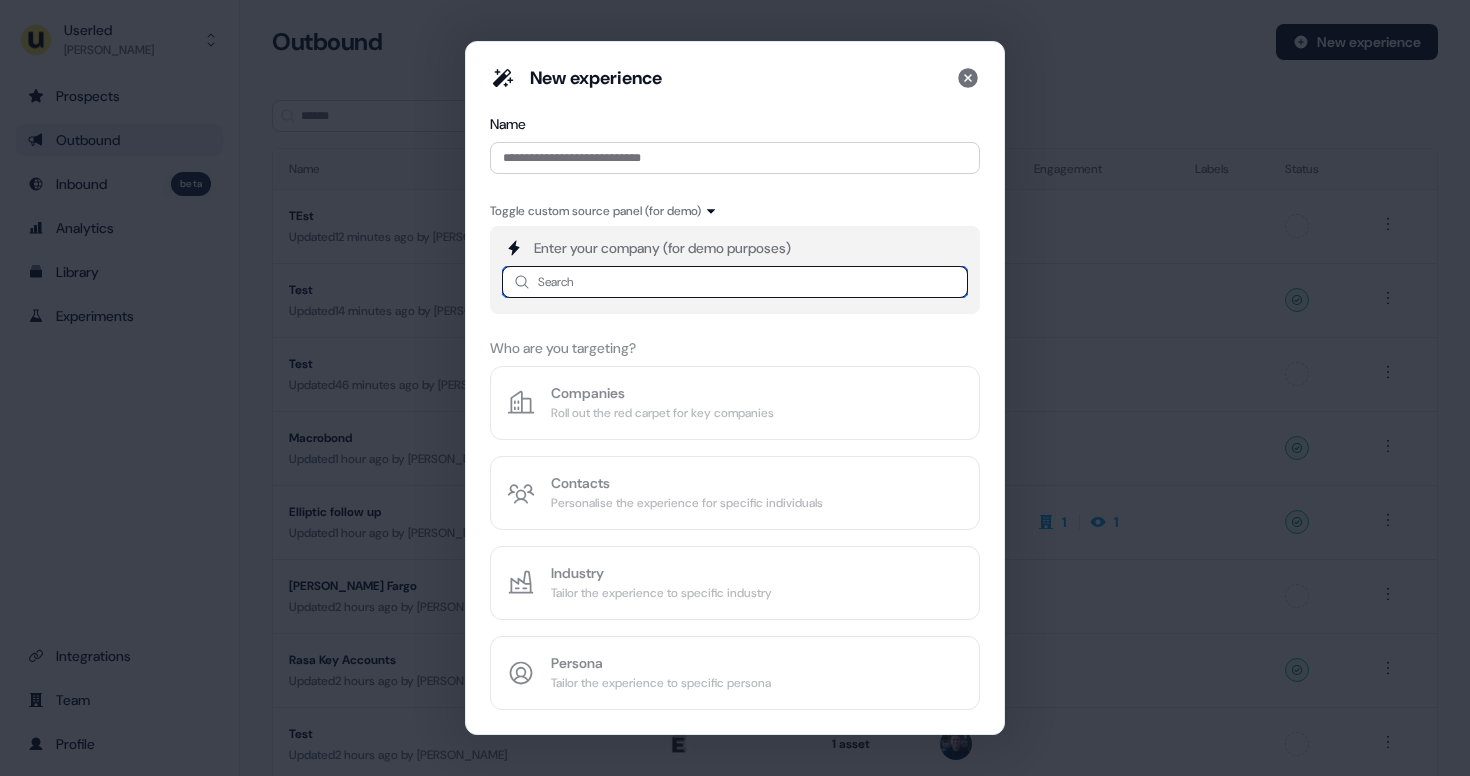 click at bounding box center (735, 282) 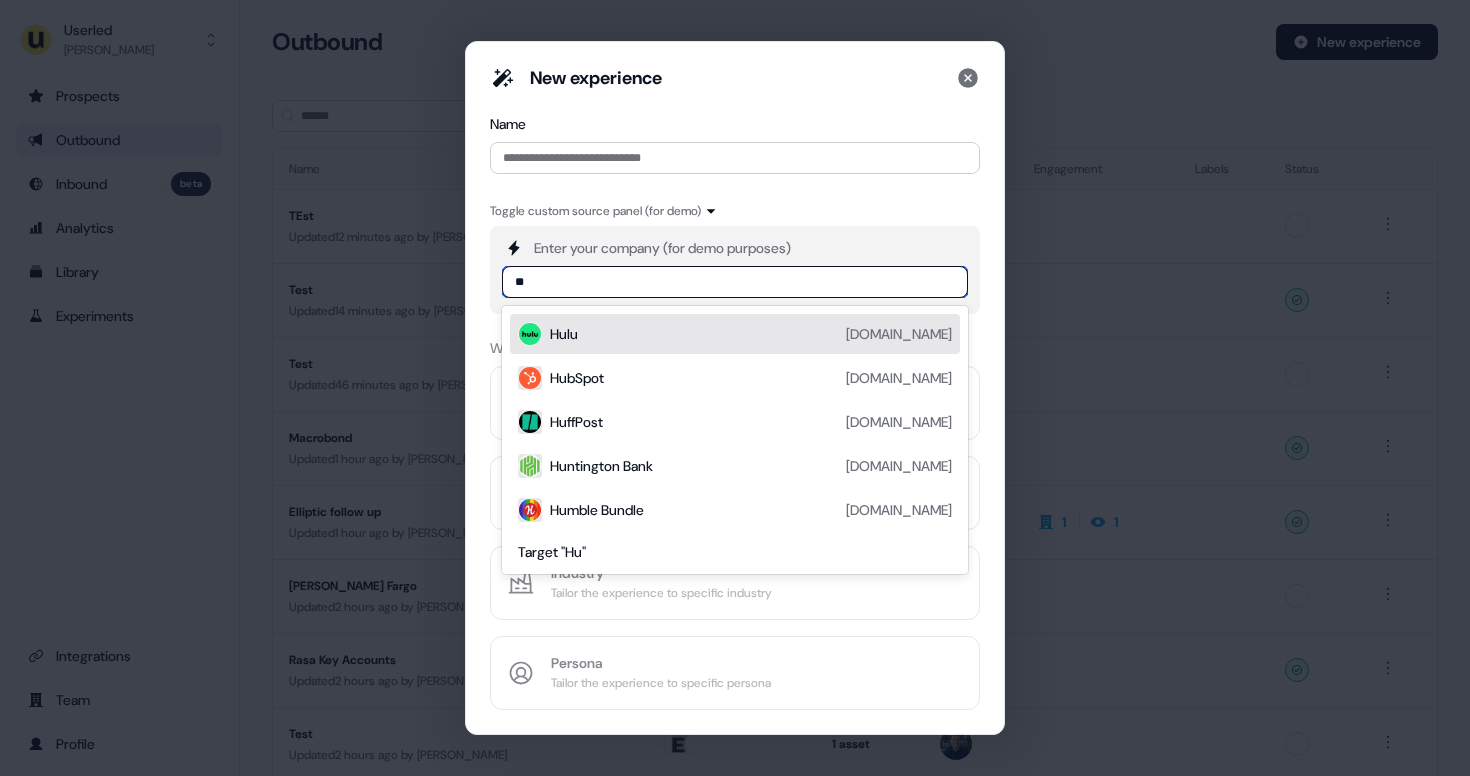 type on "*" 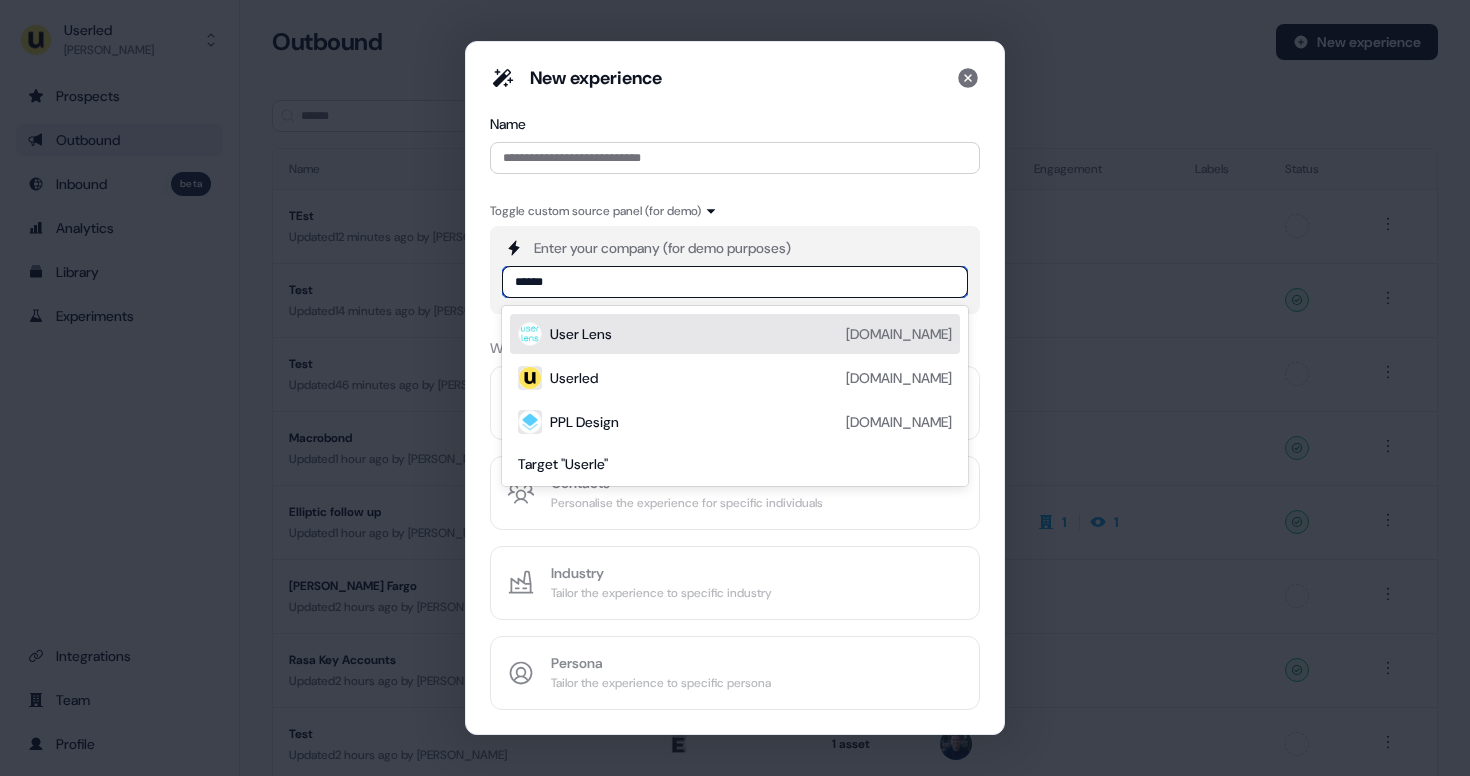 type on "*******" 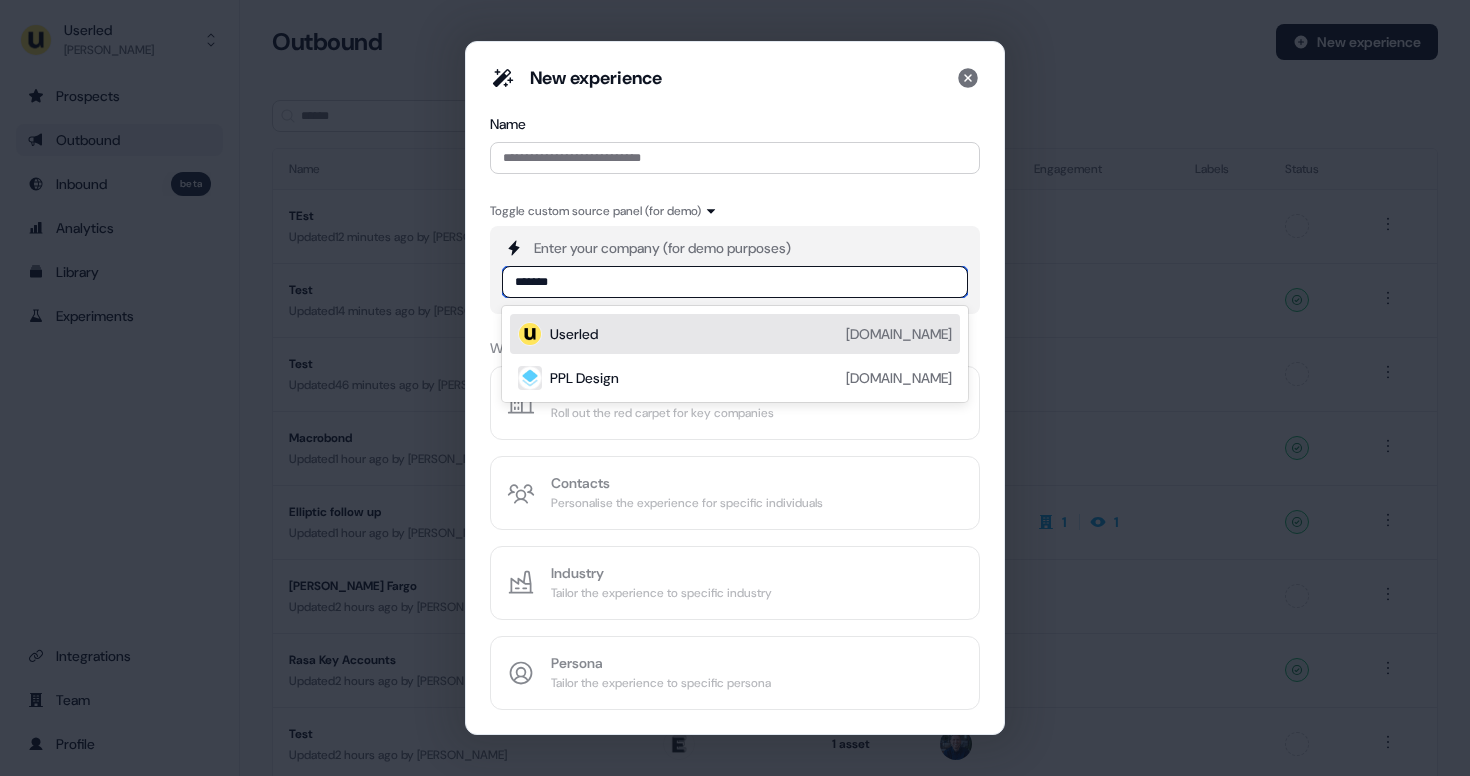 click on "Userled [DOMAIN_NAME]" at bounding box center [751, 334] 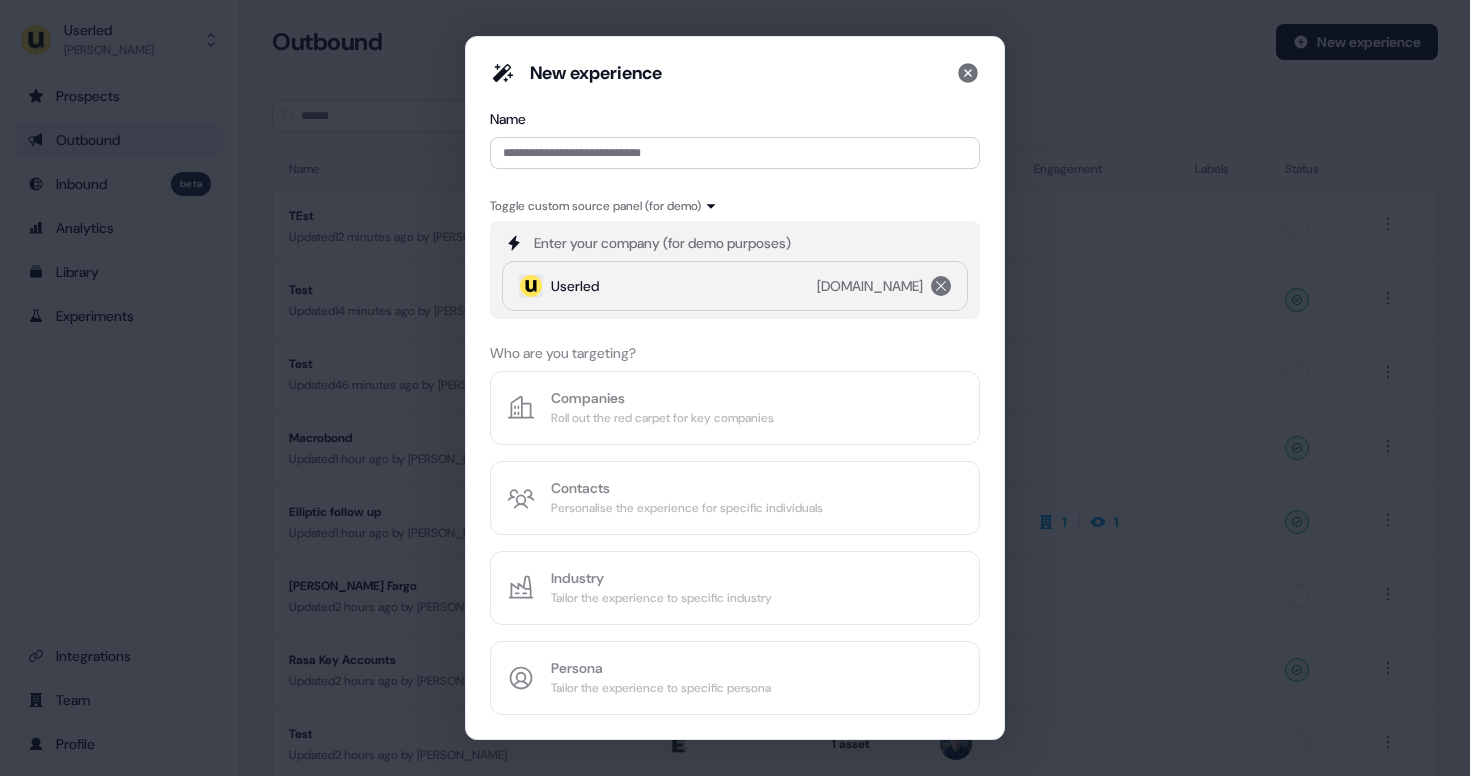 click on "Userled [DOMAIN_NAME]" at bounding box center [737, 286] 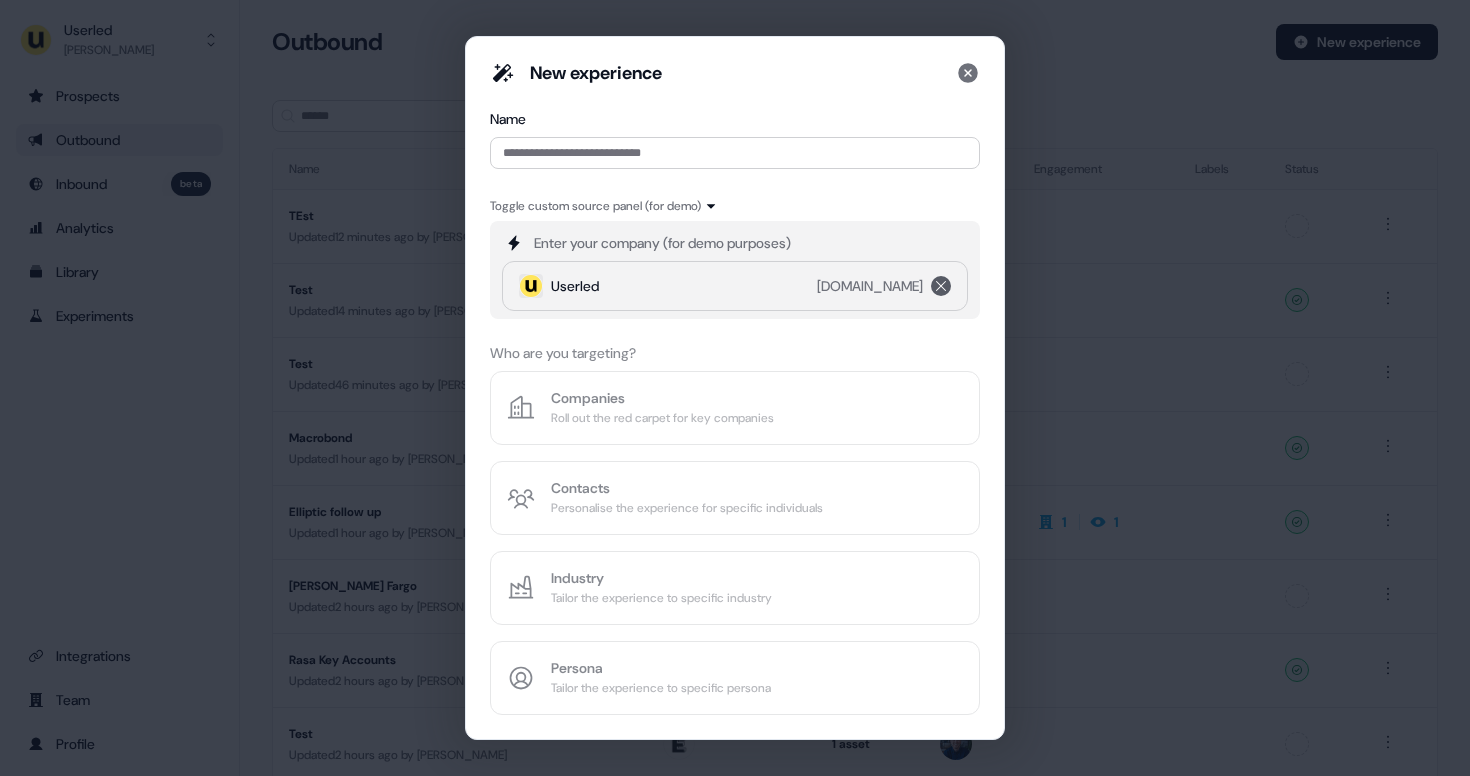 click 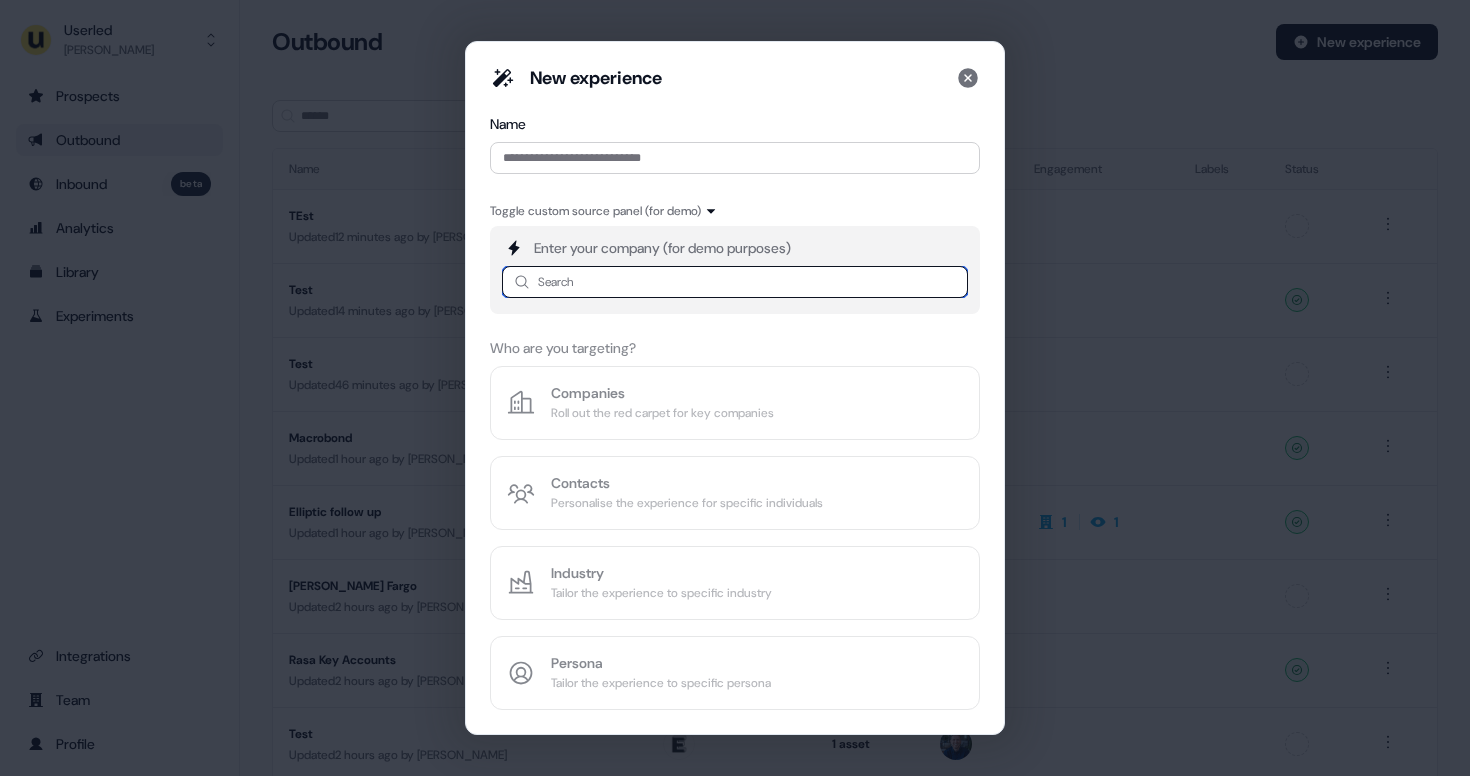 click at bounding box center (735, 282) 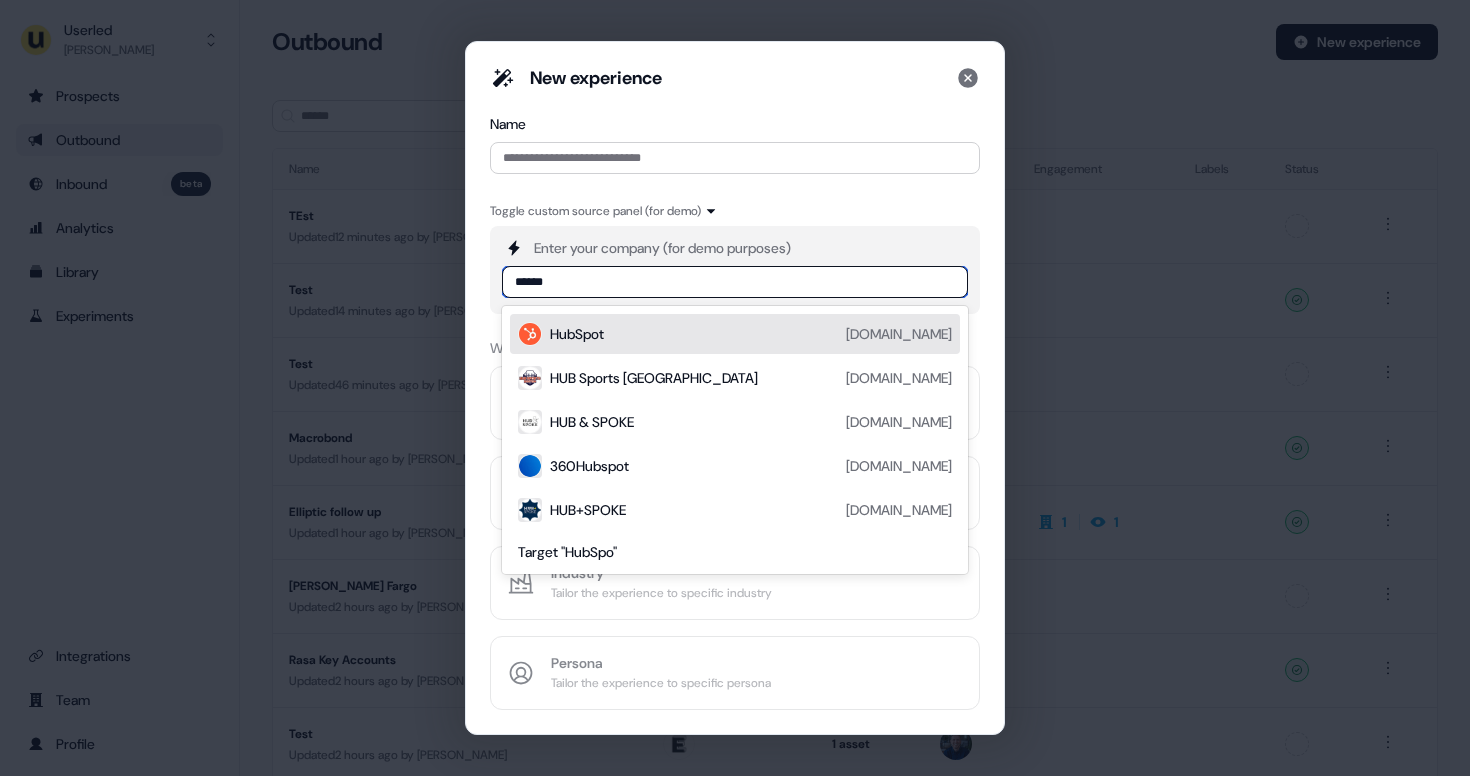 type on "*******" 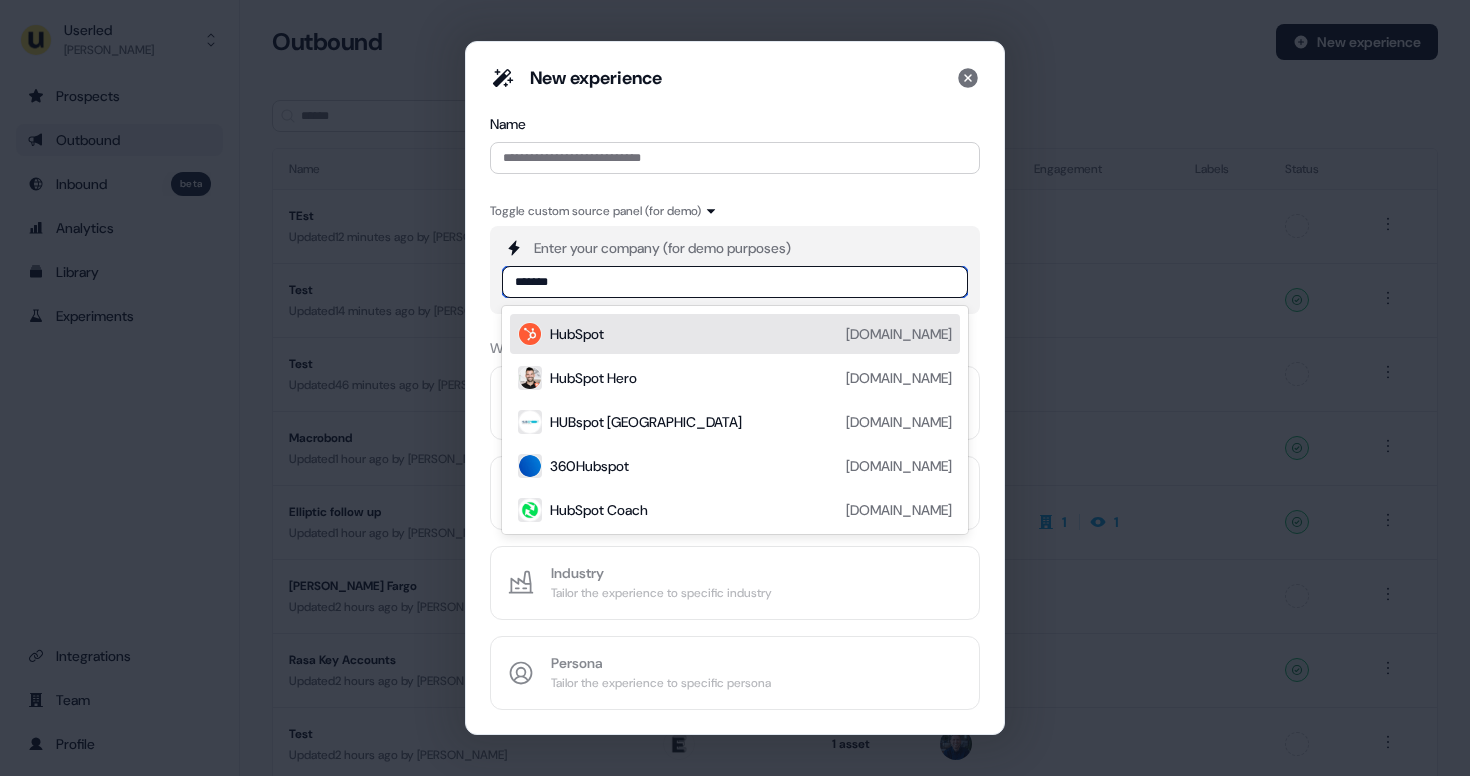 click on "HubSpot [DOMAIN_NAME]" at bounding box center (751, 334) 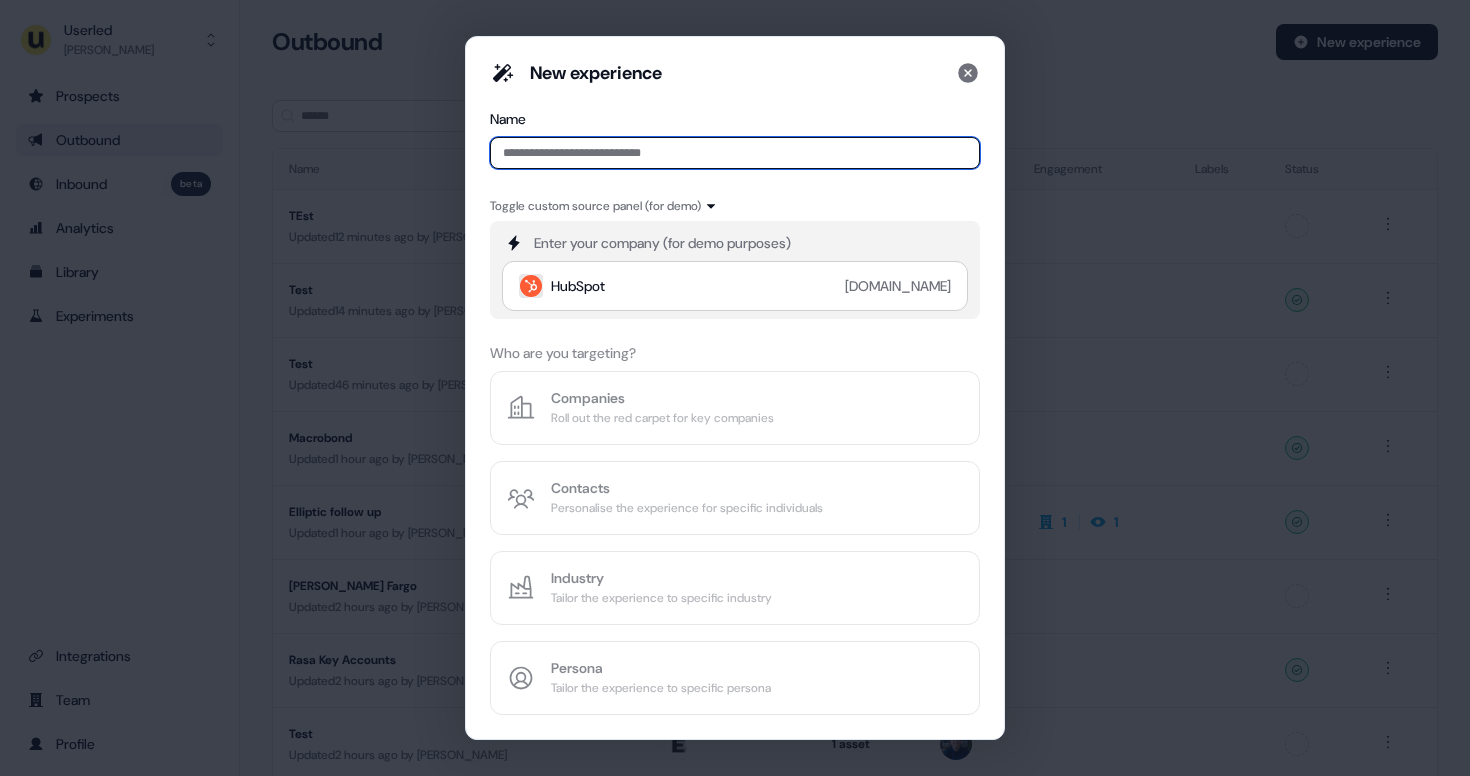 click at bounding box center [735, 153] 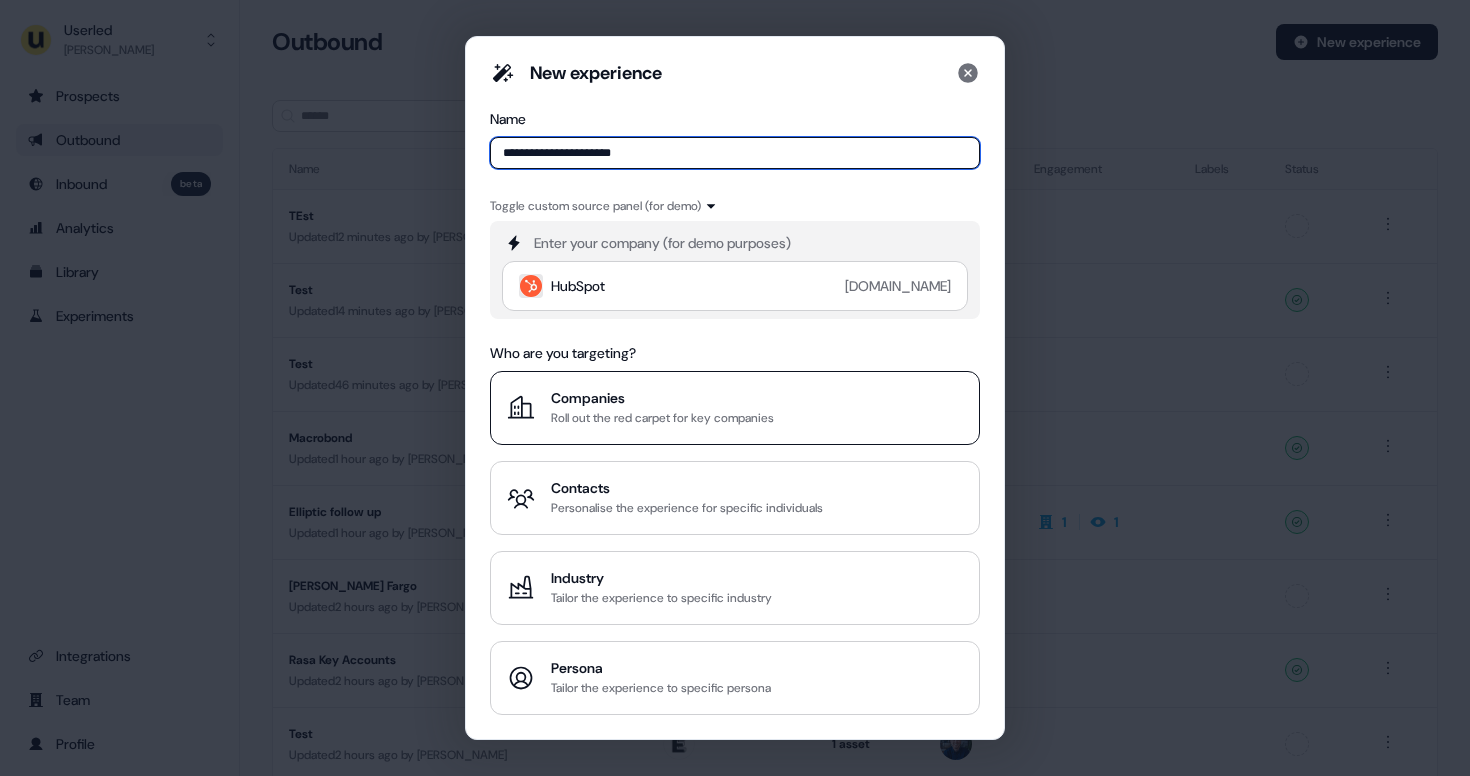 type on "**********" 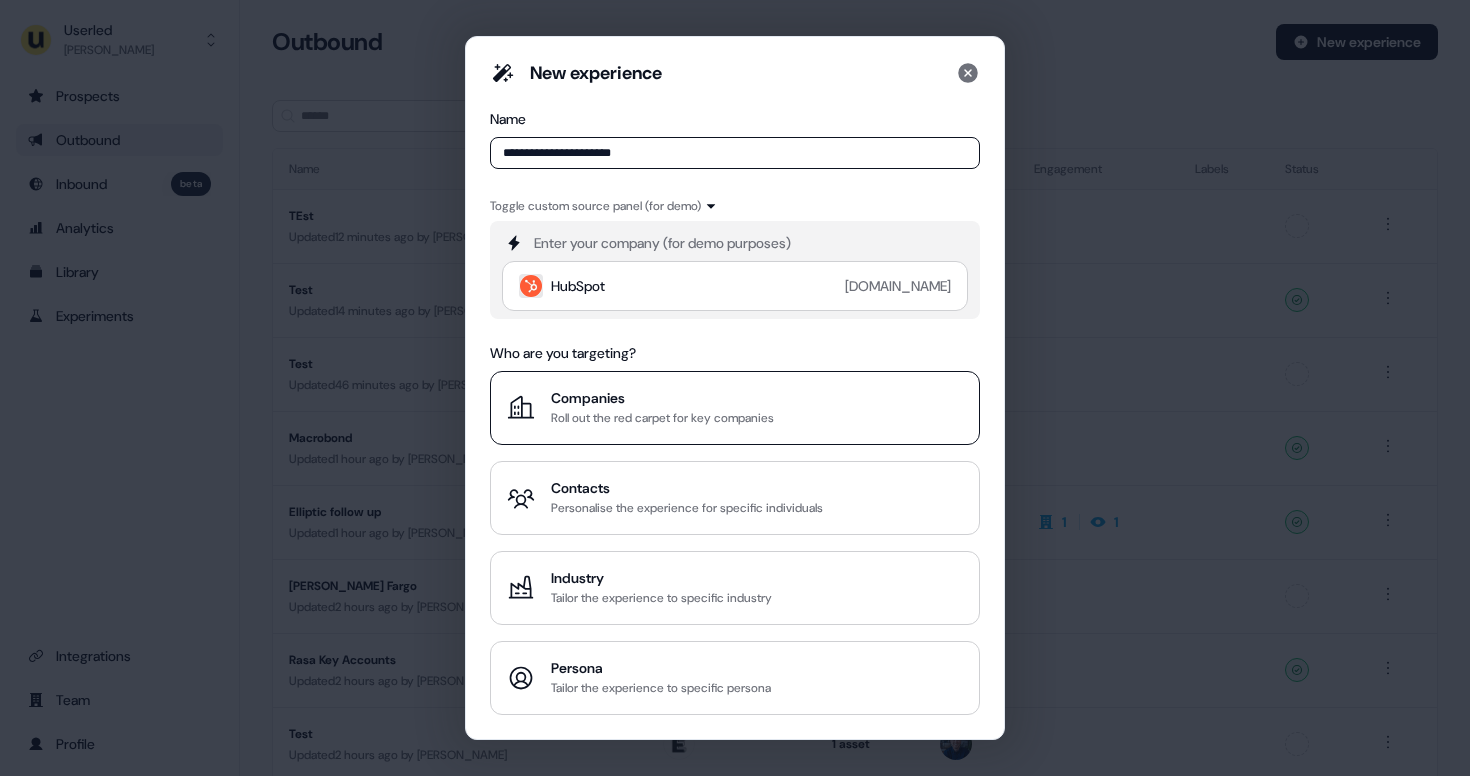 click on "Companies" at bounding box center (662, 398) 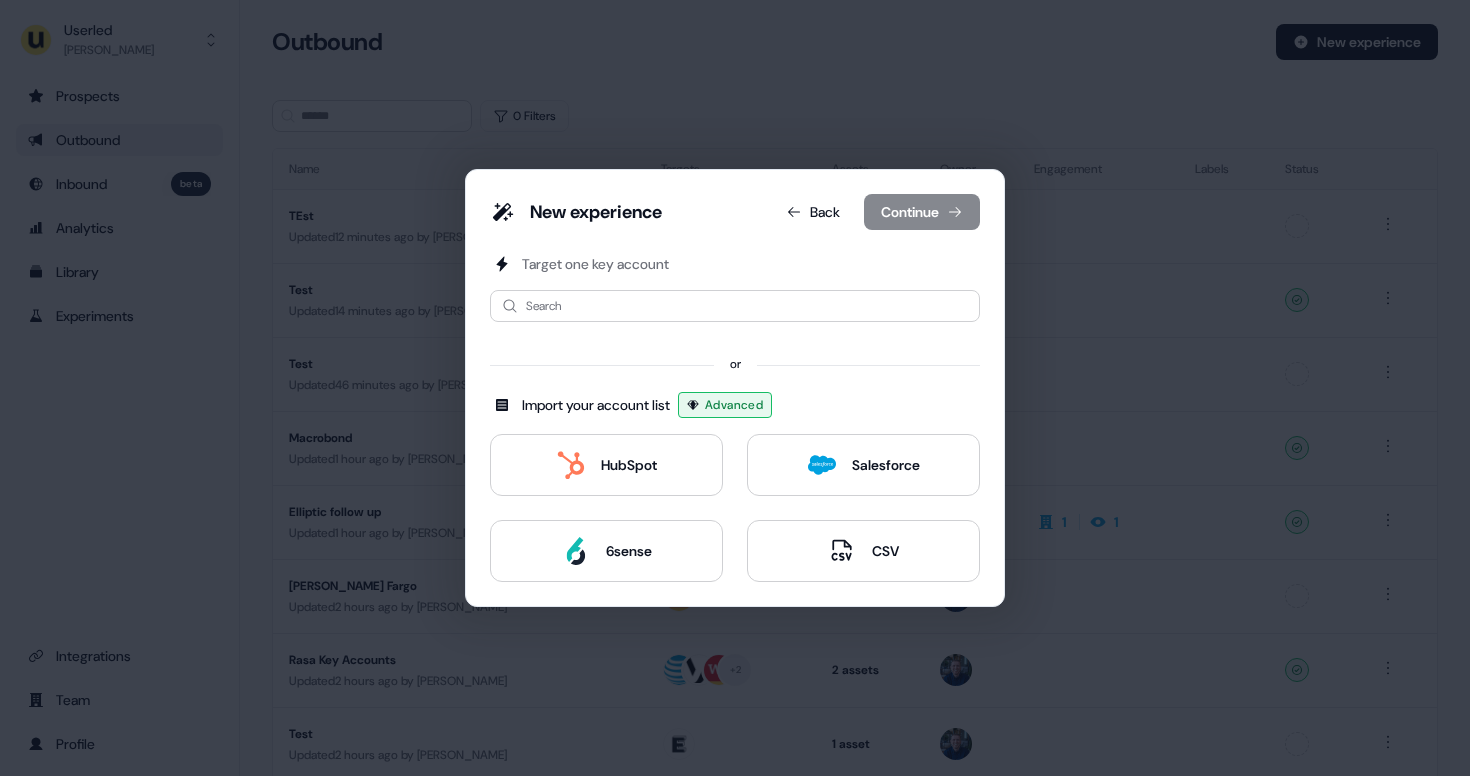 click on "Target one key account Search or Import your account list Advanced HubSpot Salesforce 6sense CSV" at bounding box center (735, 418) 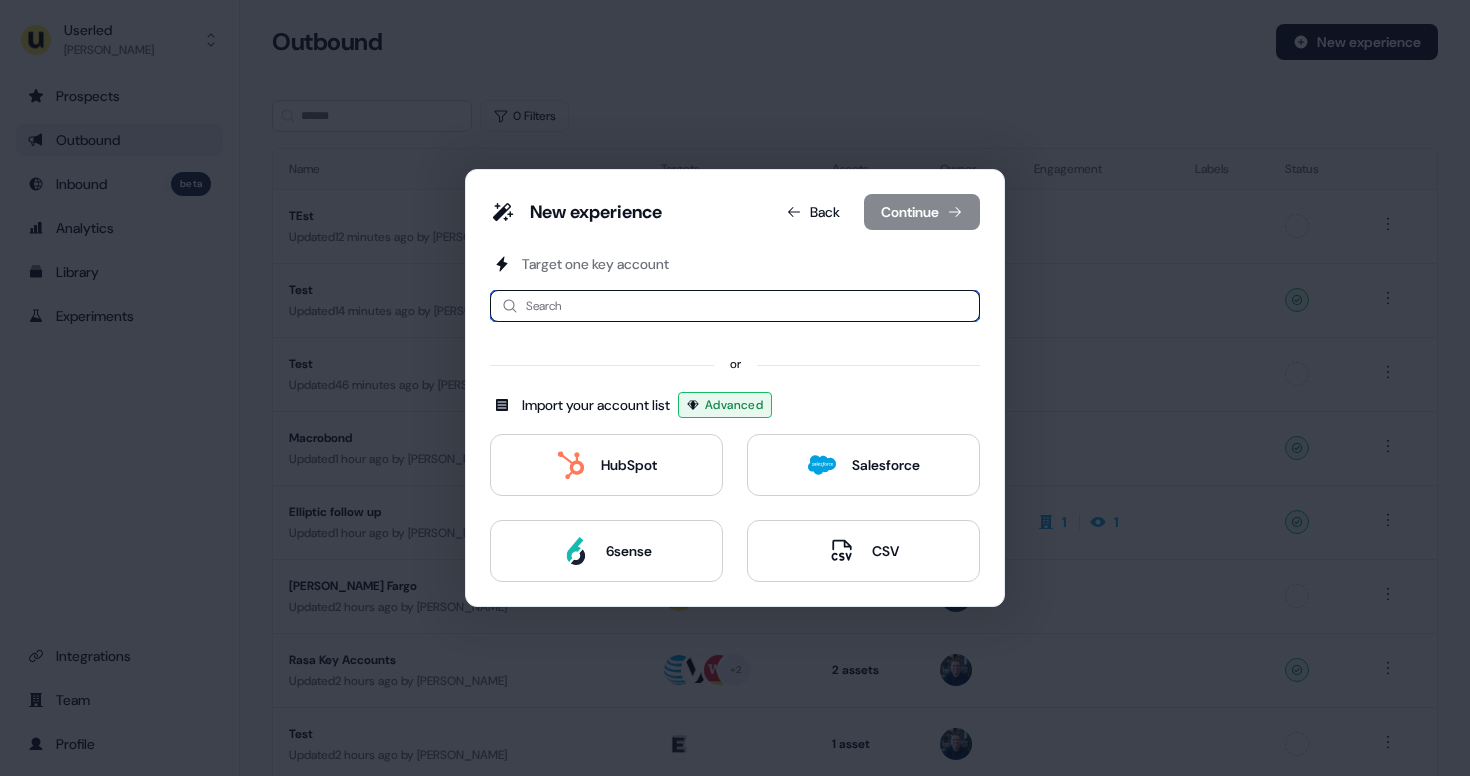 click at bounding box center (735, 306) 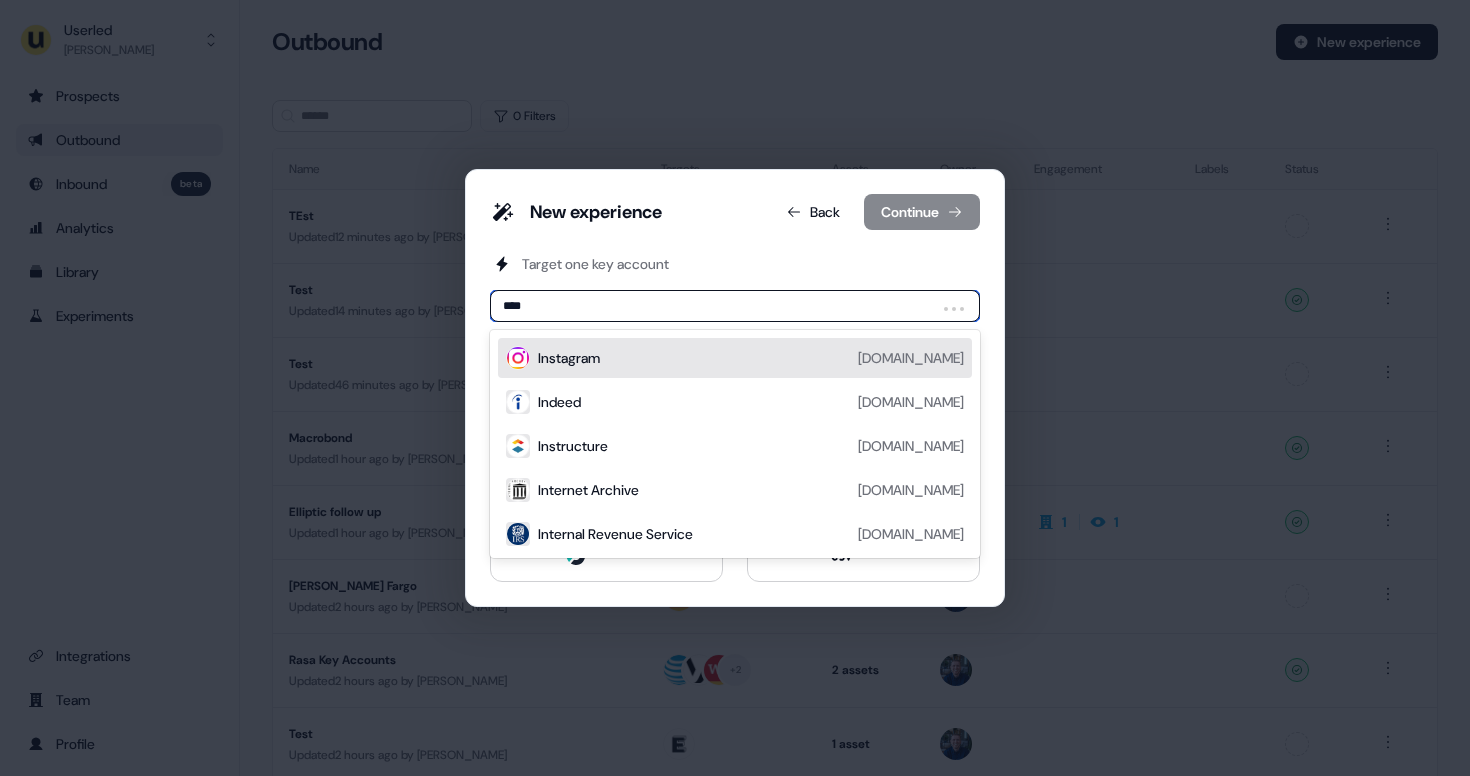 type on "*****" 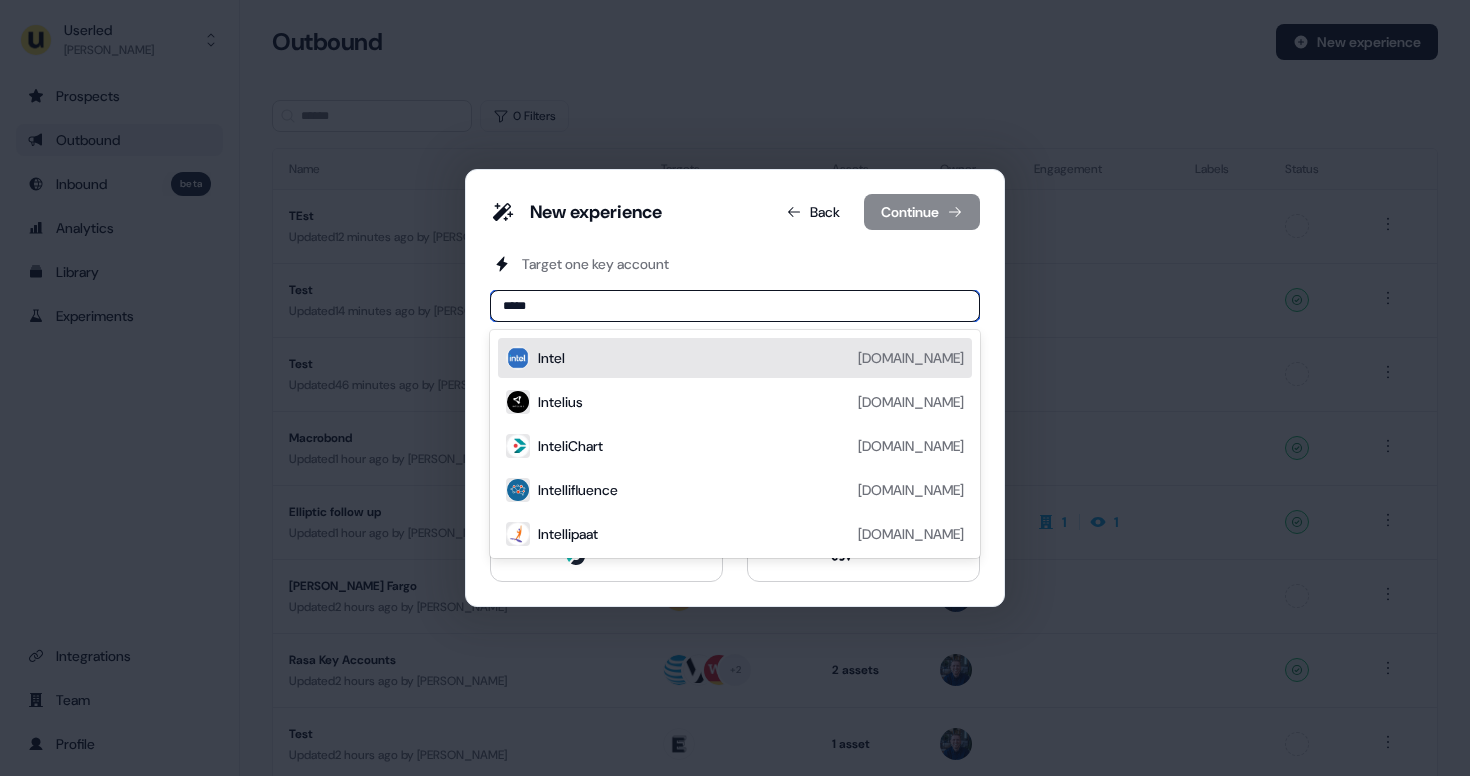 click on "Intel [DOMAIN_NAME]" at bounding box center [751, 358] 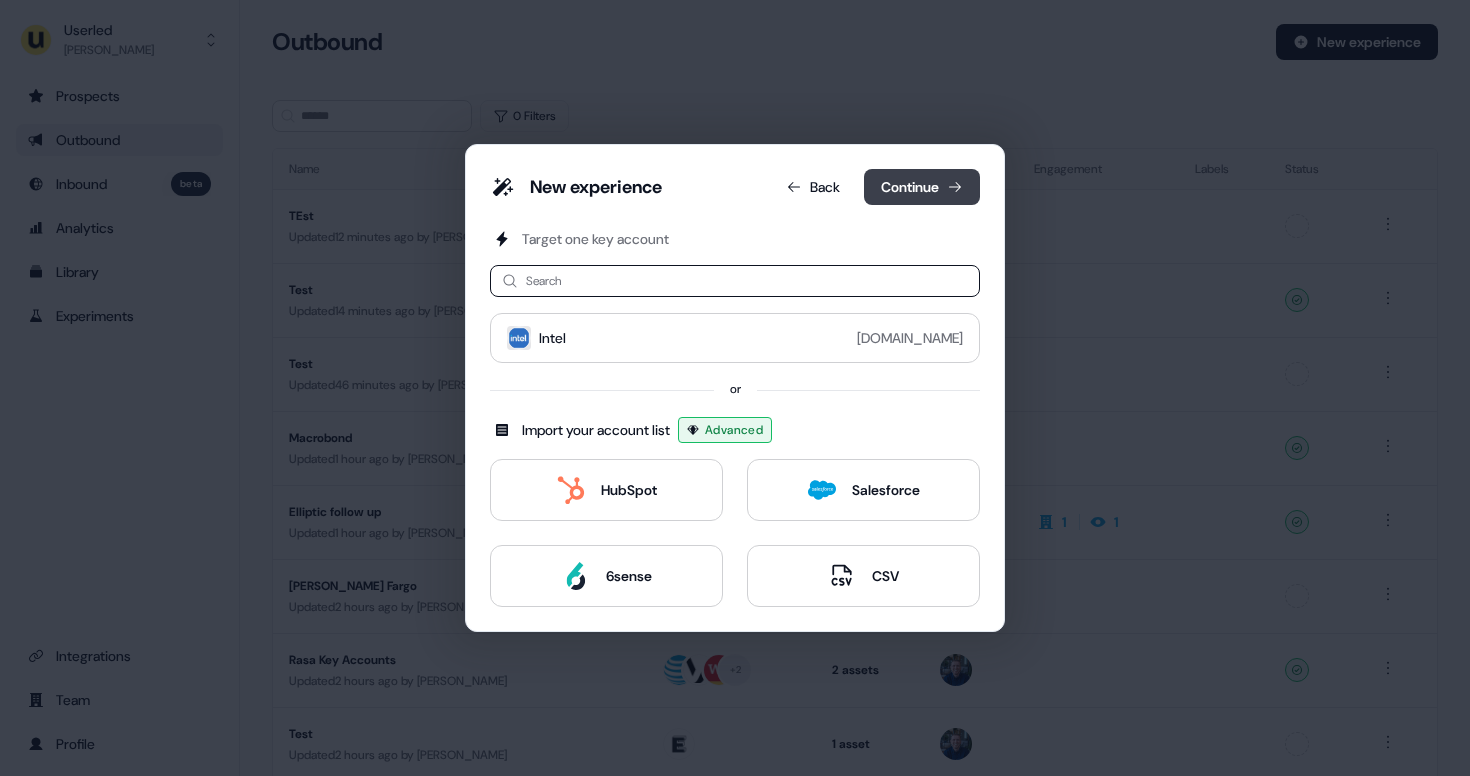 click on "Continue" at bounding box center (922, 187) 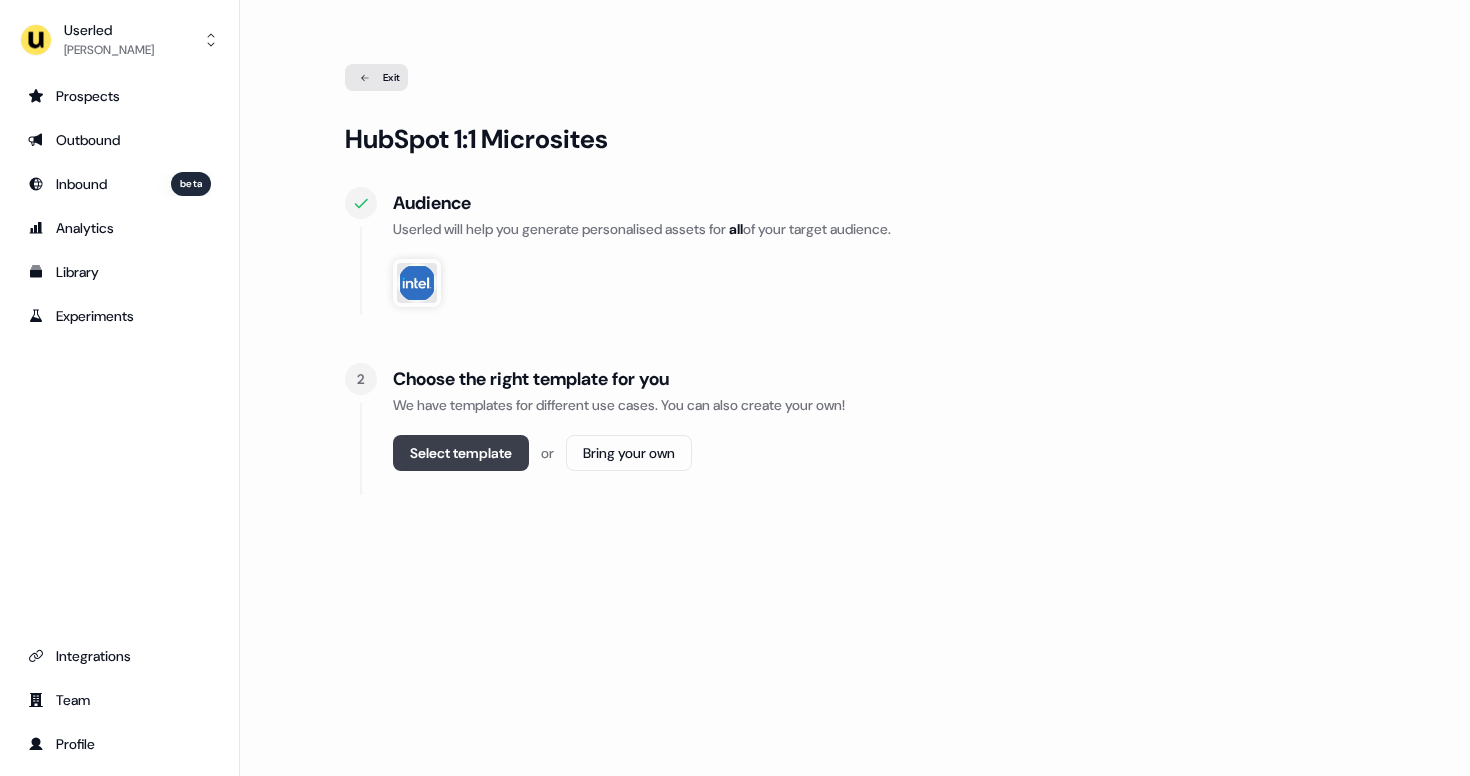 click on "Select template" at bounding box center (461, 453) 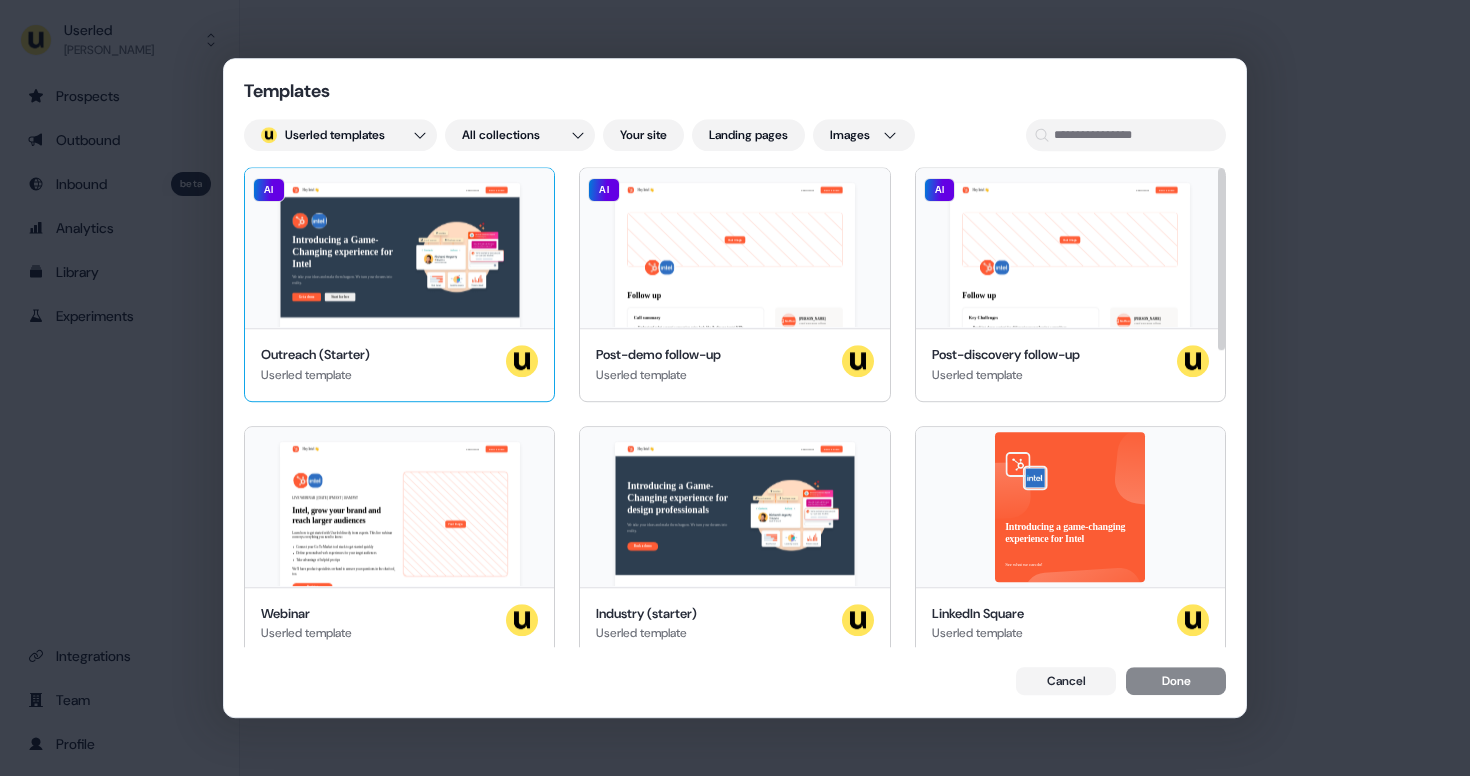 click on "Hey Intel 👋 Learn more Book a demo Introducing a Game-Changing experience for Intel We take your ideas and make them happen. We turn your dreams into reality. Get a demo Start for free Intel, join our team of incredible partners AI" at bounding box center (399, 248) 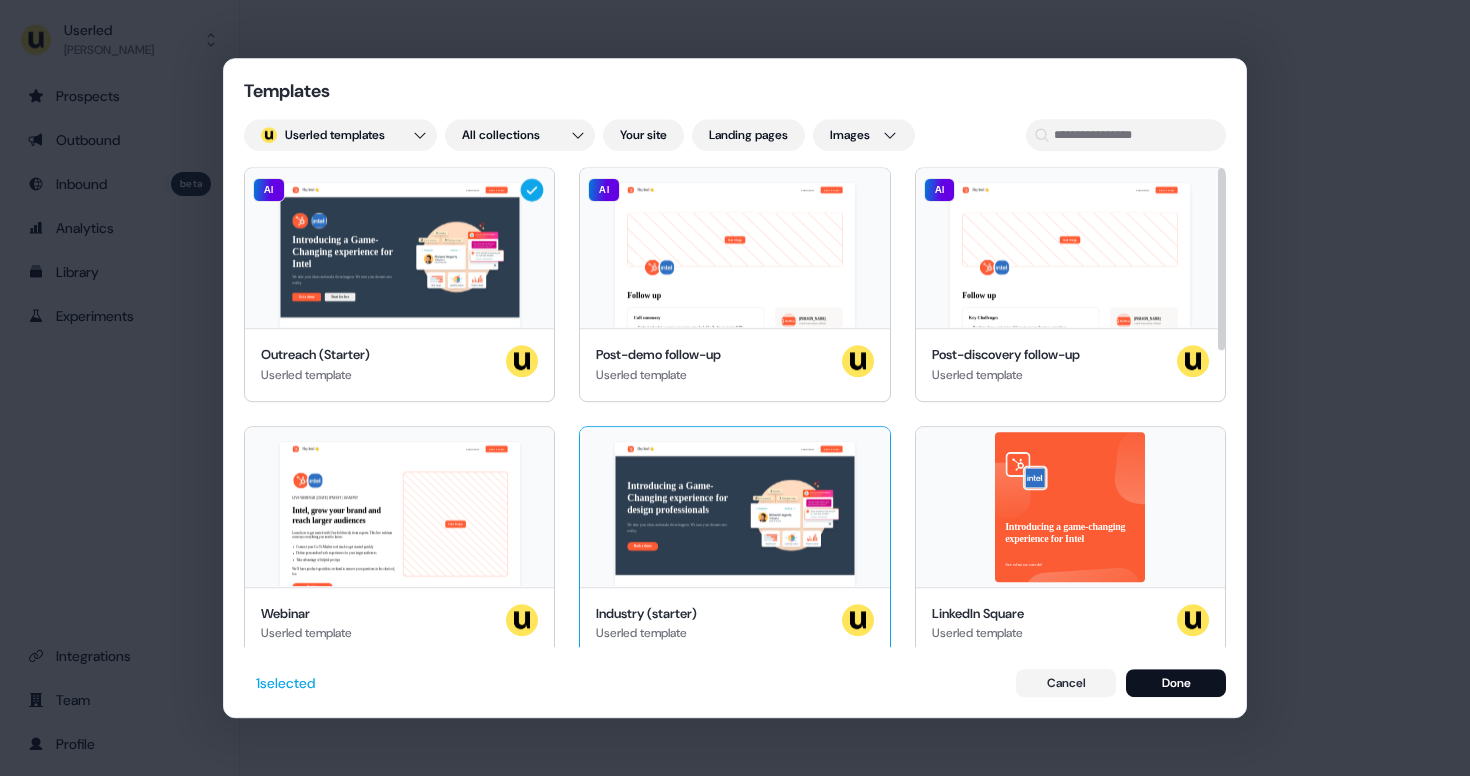 click on "Hey Intel 👋 Learn more Book a demo Introducing a Game-Changing experience for design professionals We take your ideas and make them happen. We turn your dreams into reality. Book a demo Intel, join our team of incredible partners" at bounding box center (734, 507) 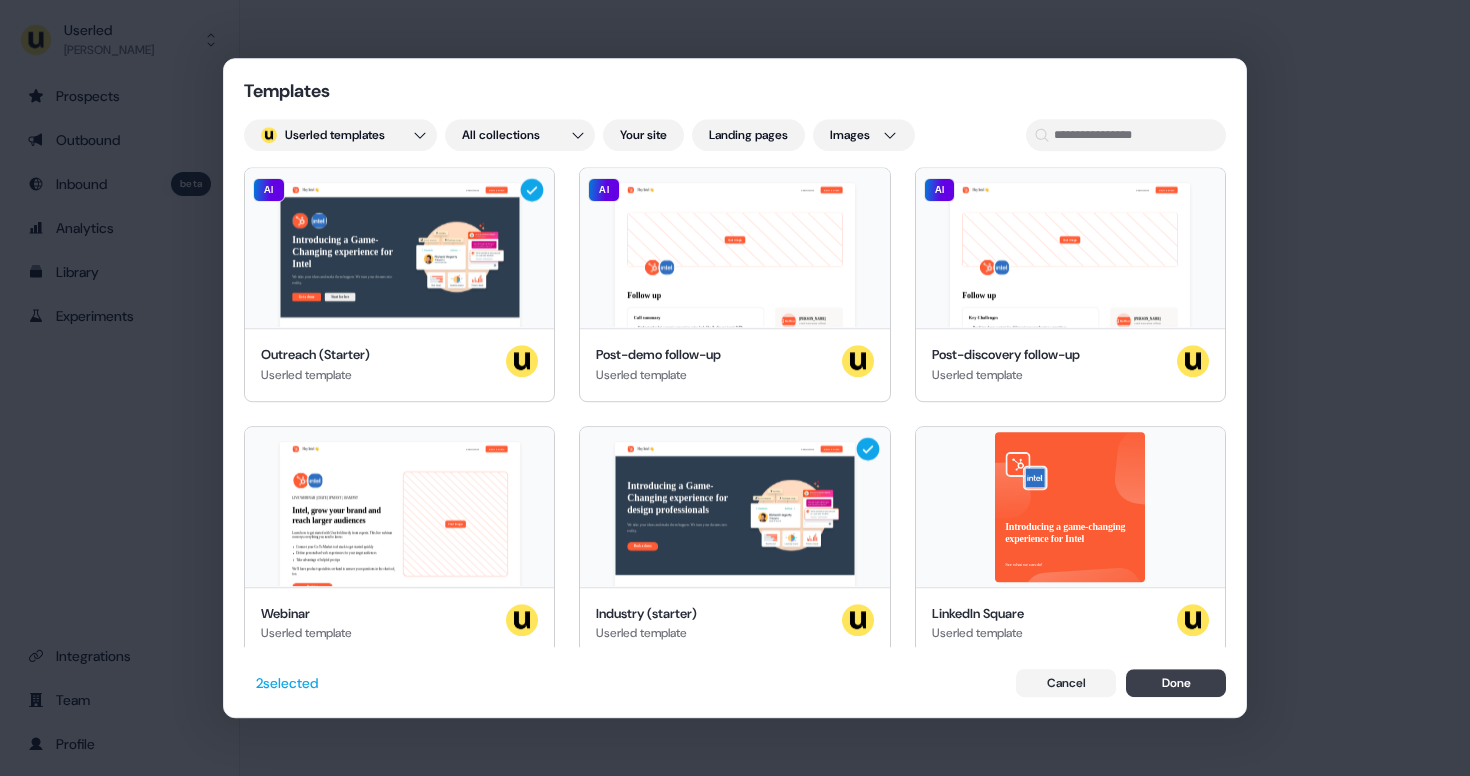 click on "Done" at bounding box center [1176, 683] 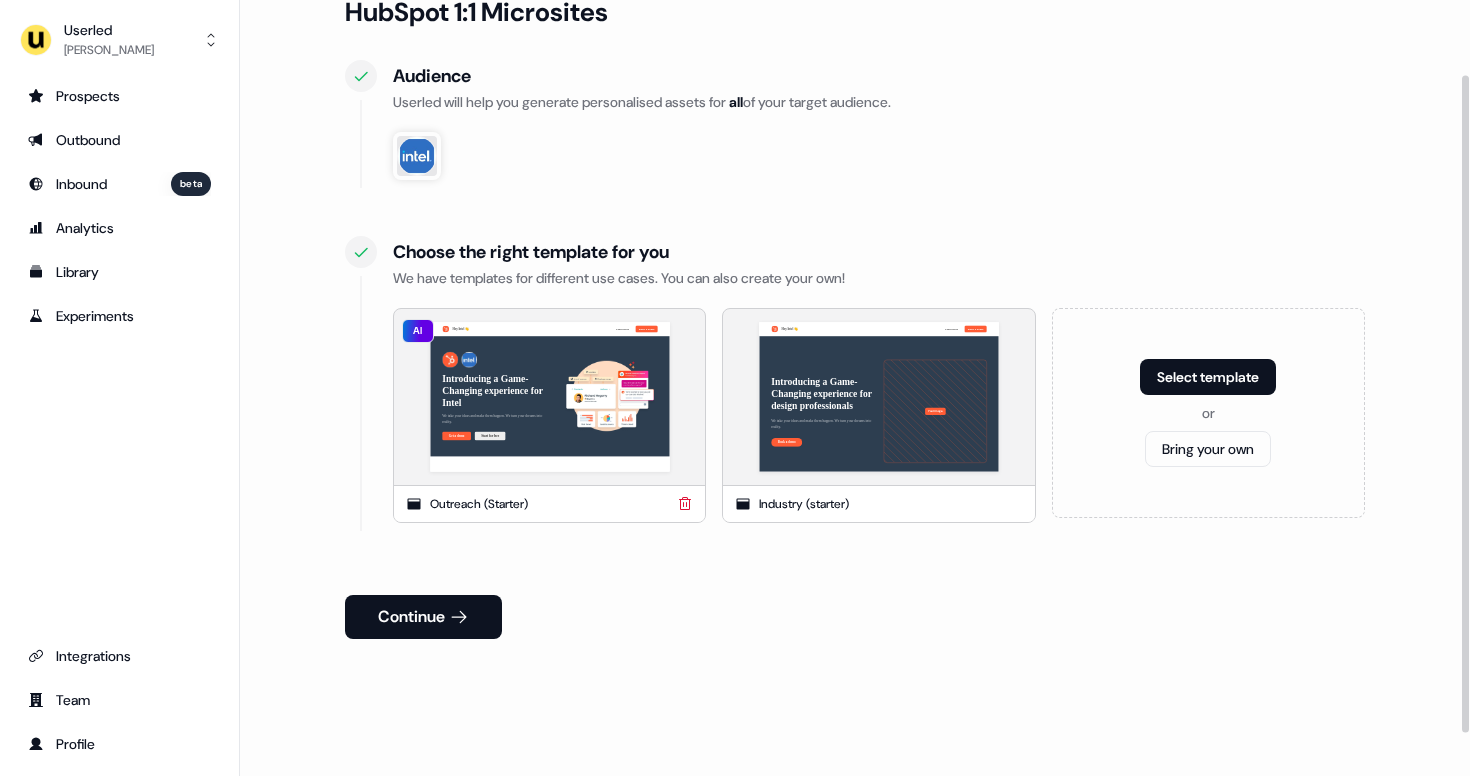 scroll, scrollTop: 138, scrollLeft: 0, axis: vertical 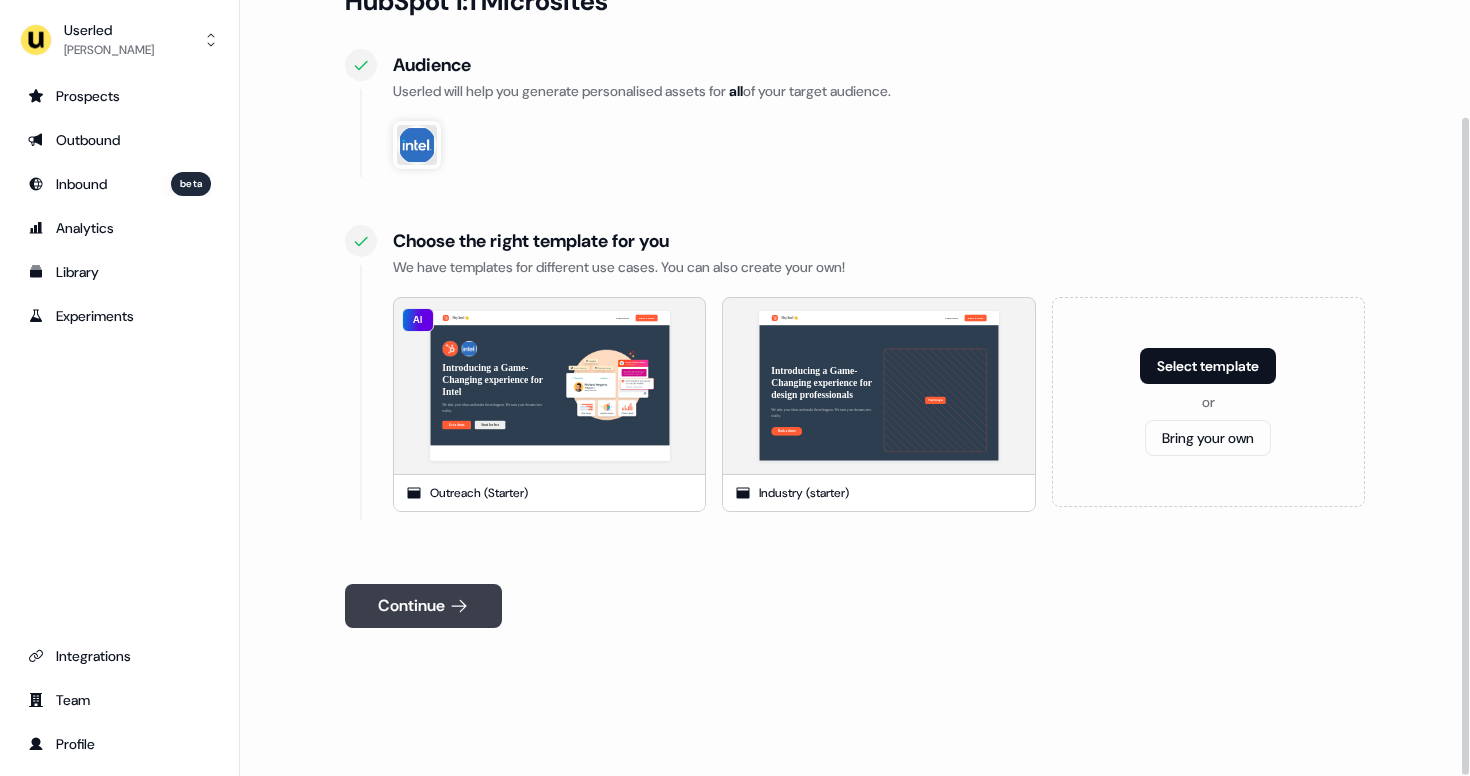 click on "Continue" at bounding box center [423, 606] 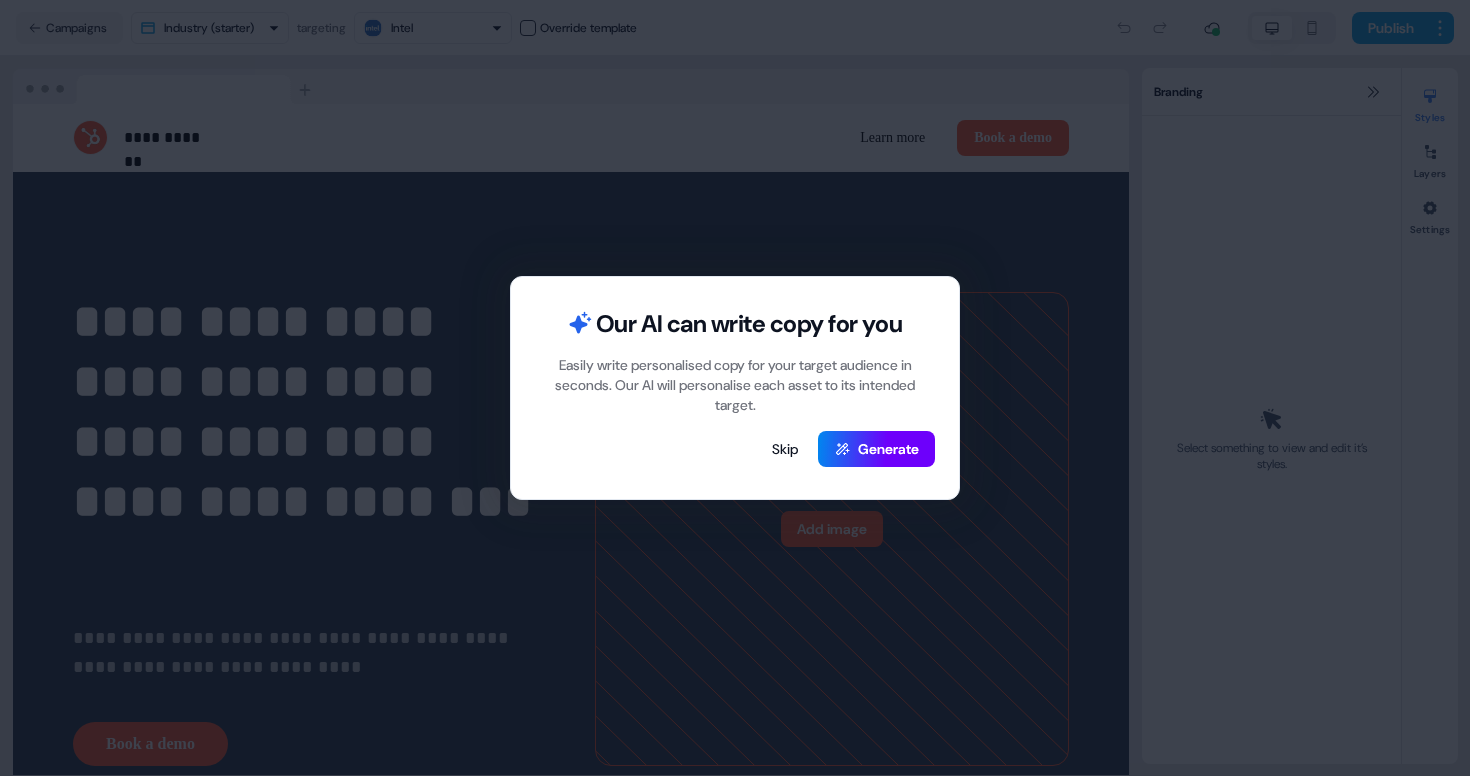 click on "Generate" at bounding box center [876, 449] 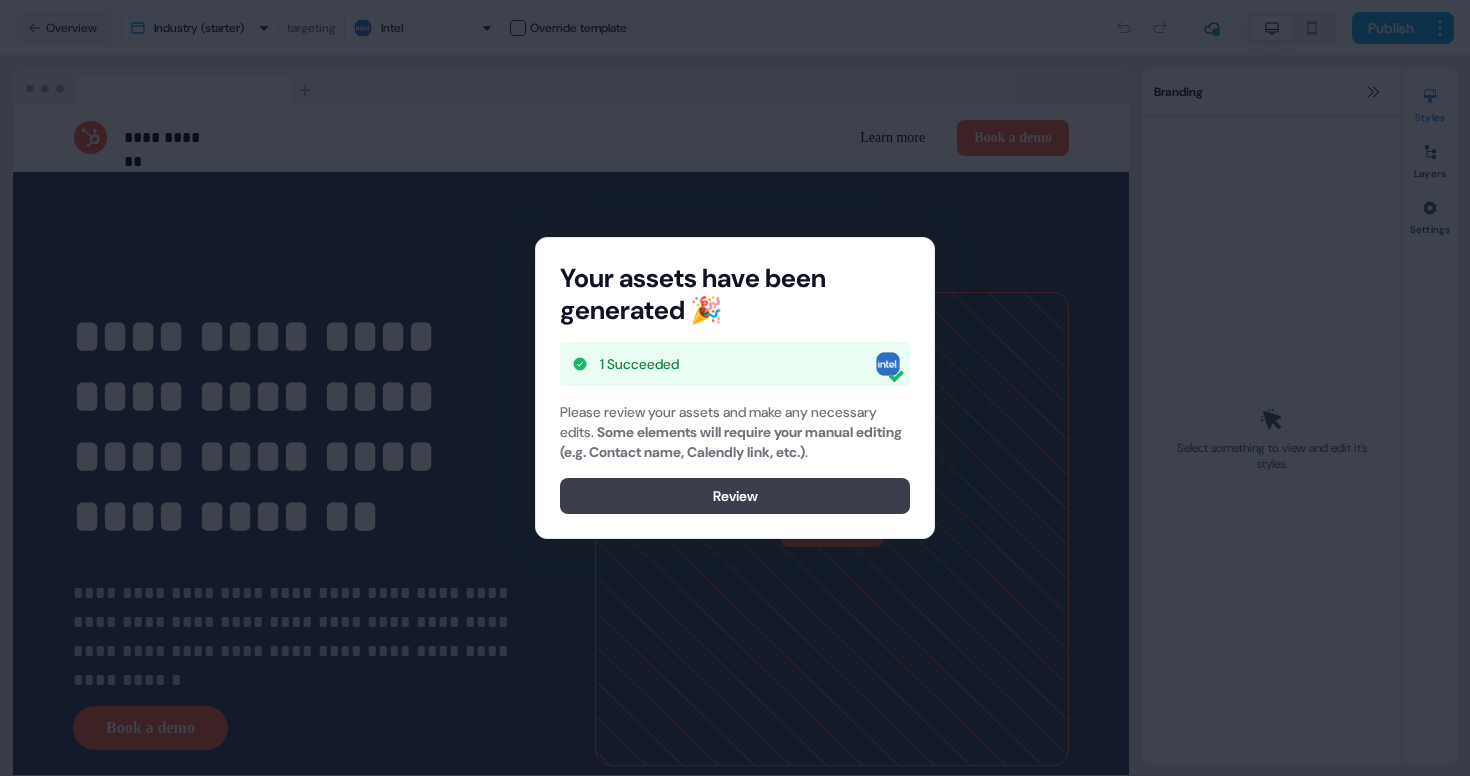 click on "Review" at bounding box center [735, 496] 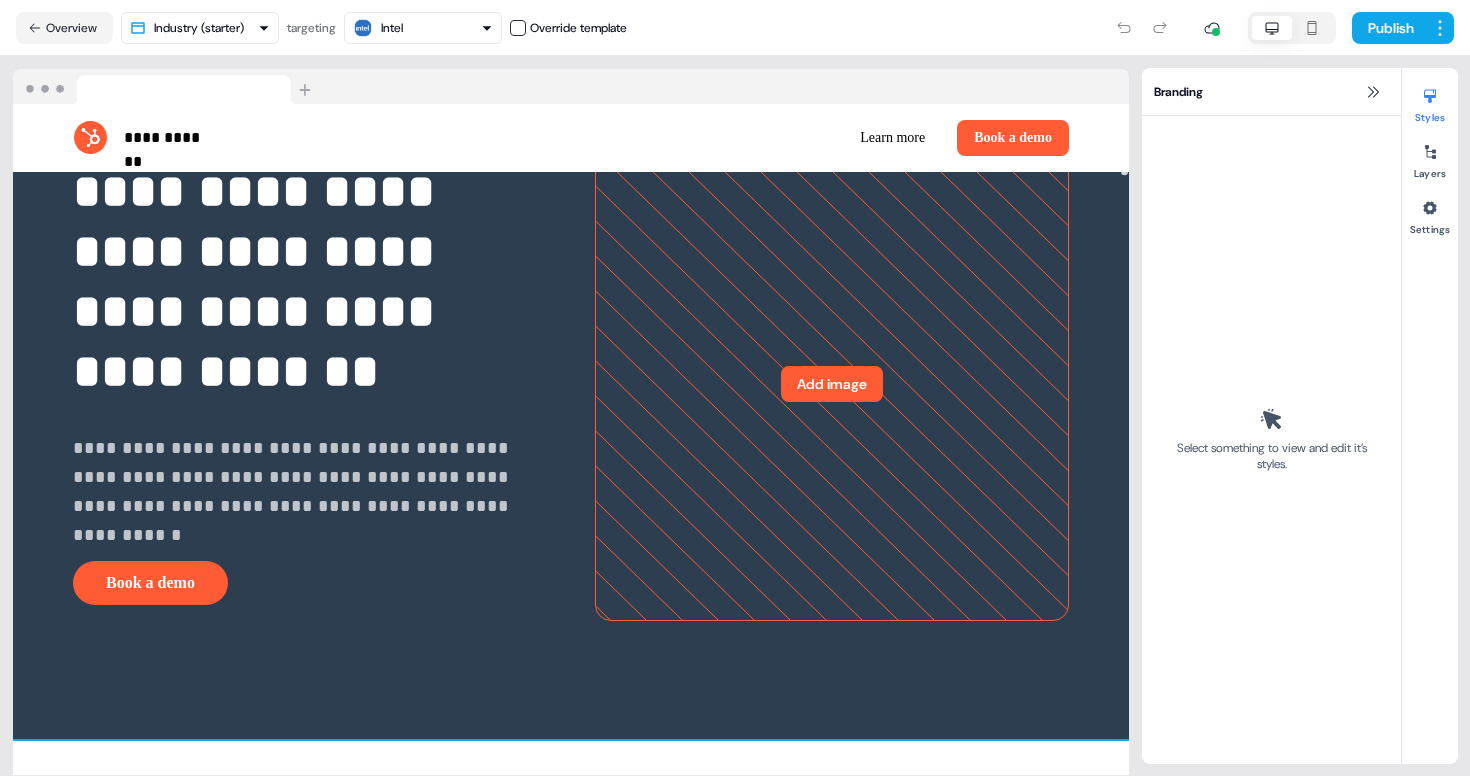 scroll, scrollTop: 0, scrollLeft: 0, axis: both 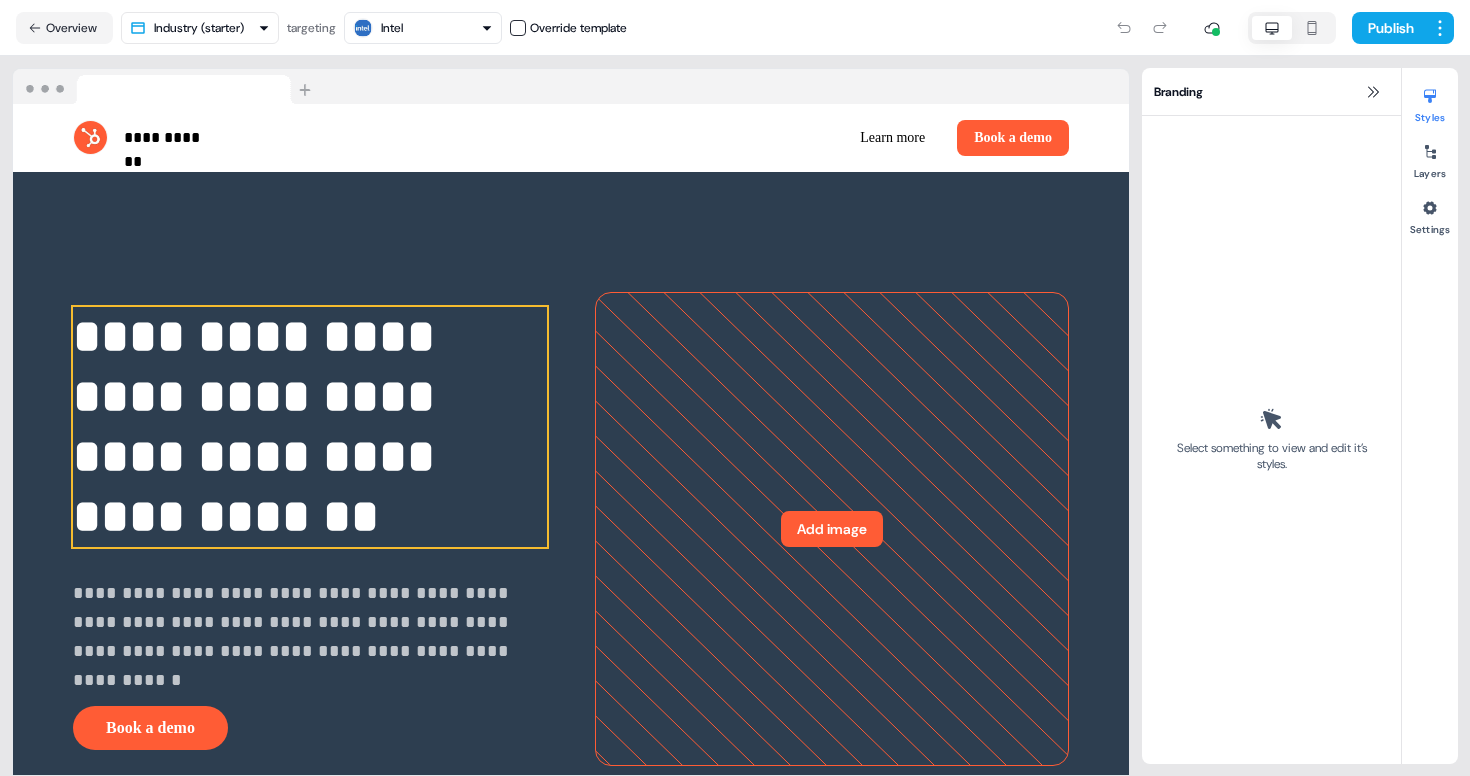 click on "**********" at bounding box center (310, 427) 